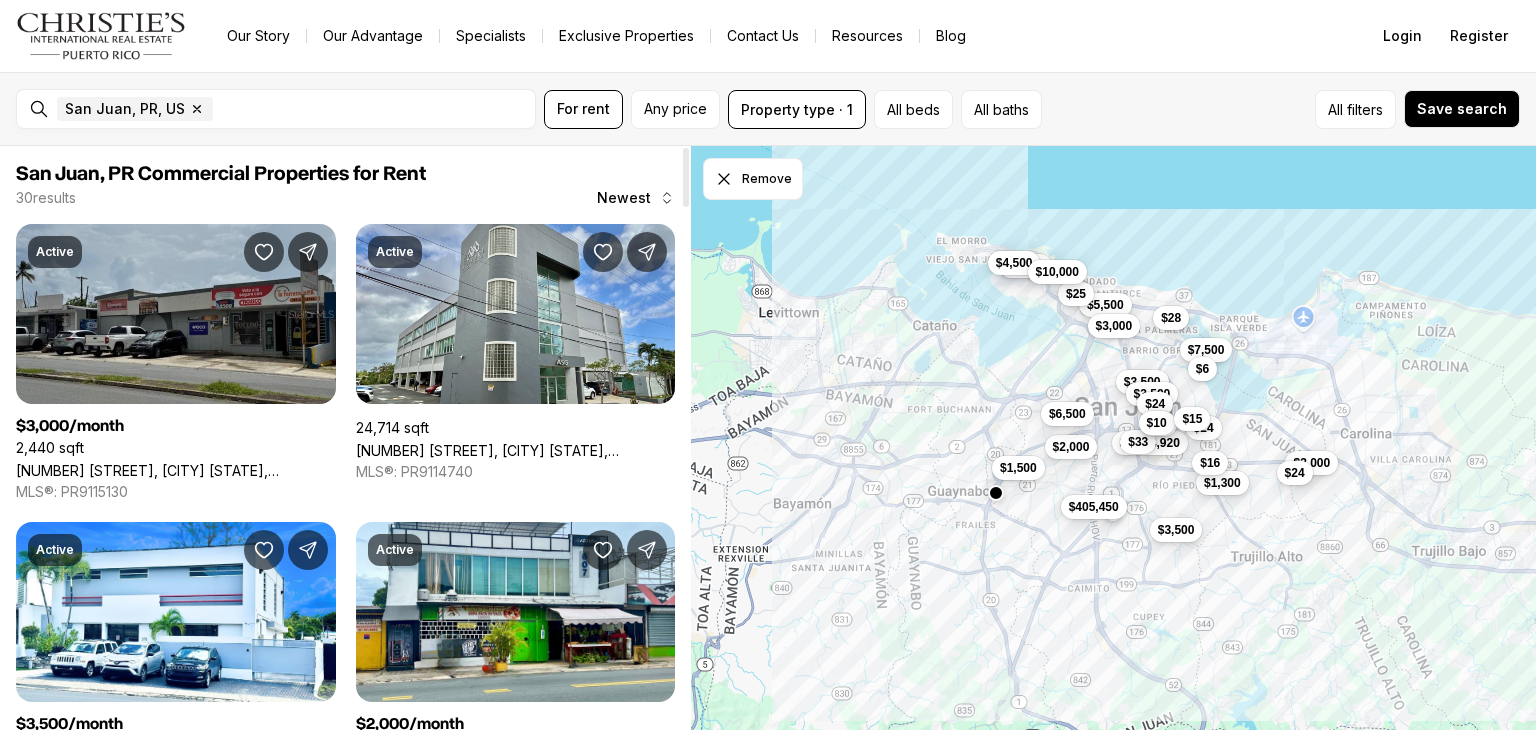 scroll, scrollTop: 0, scrollLeft: 0, axis: both 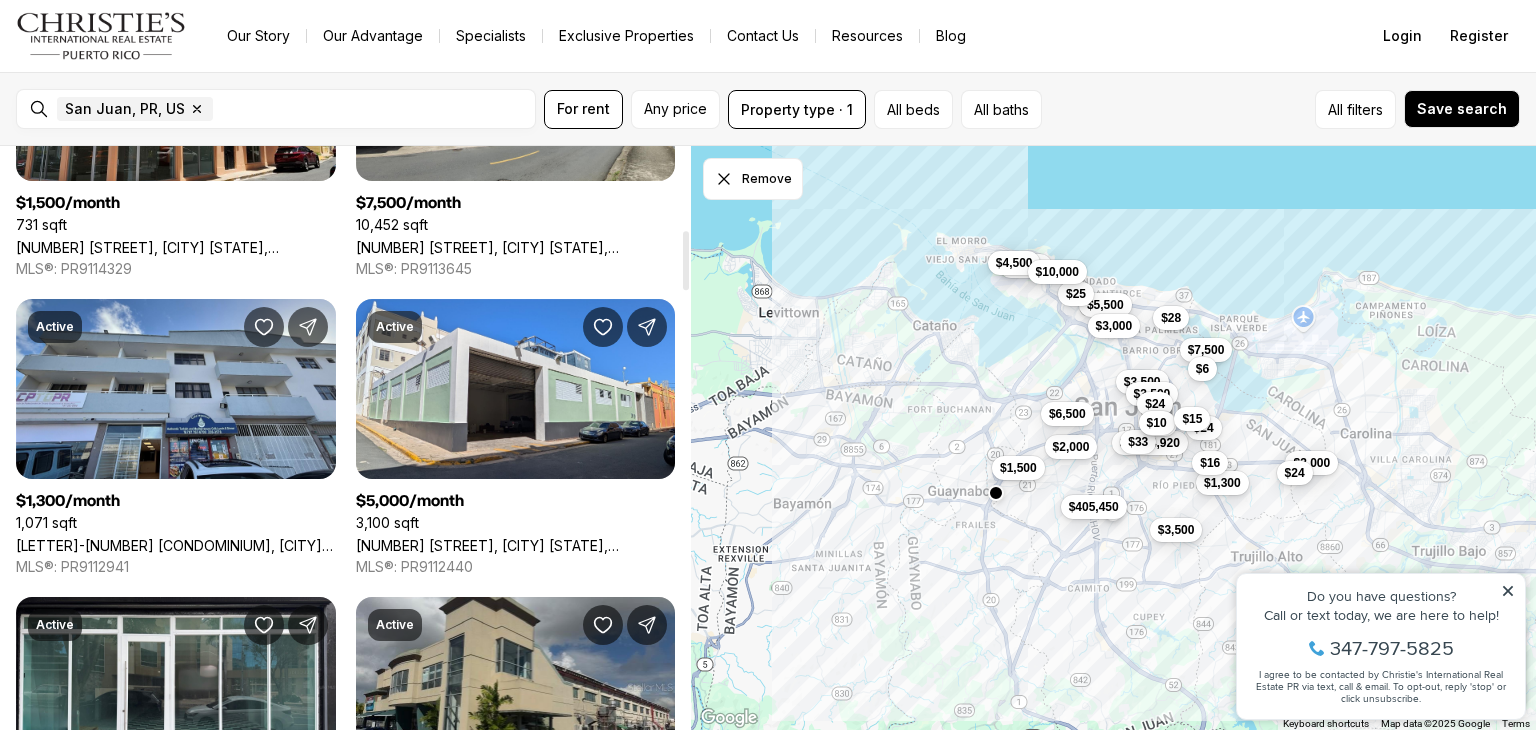 drag, startPoint x: 684, startPoint y: 175, endPoint x: 696, endPoint y: 258, distance: 83.86298 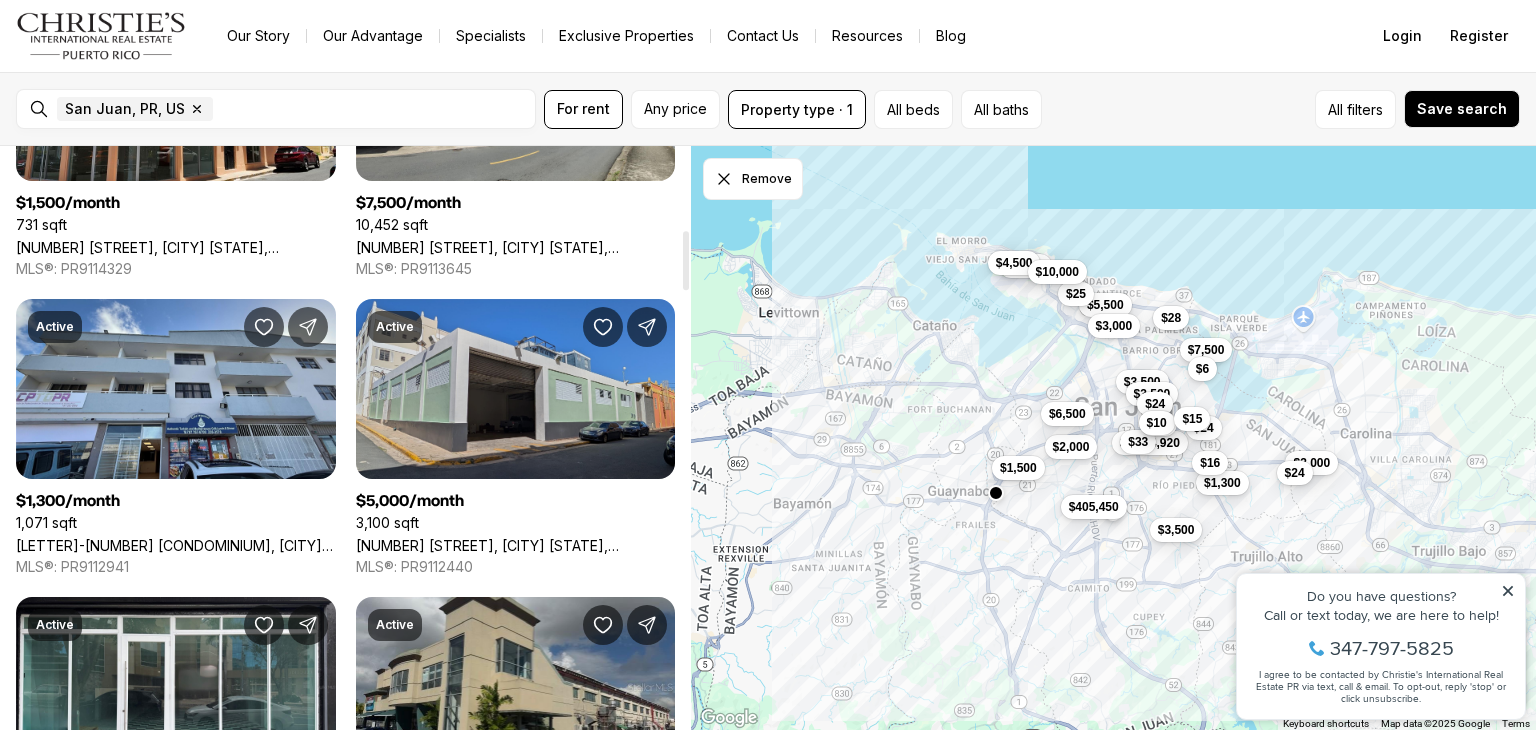 click on "[NUMBER] [STREET], [CITY] [STATE], [POSTAL_CODE]" at bounding box center (516, 545) 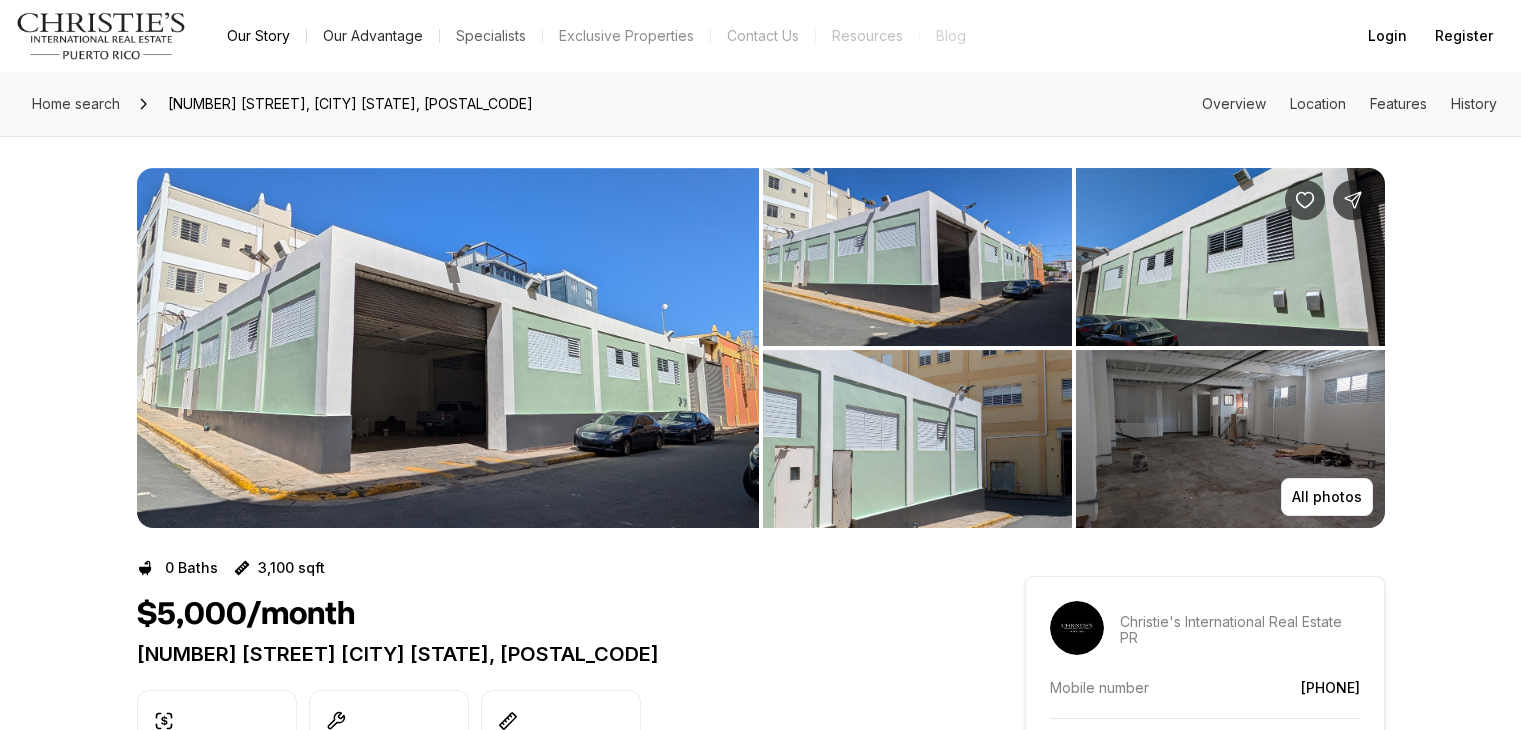 scroll, scrollTop: 0, scrollLeft: 0, axis: both 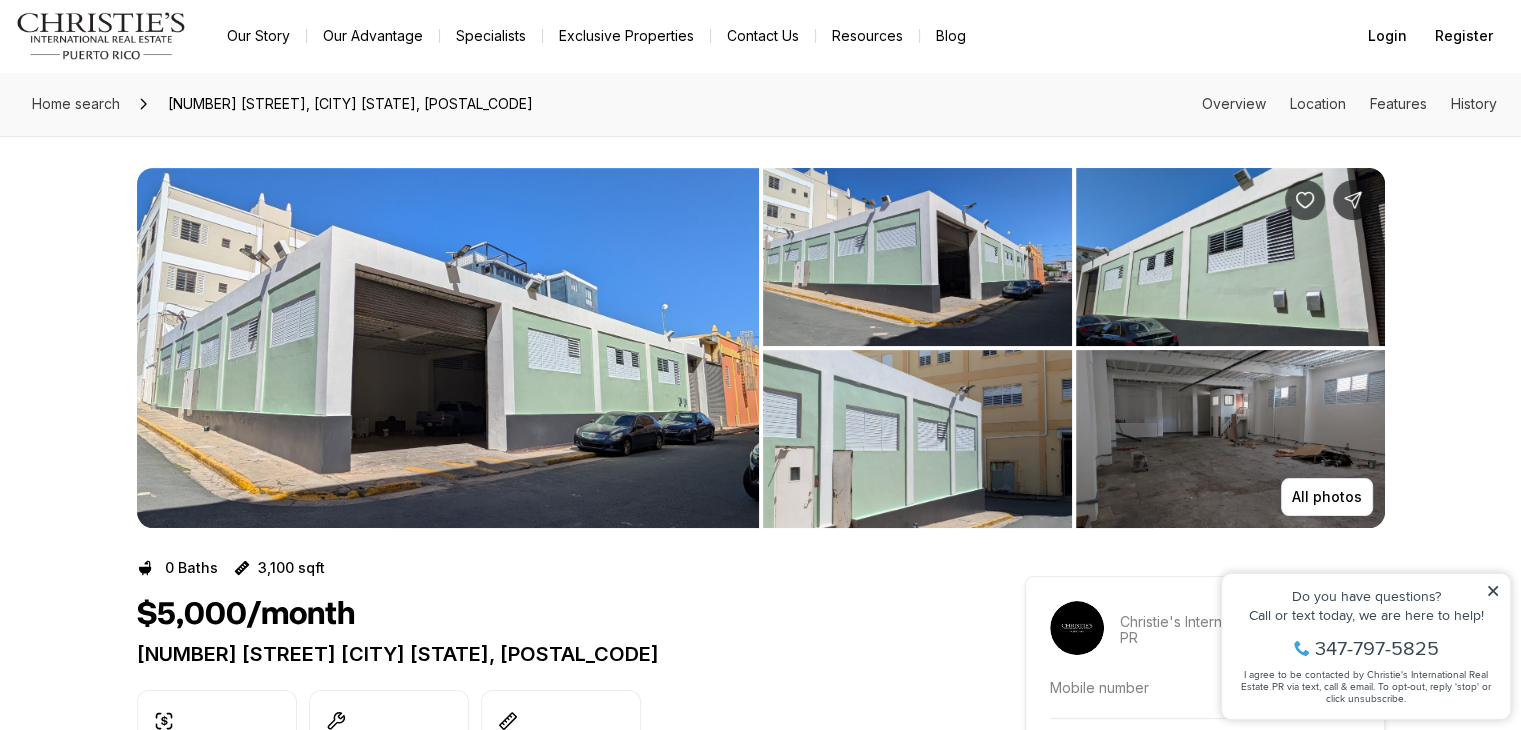 click at bounding box center (448, 348) 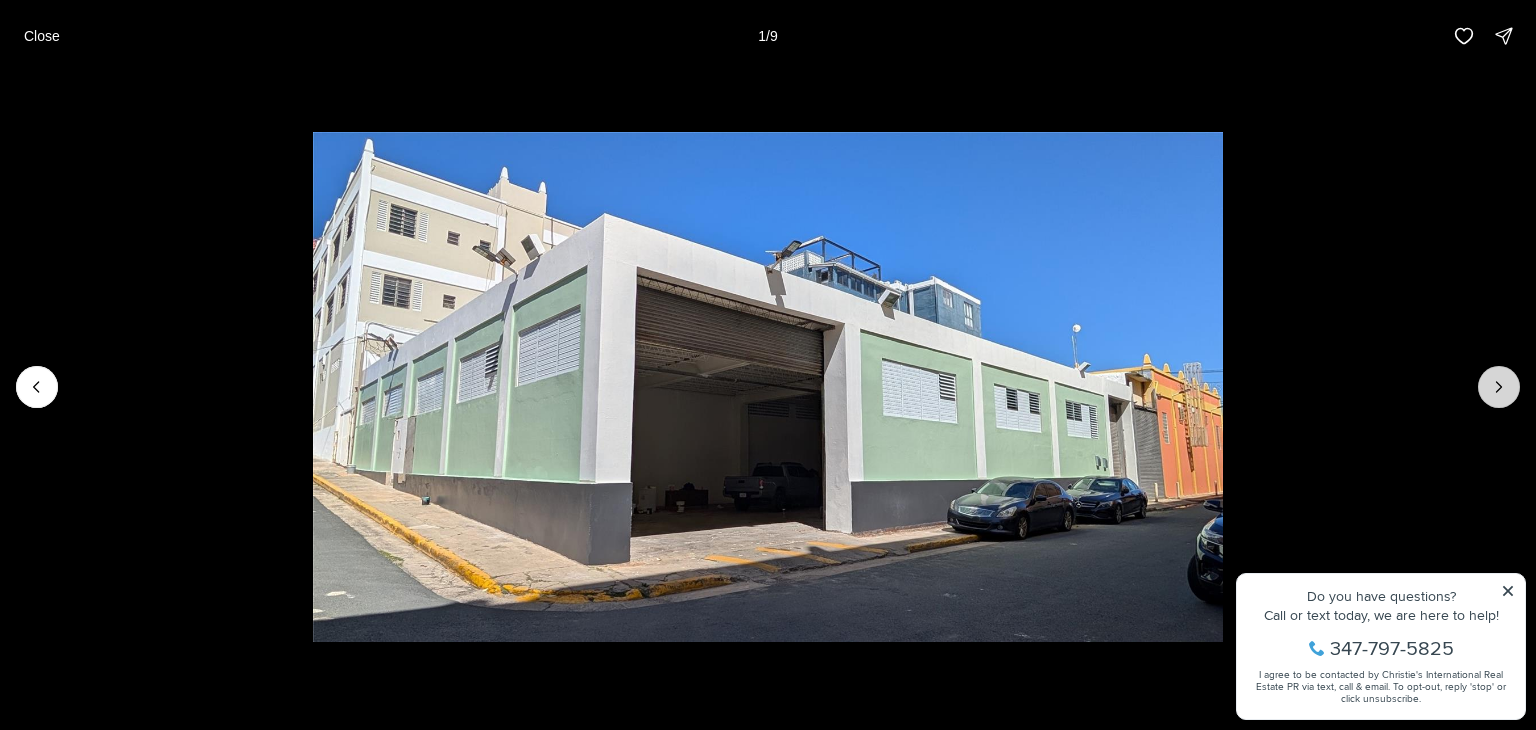 click at bounding box center [1499, 387] 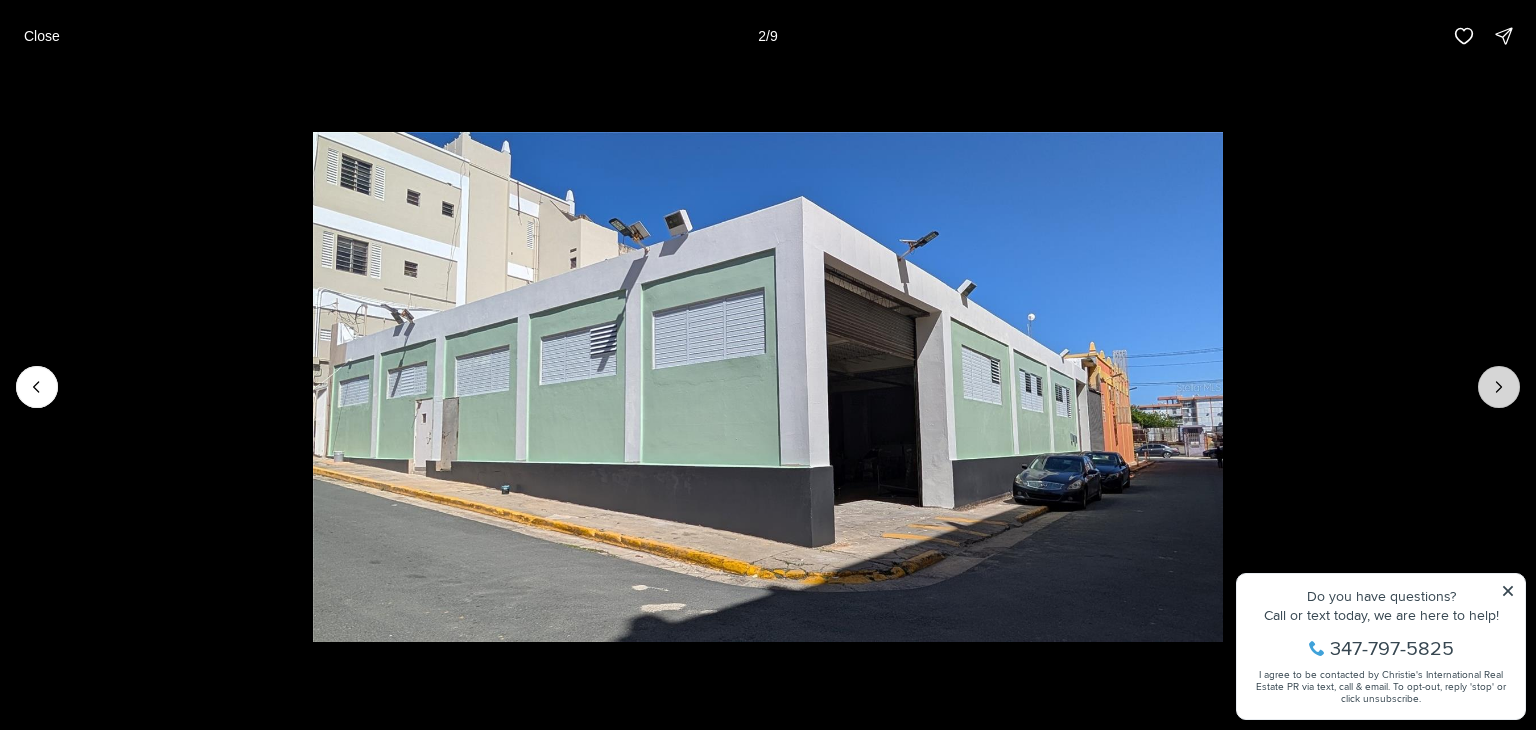click 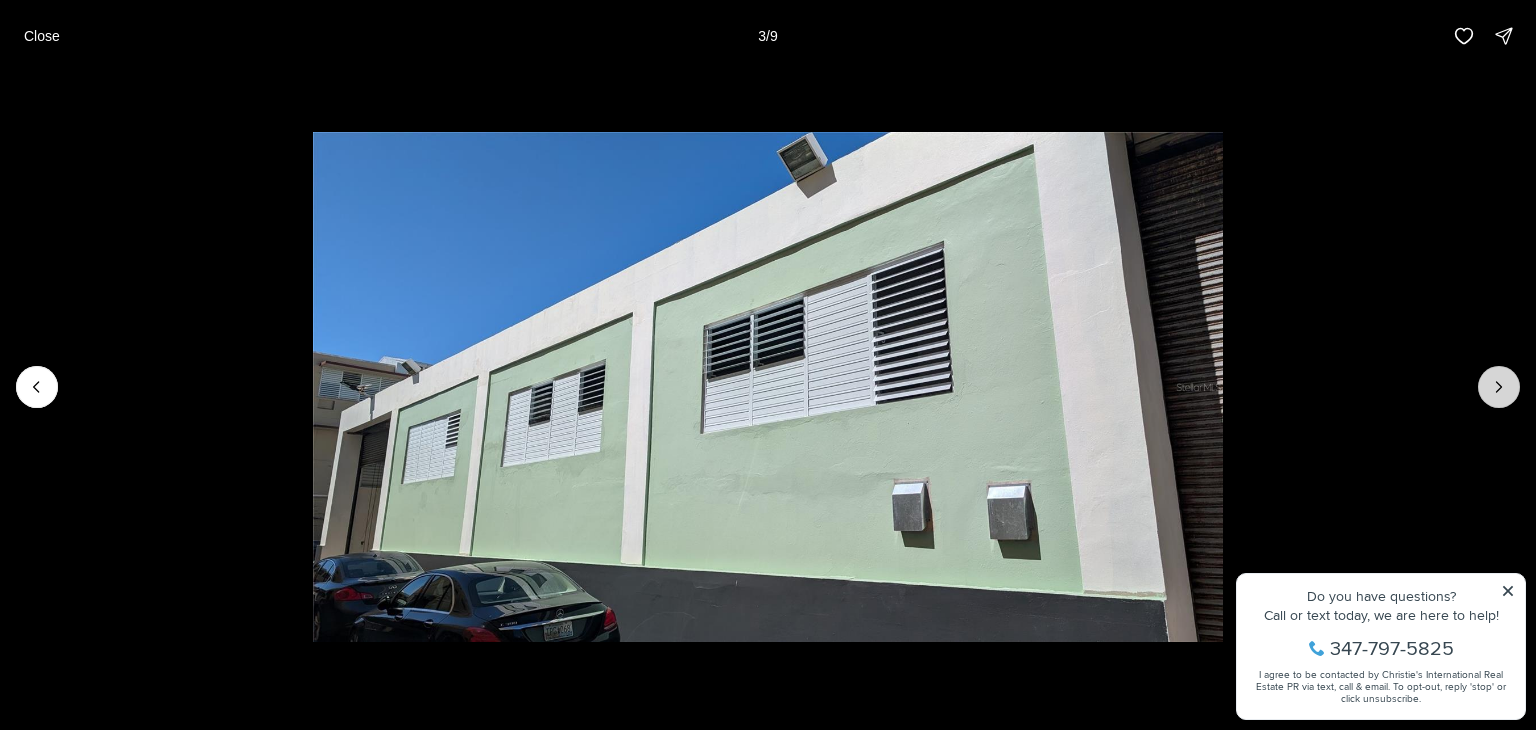 click 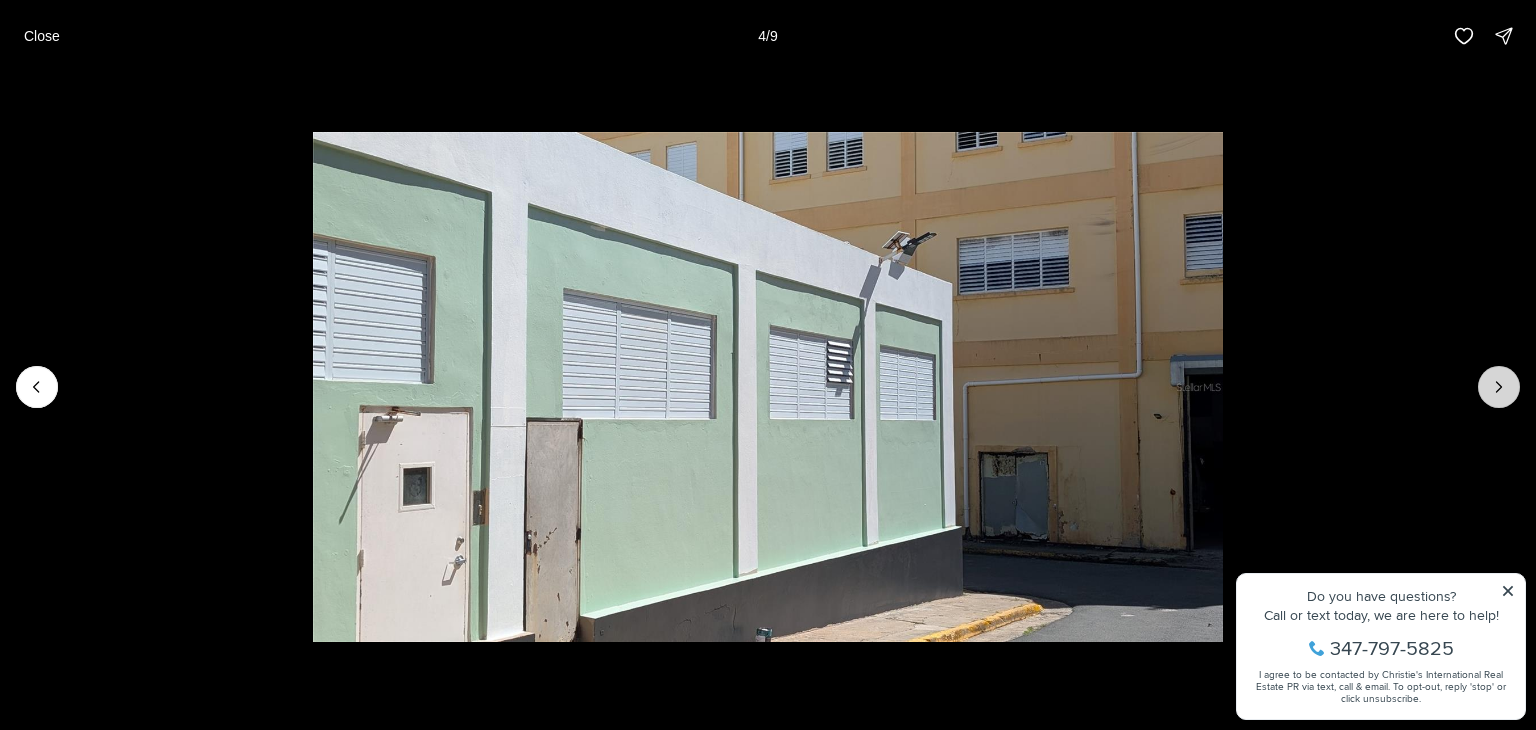 click 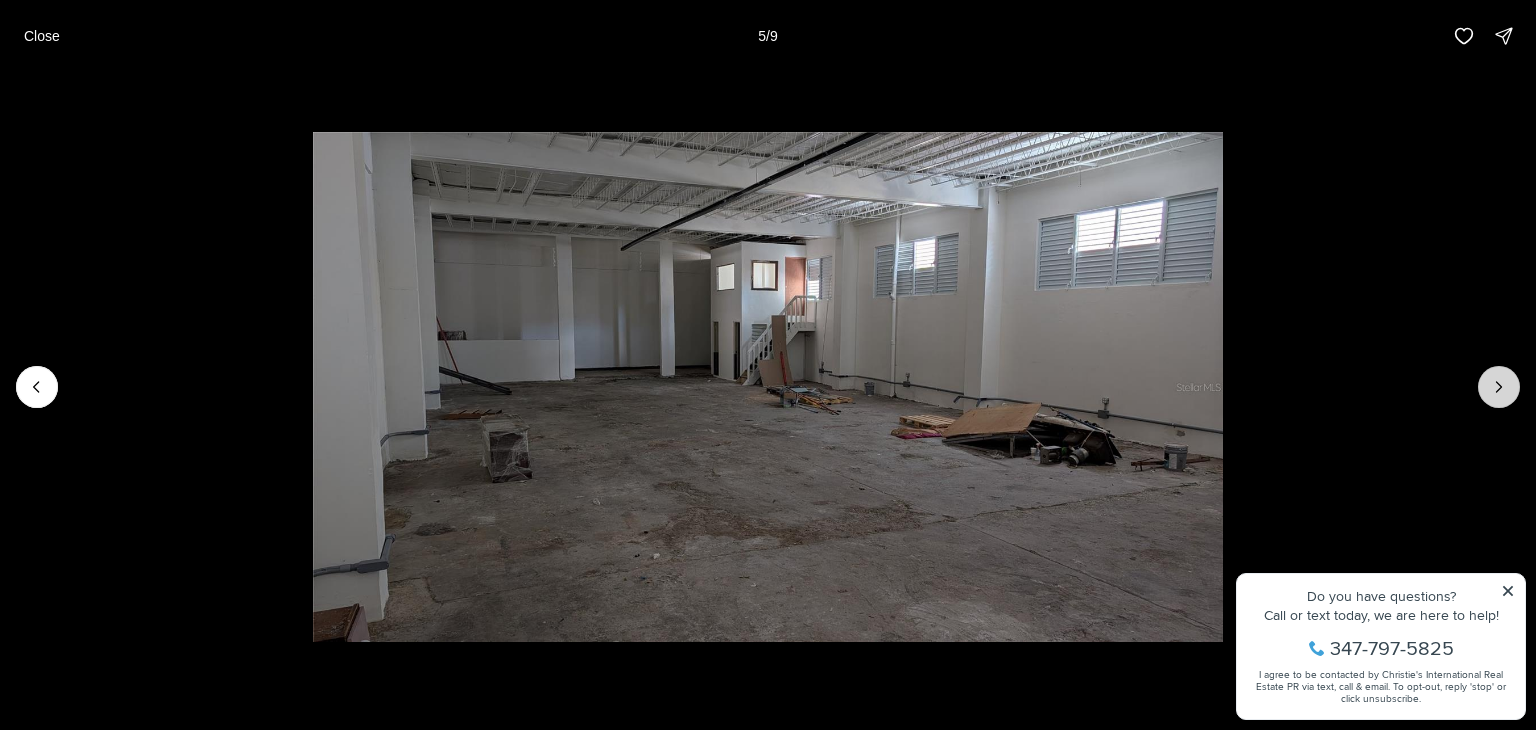click 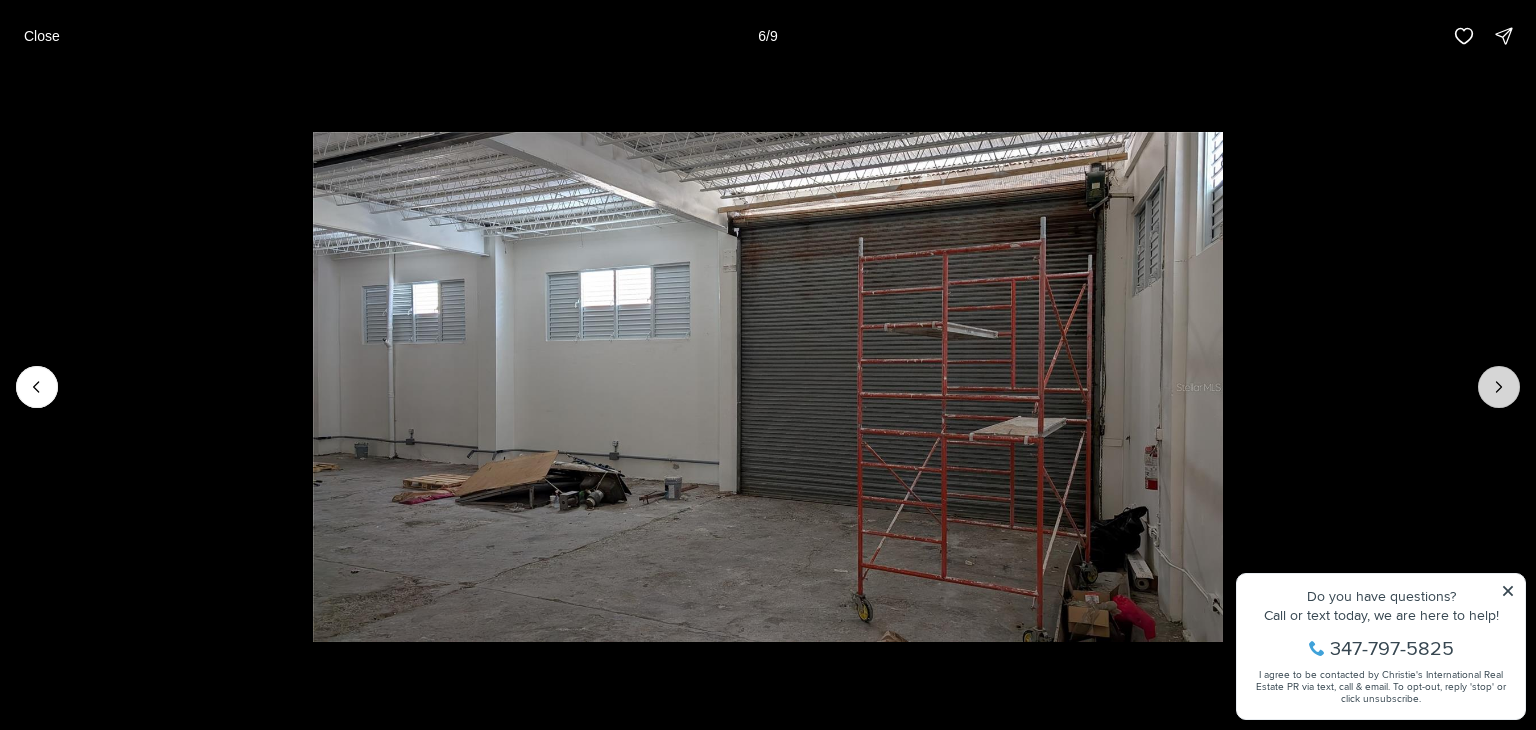 click 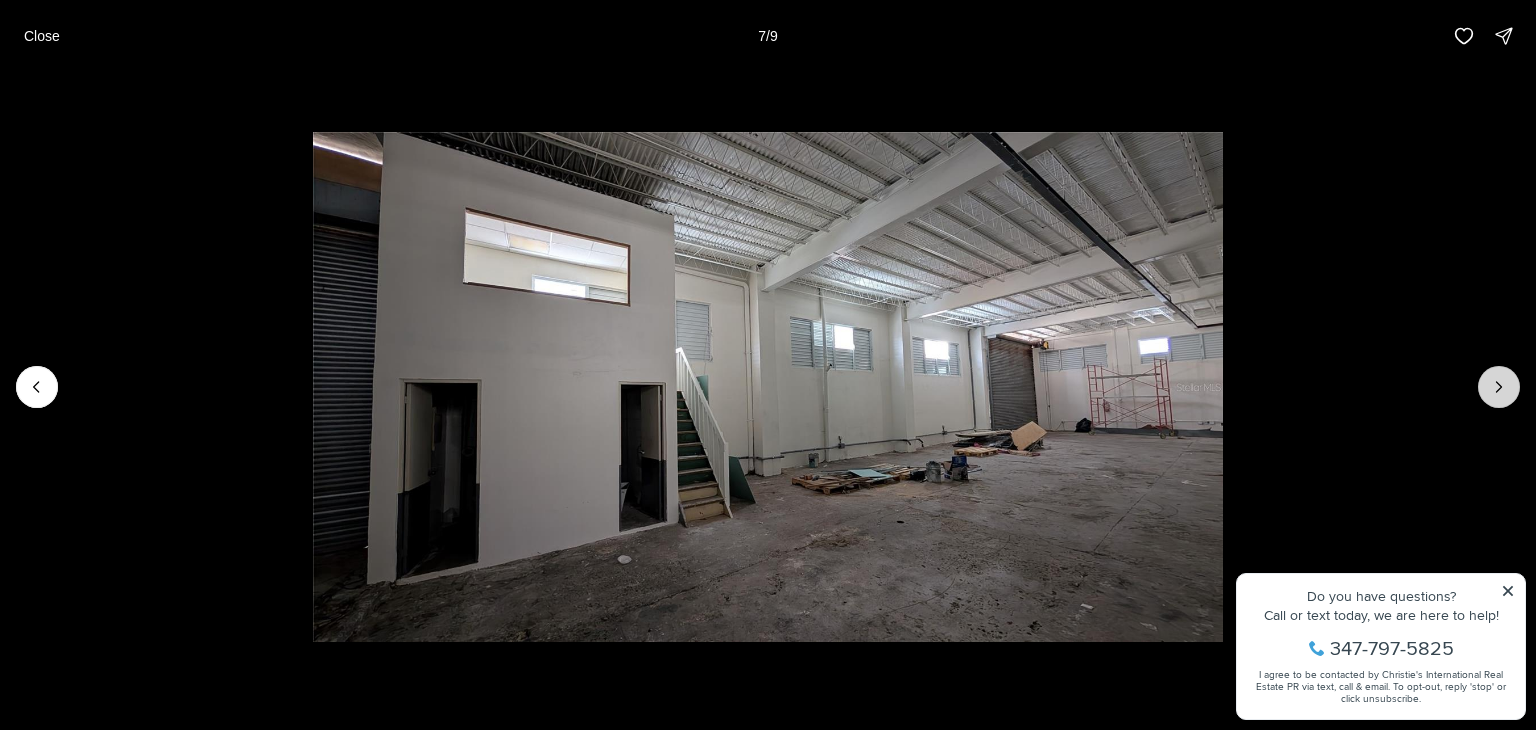 click 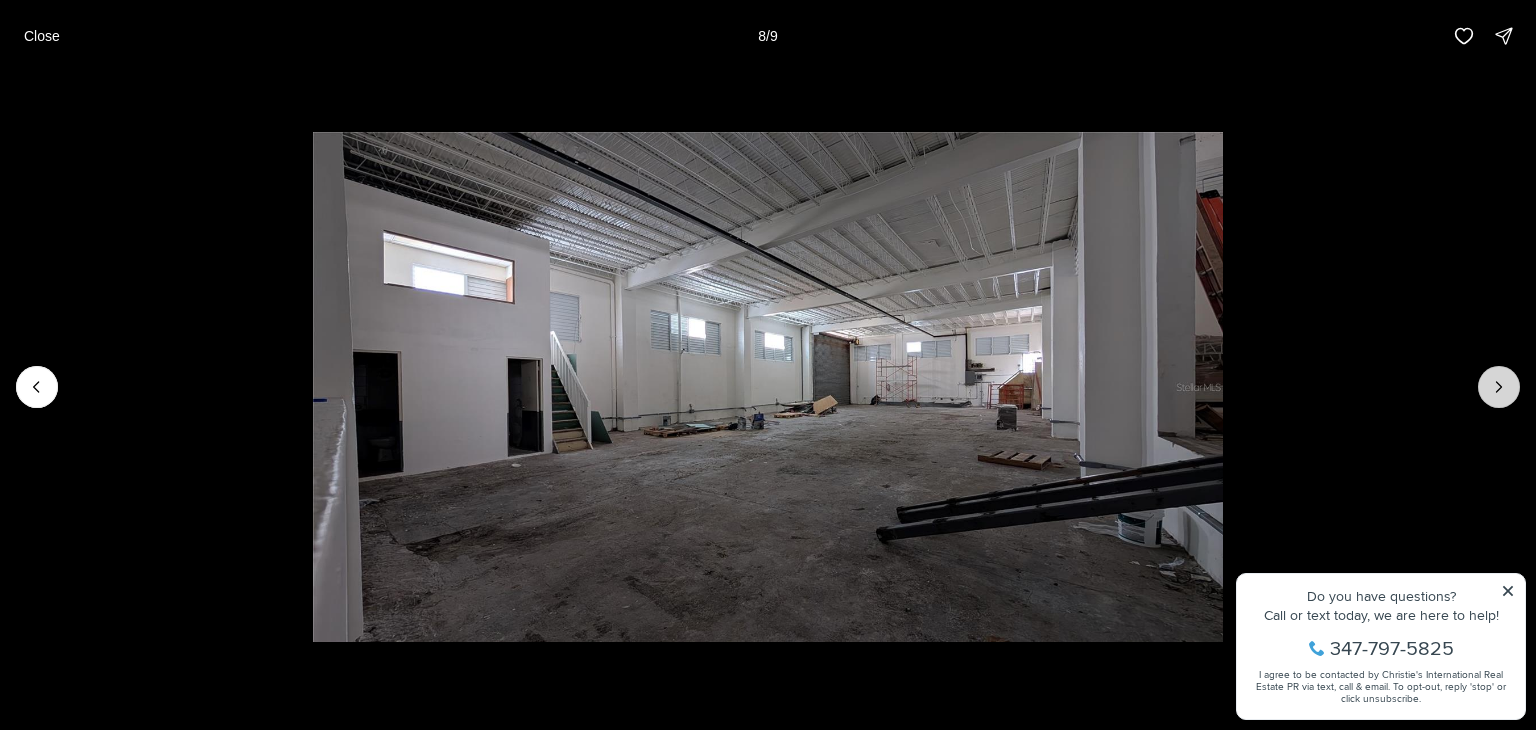 click 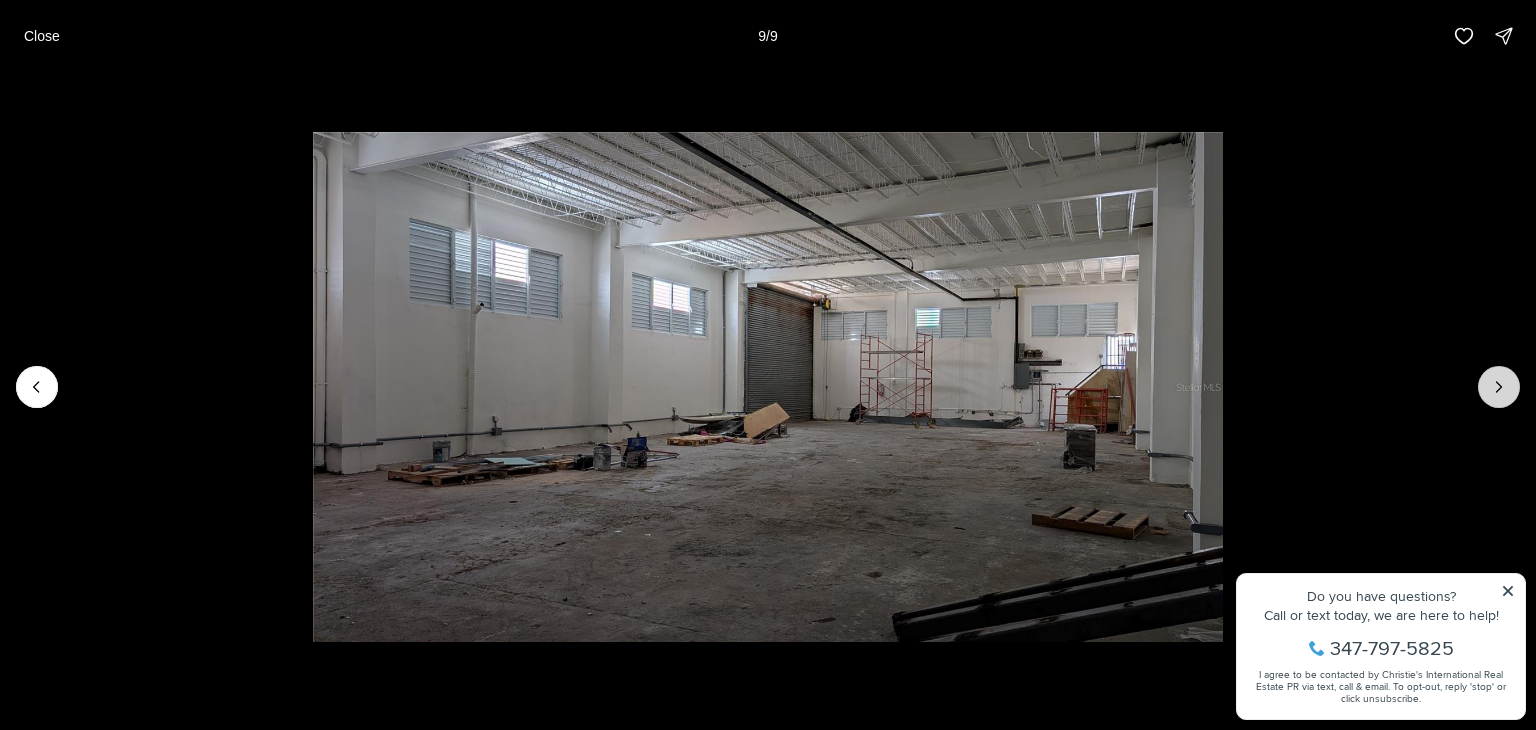 click at bounding box center [1499, 387] 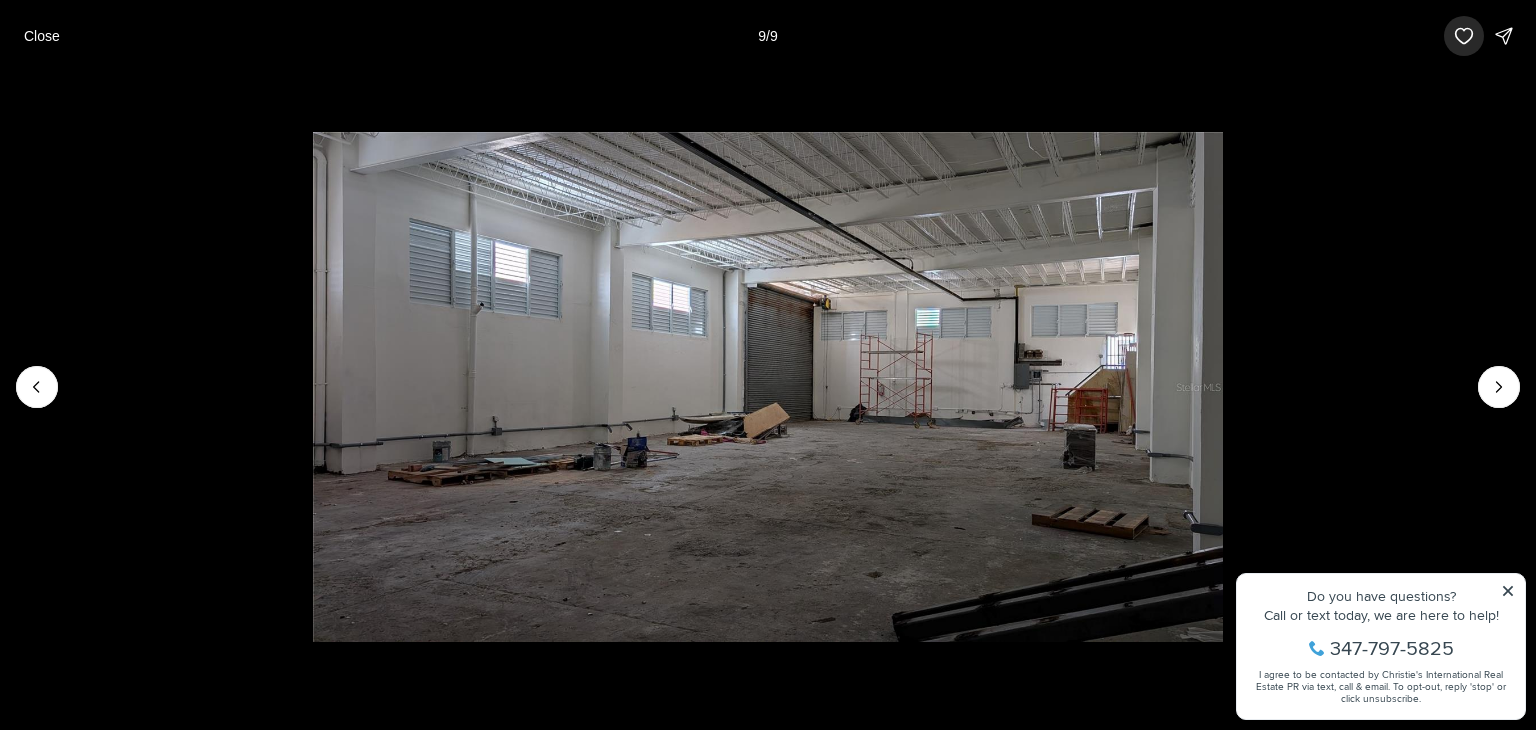 click at bounding box center (1464, 36) 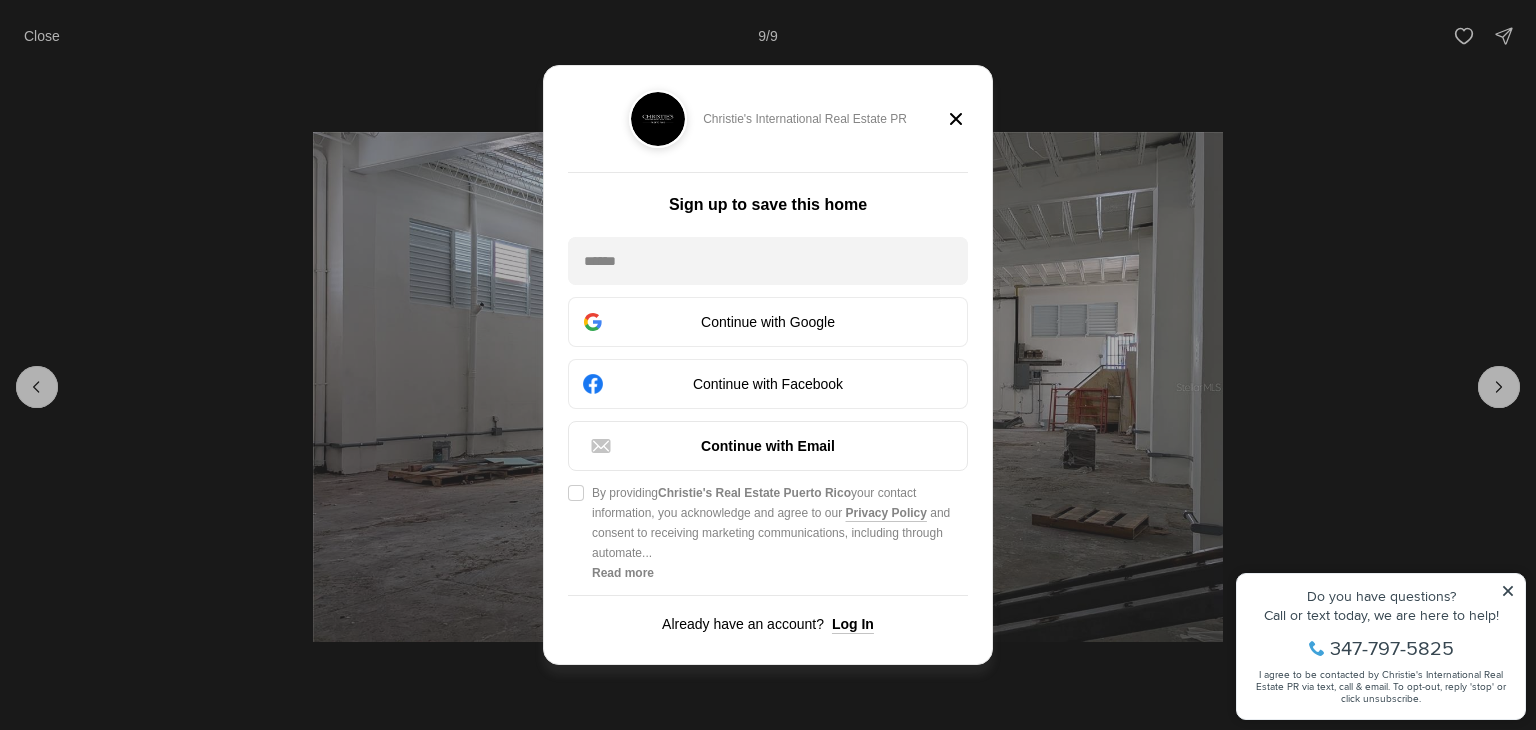 click 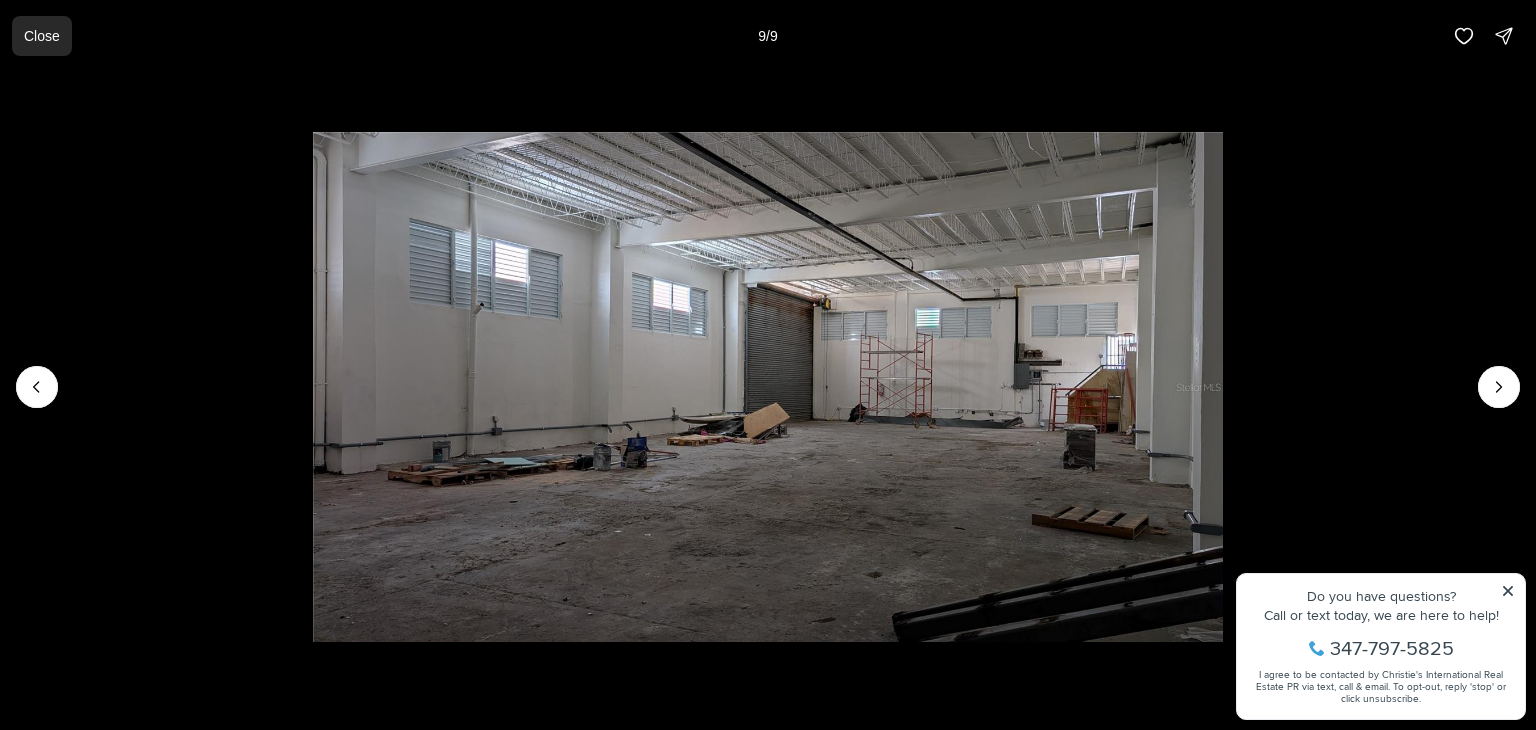 click on "Close" at bounding box center [42, 36] 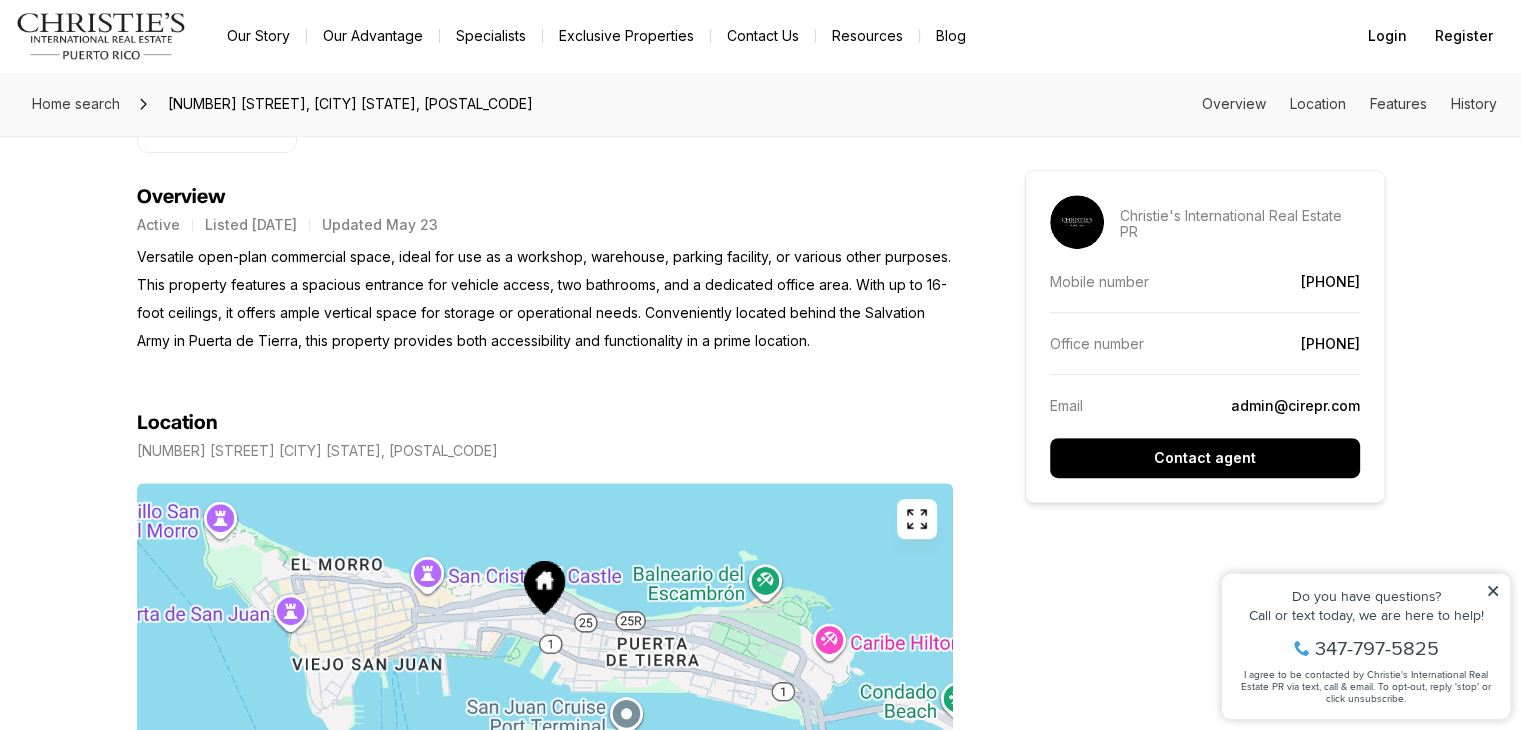 scroll, scrollTop: 795, scrollLeft: 0, axis: vertical 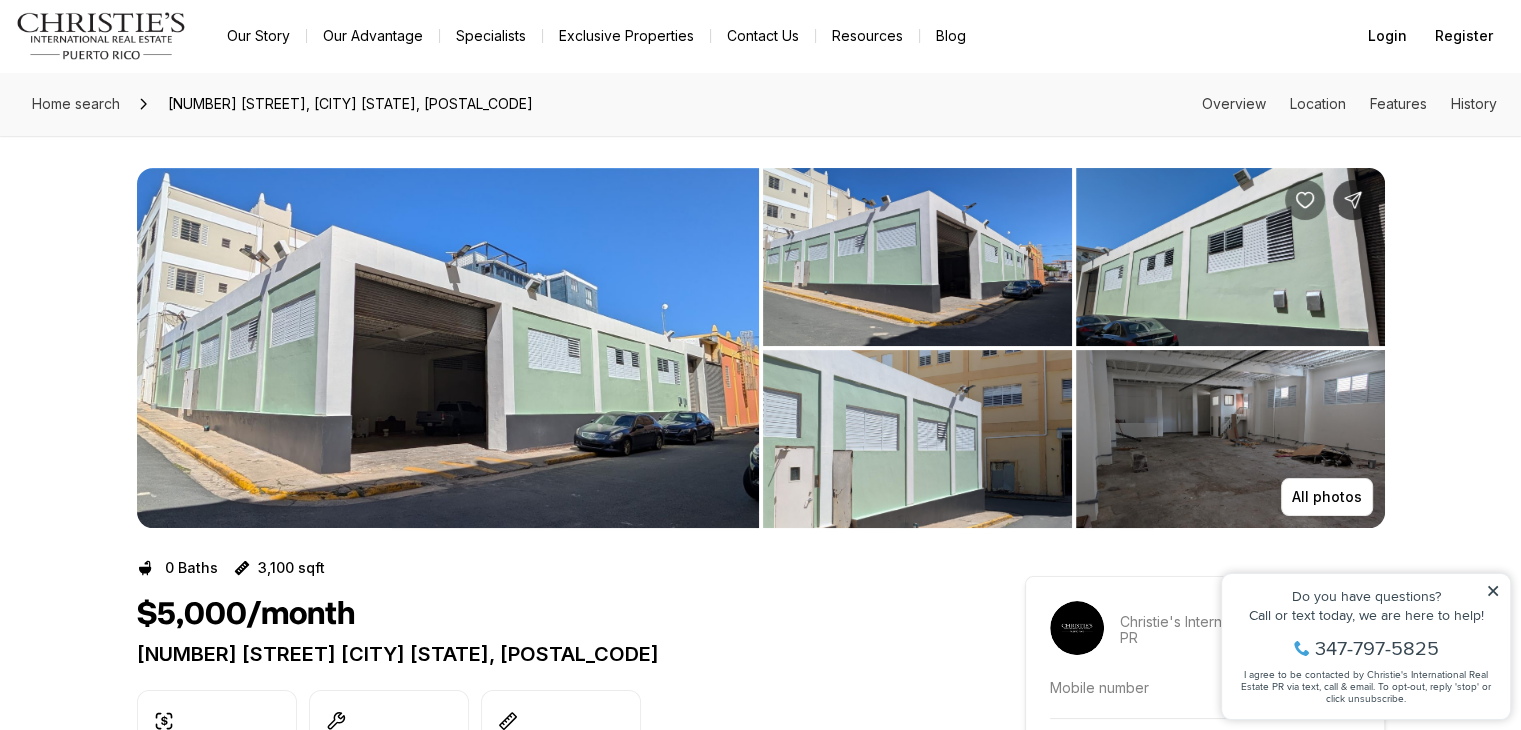 click 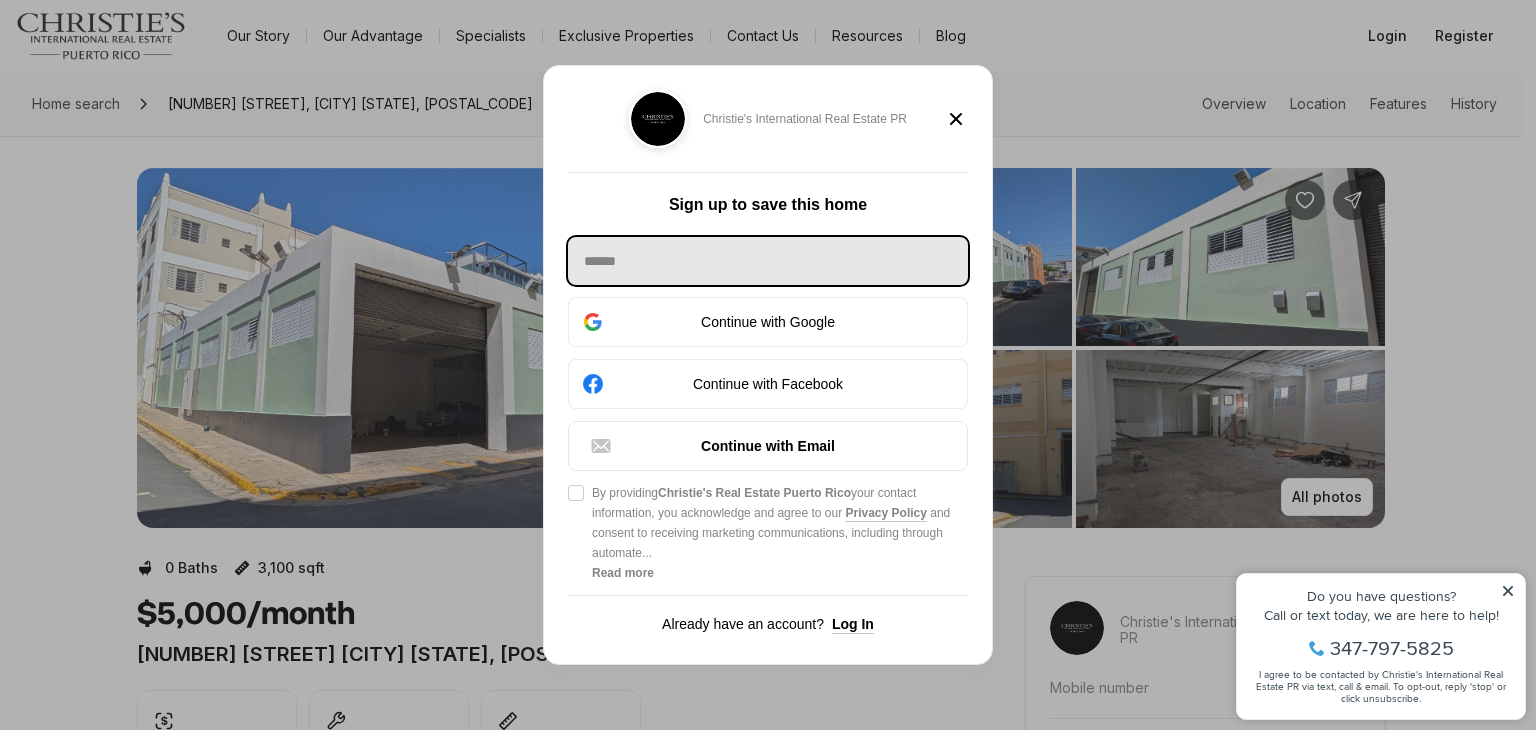 click at bounding box center (768, 261) 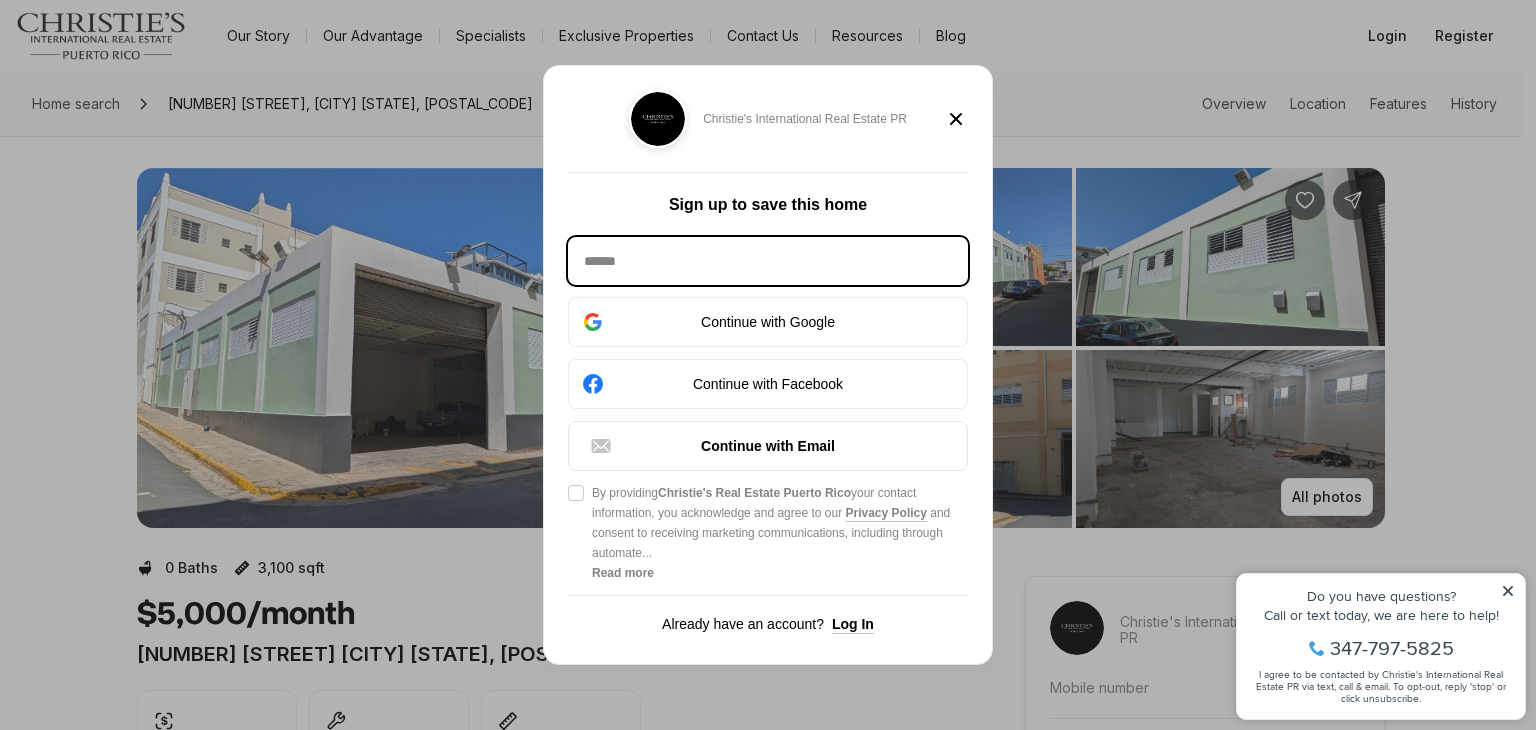 type on "**********" 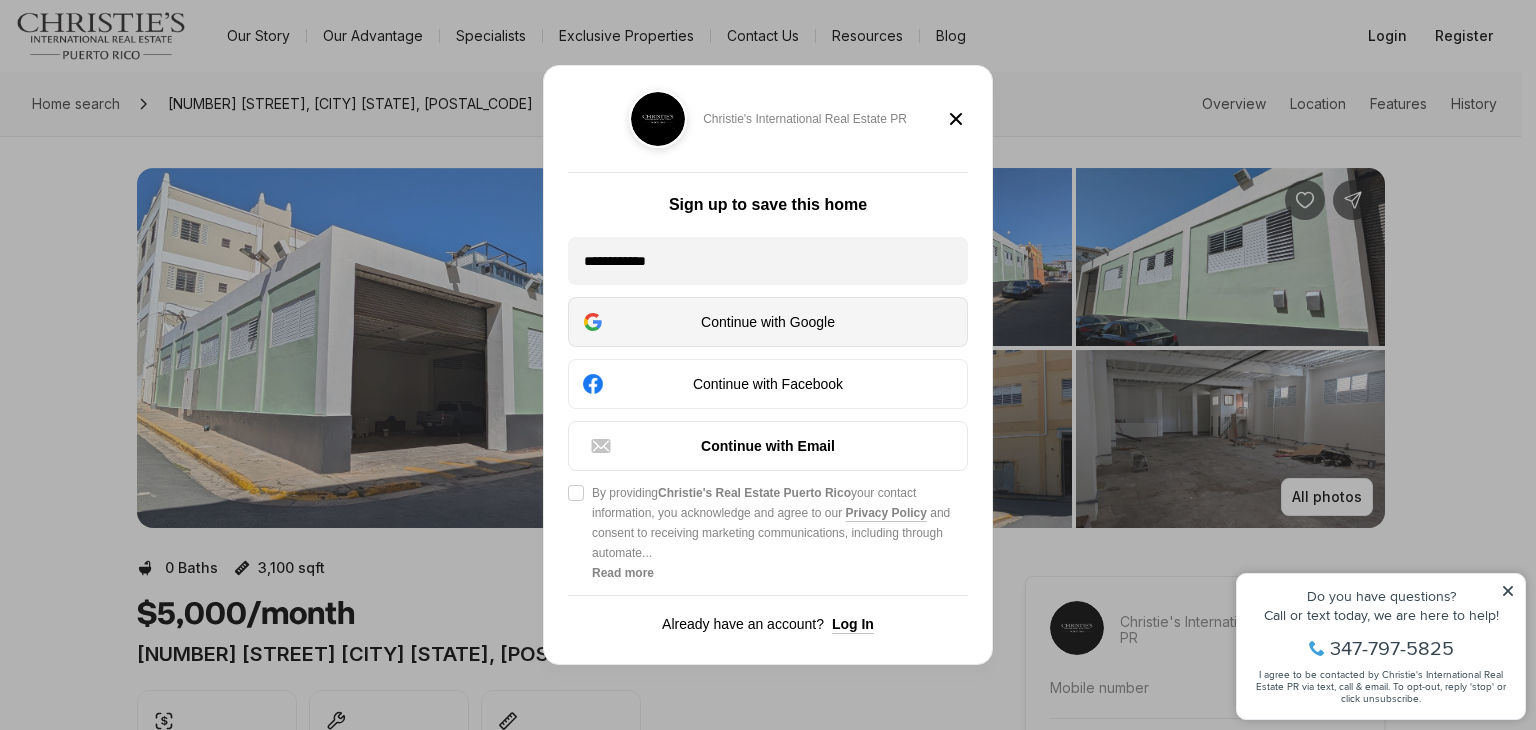 click on "Continue with Google" at bounding box center [768, 322] 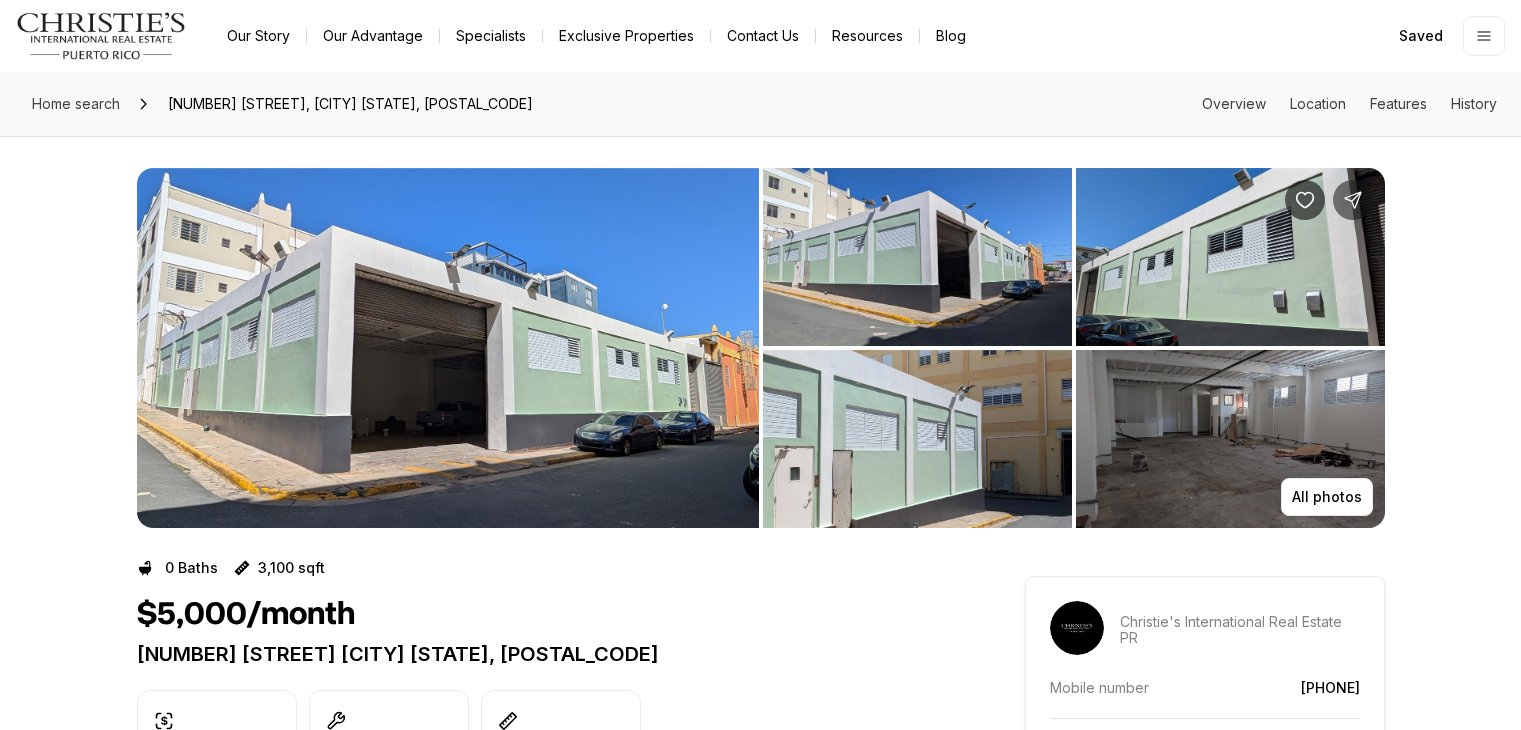 scroll, scrollTop: 0, scrollLeft: 0, axis: both 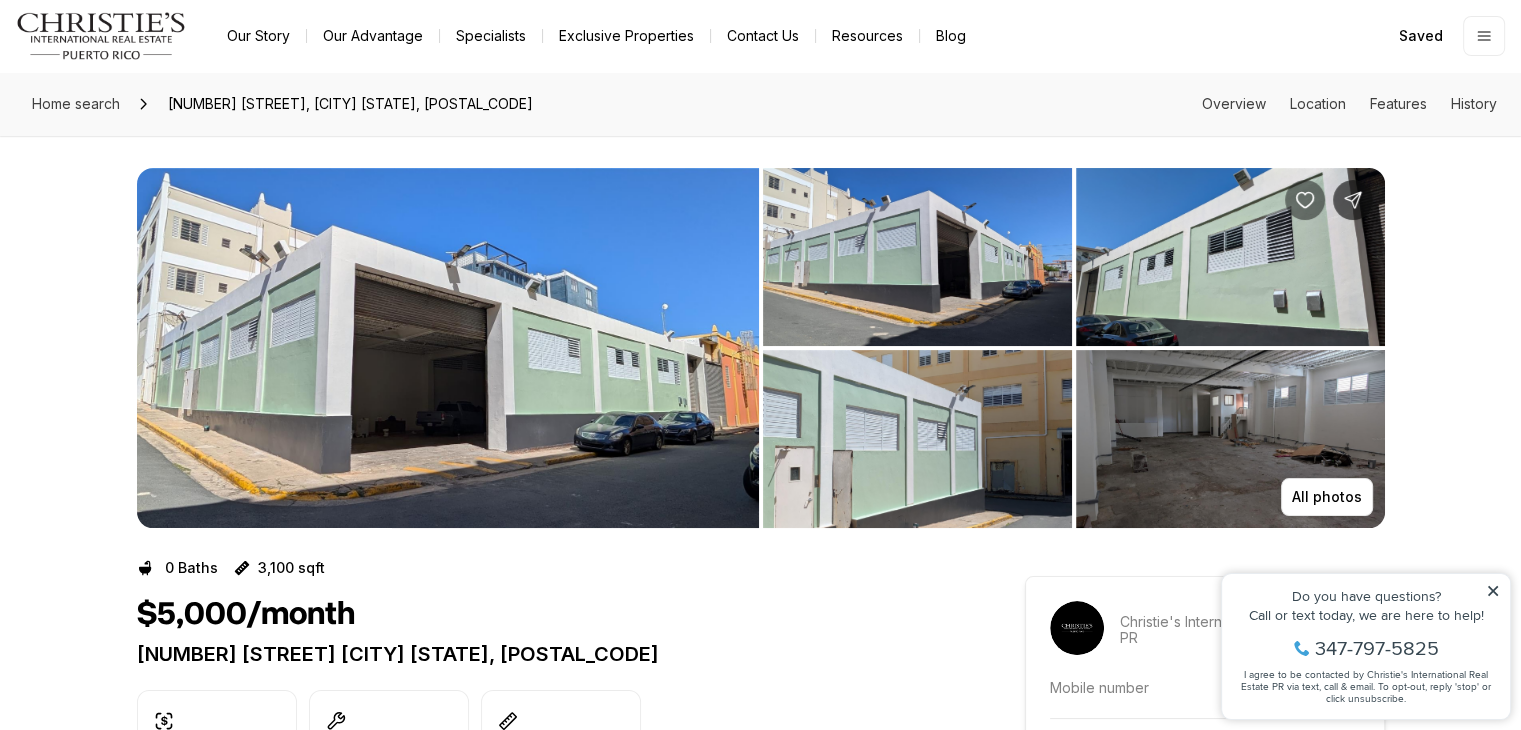 click 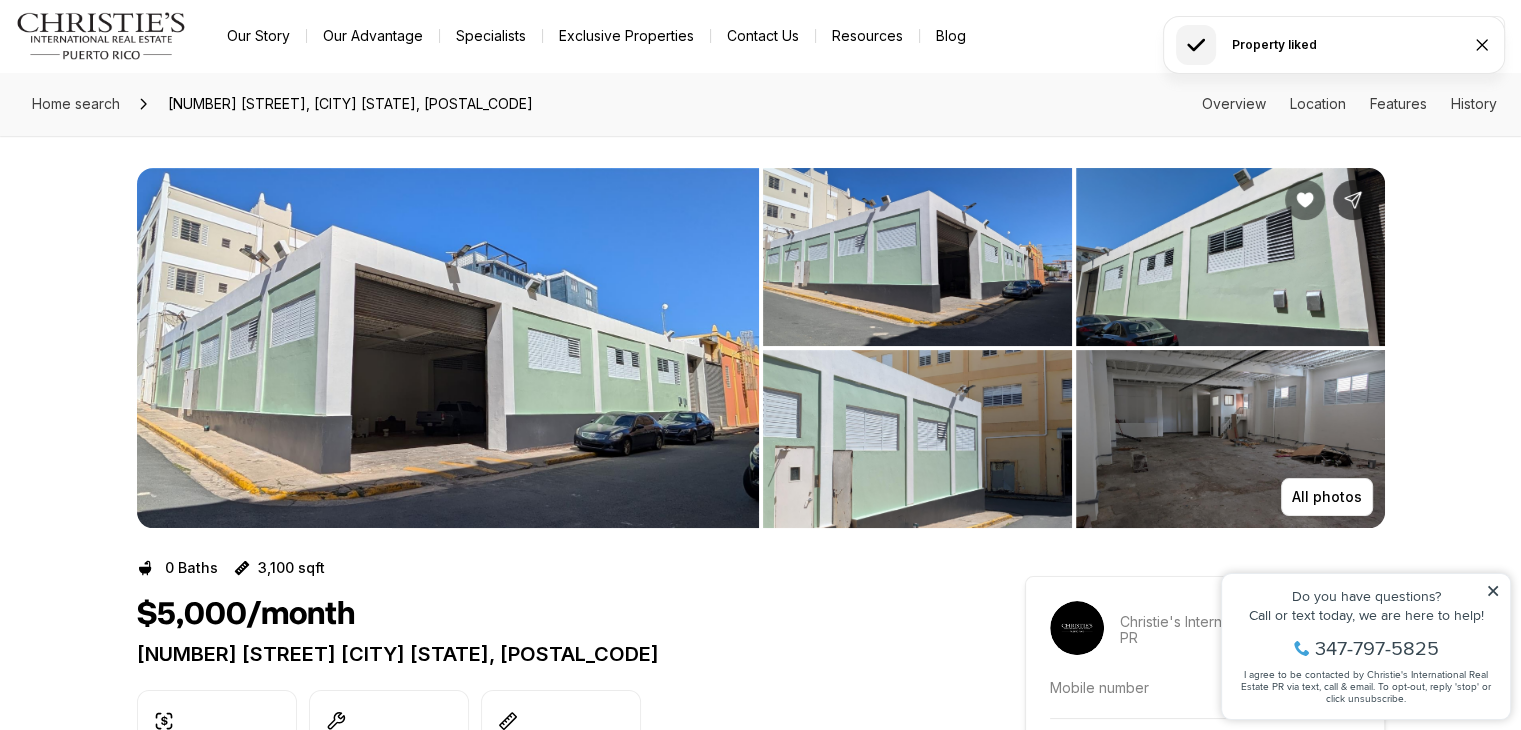 click on "All photos" at bounding box center [760, 332] 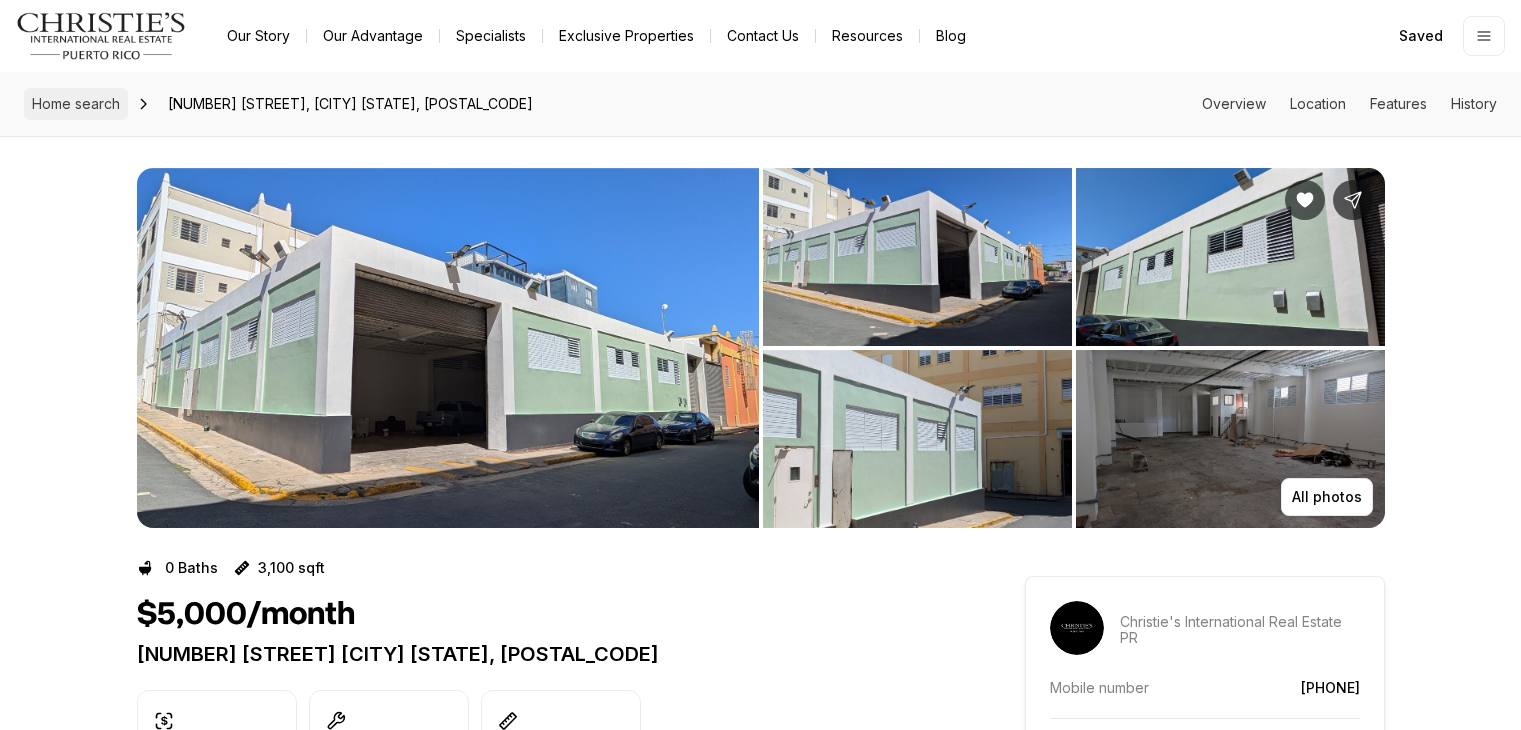 scroll, scrollTop: 0, scrollLeft: 0, axis: both 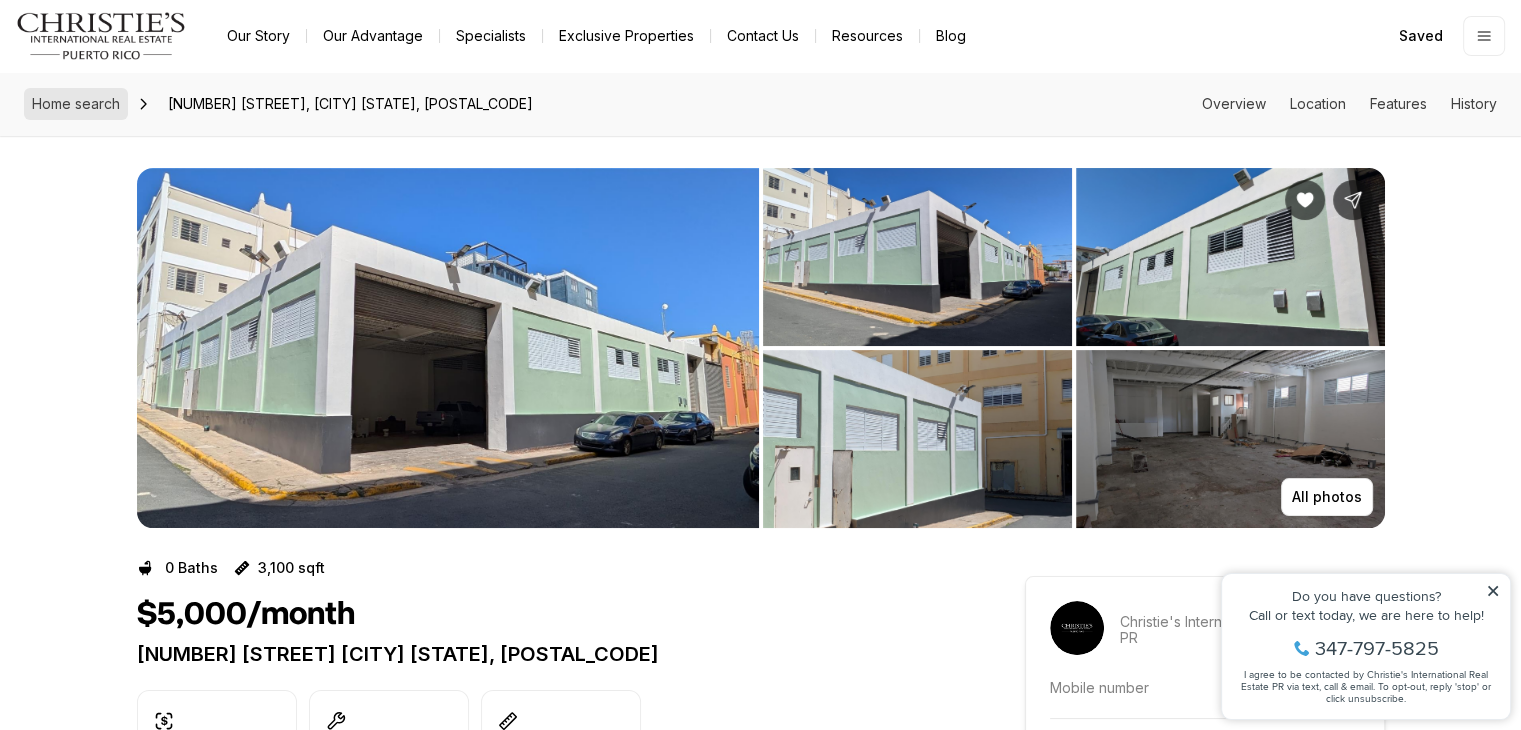 click on "Home search" at bounding box center [76, 103] 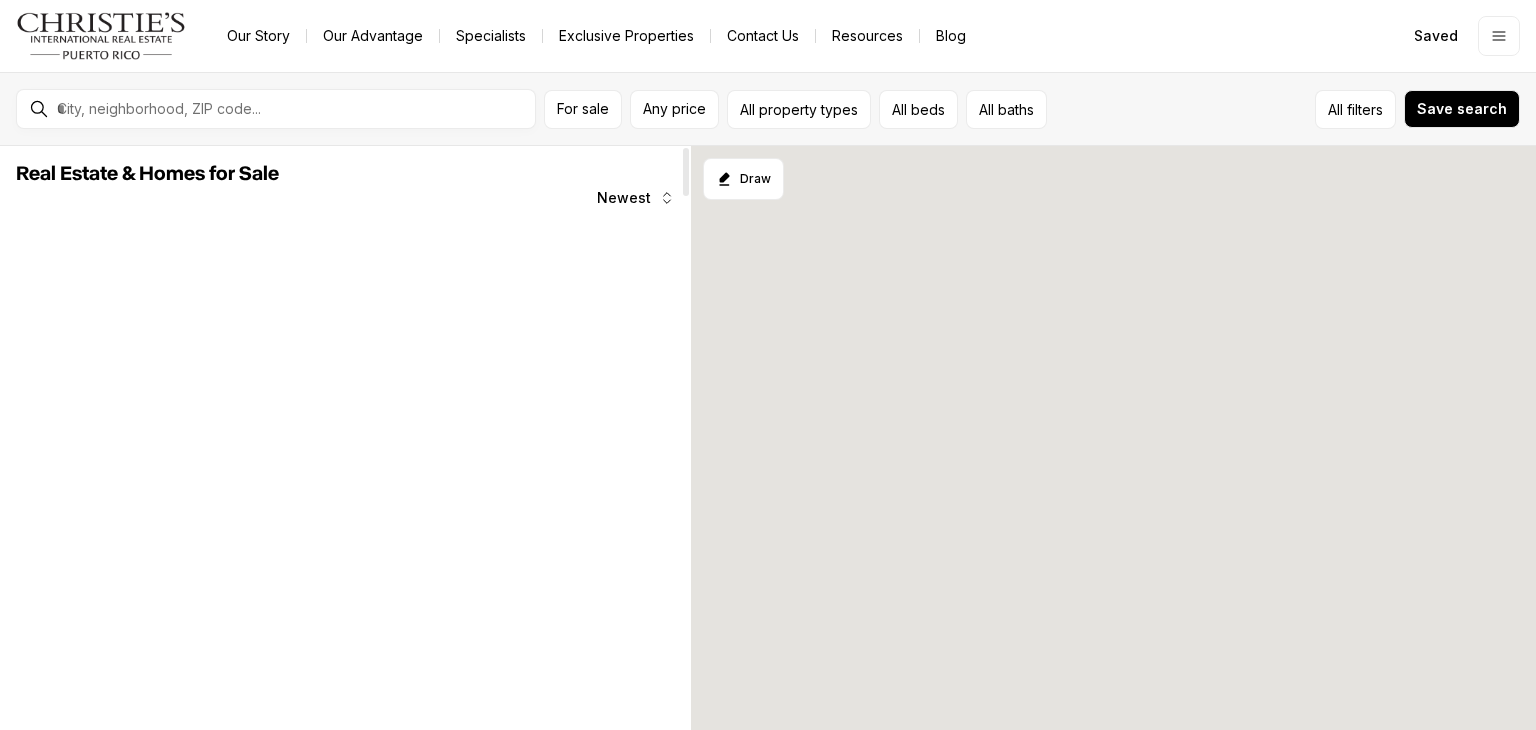 scroll, scrollTop: 0, scrollLeft: 0, axis: both 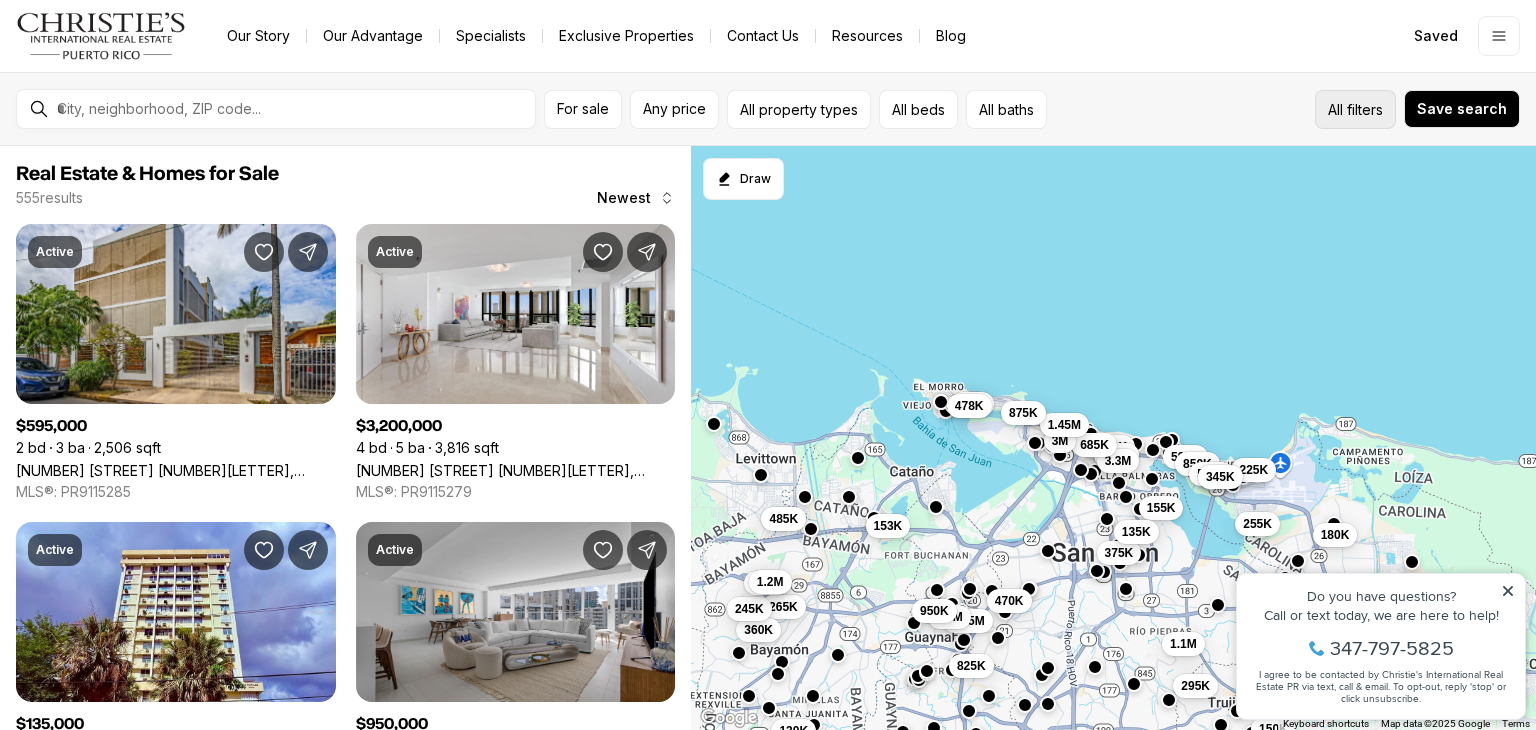 click on "All filters" at bounding box center (1355, 109) 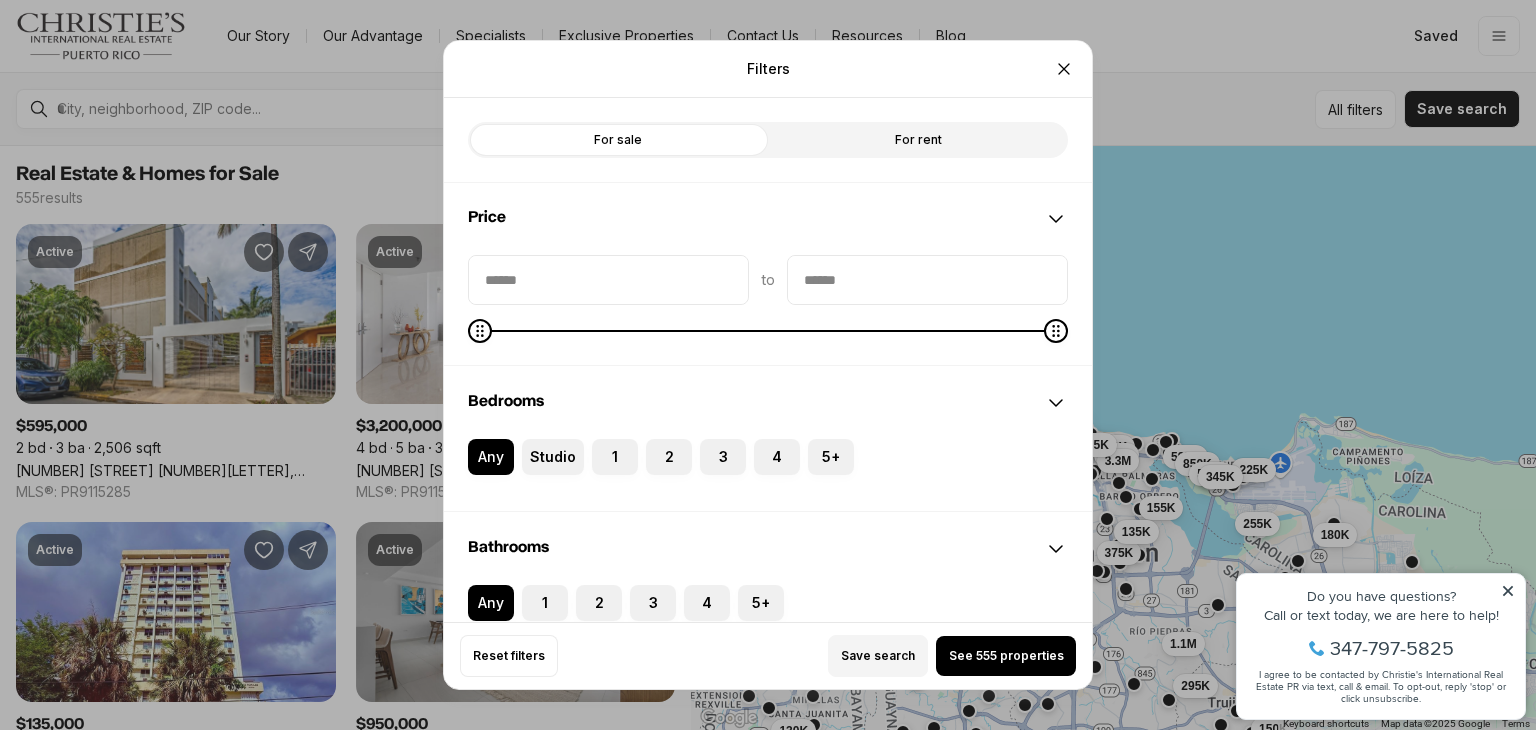 click on "For rent" at bounding box center [918, 140] 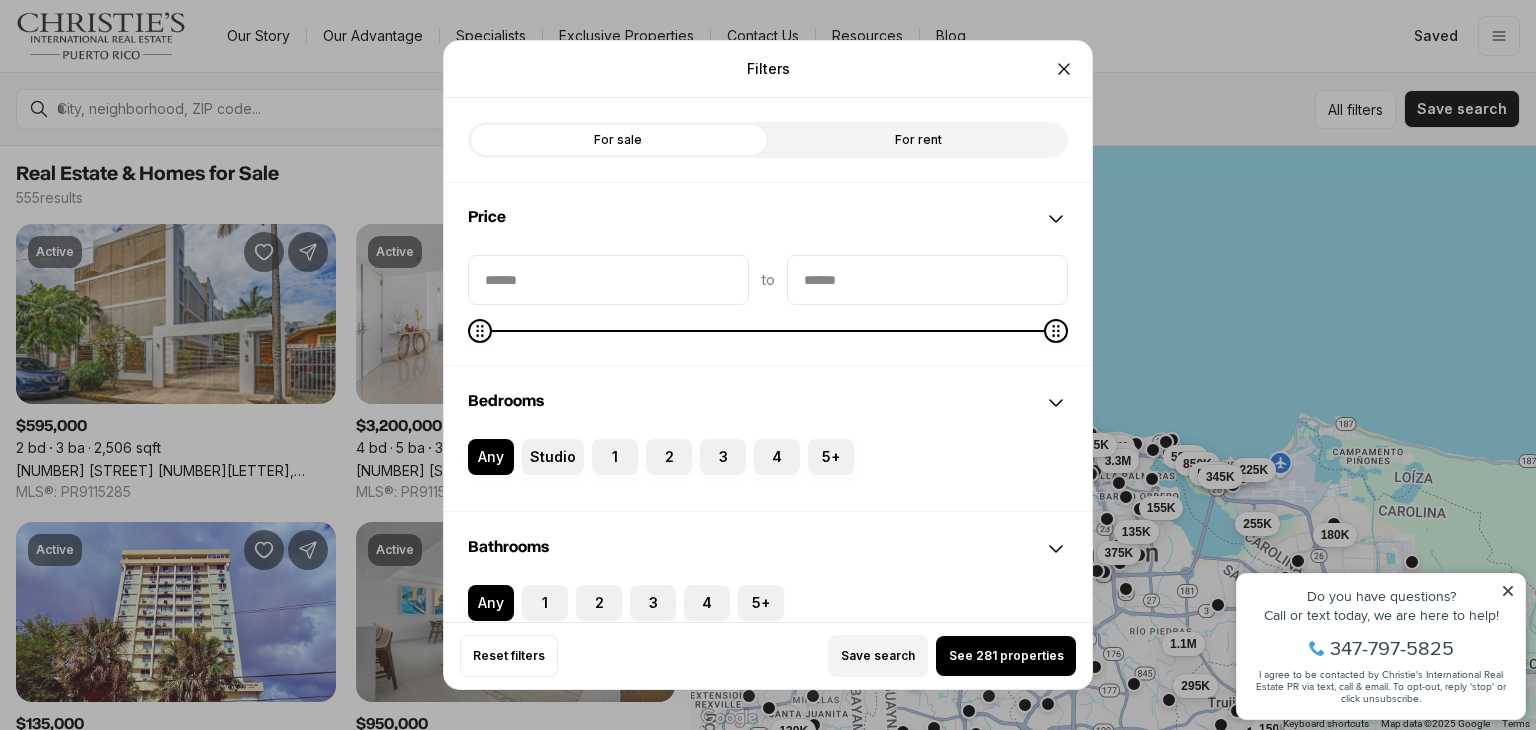 scroll, scrollTop: 874, scrollLeft: 0, axis: vertical 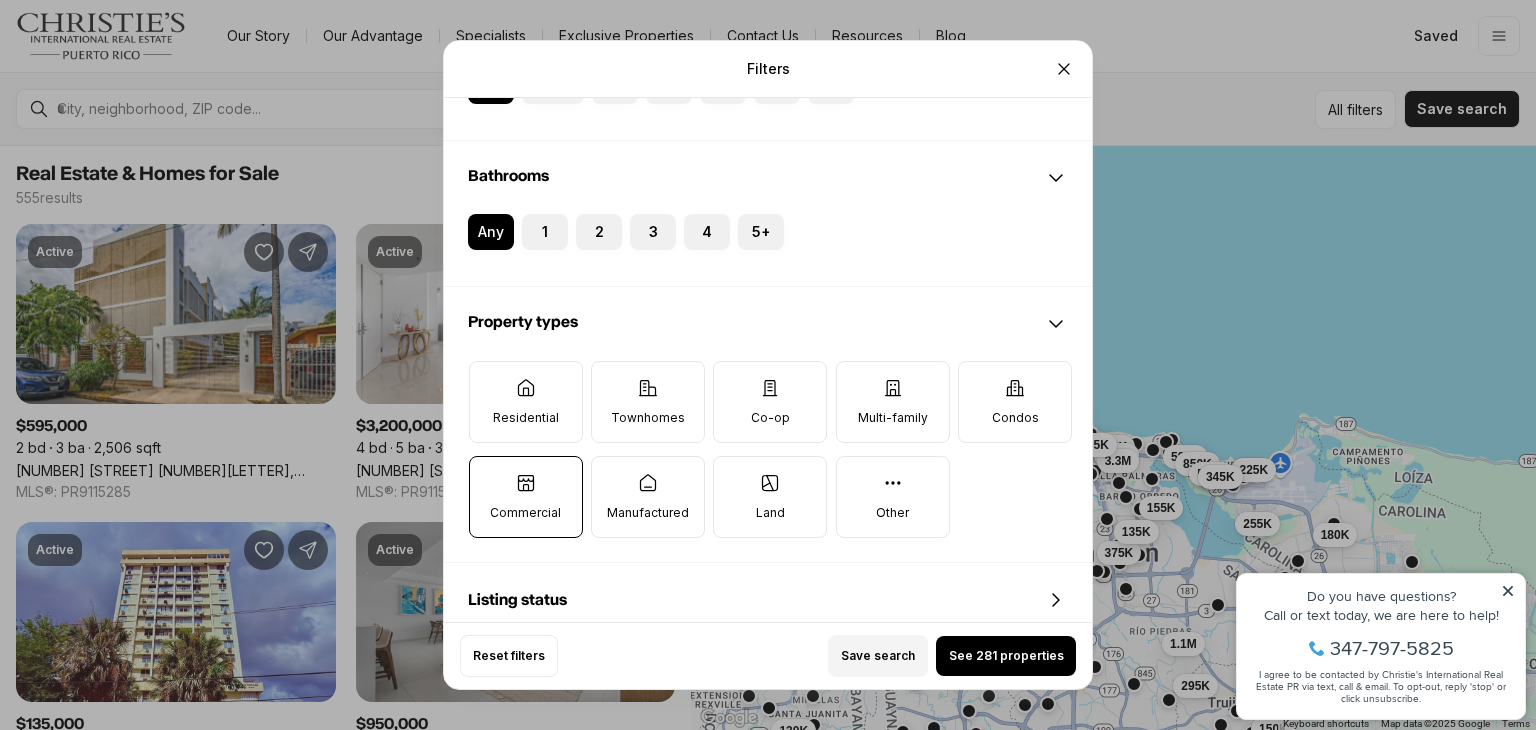 click on "Commercial" at bounding box center [526, 497] 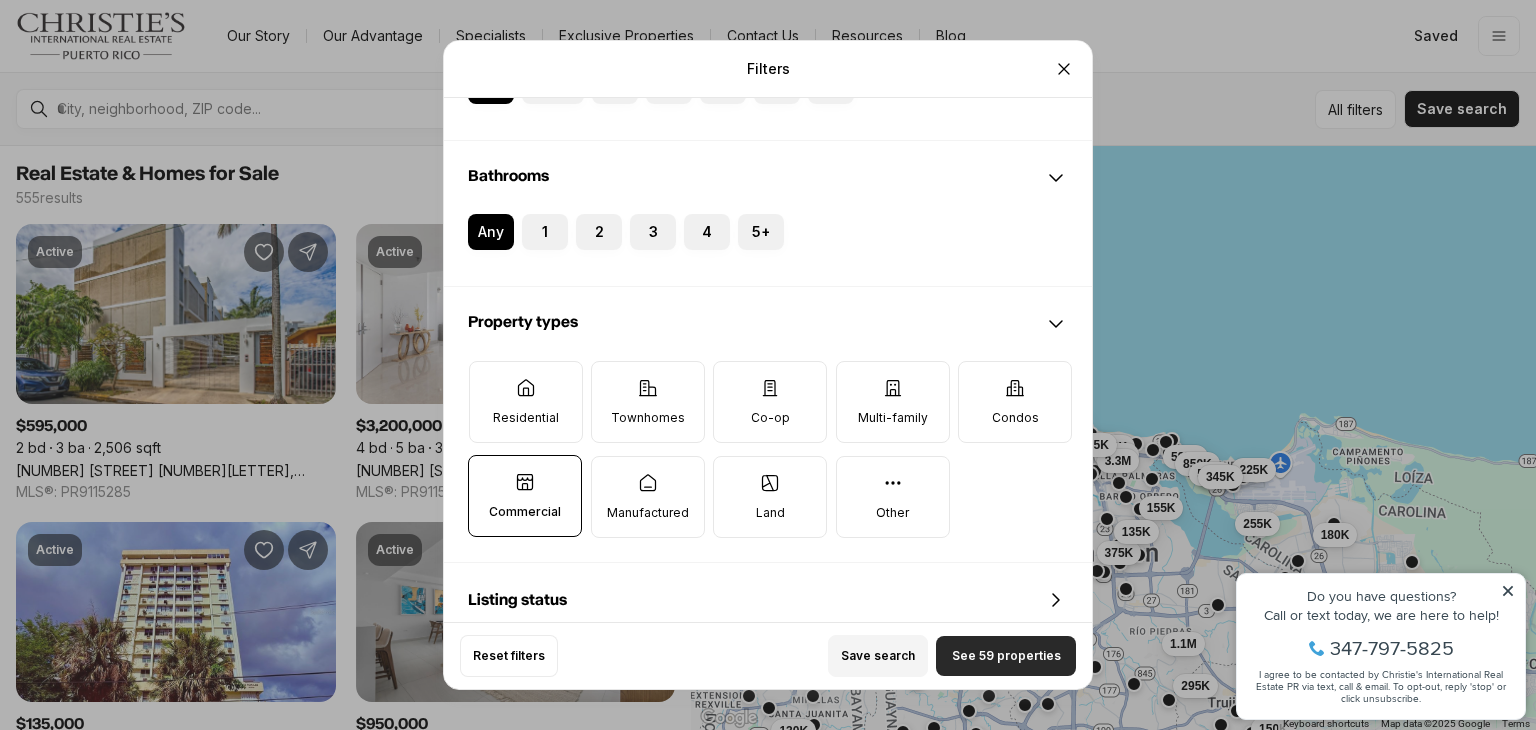 click on "See 59 properties" at bounding box center [1006, 656] 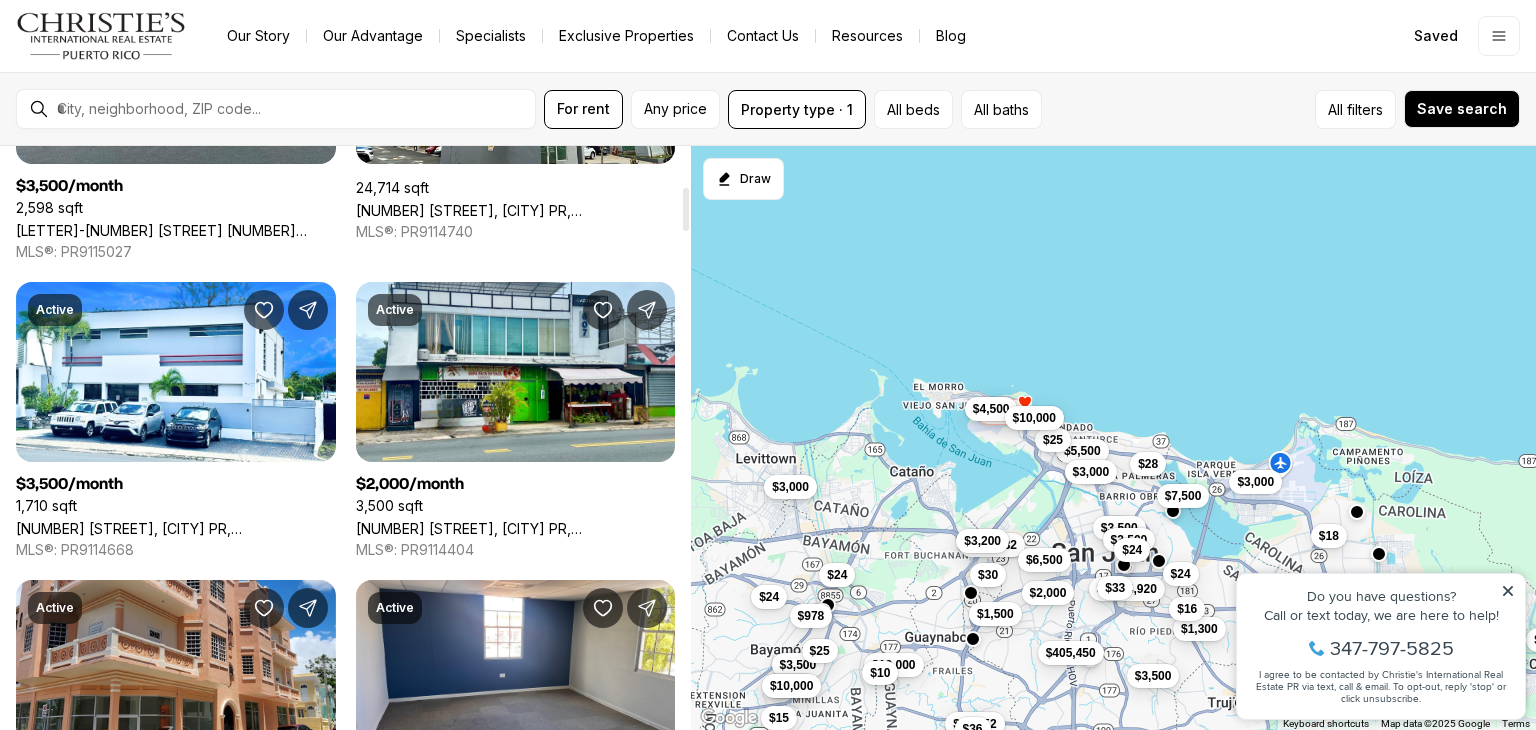 scroll, scrollTop: 549, scrollLeft: 0, axis: vertical 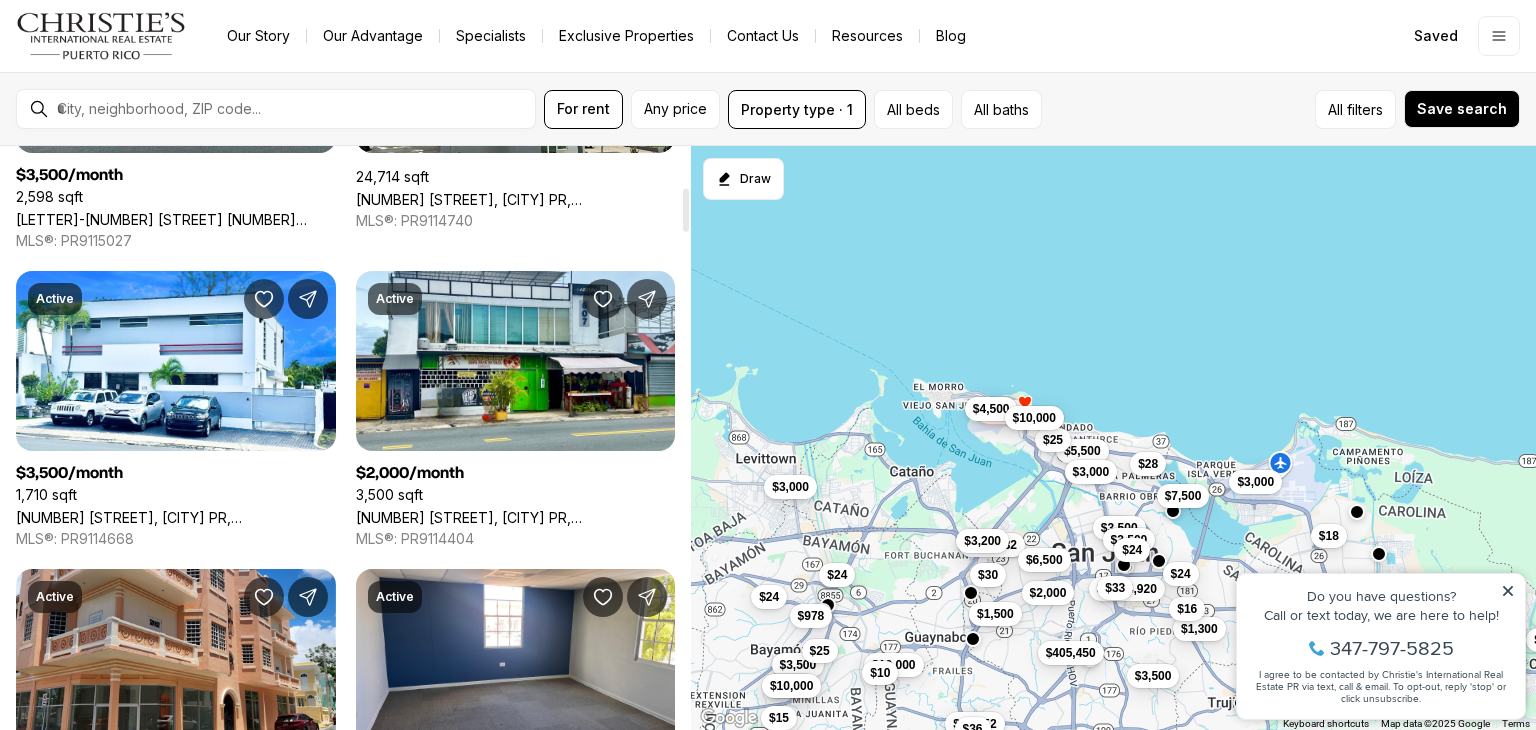 drag, startPoint x: 684, startPoint y: 169, endPoint x: 672, endPoint y: 210, distance: 42.72002 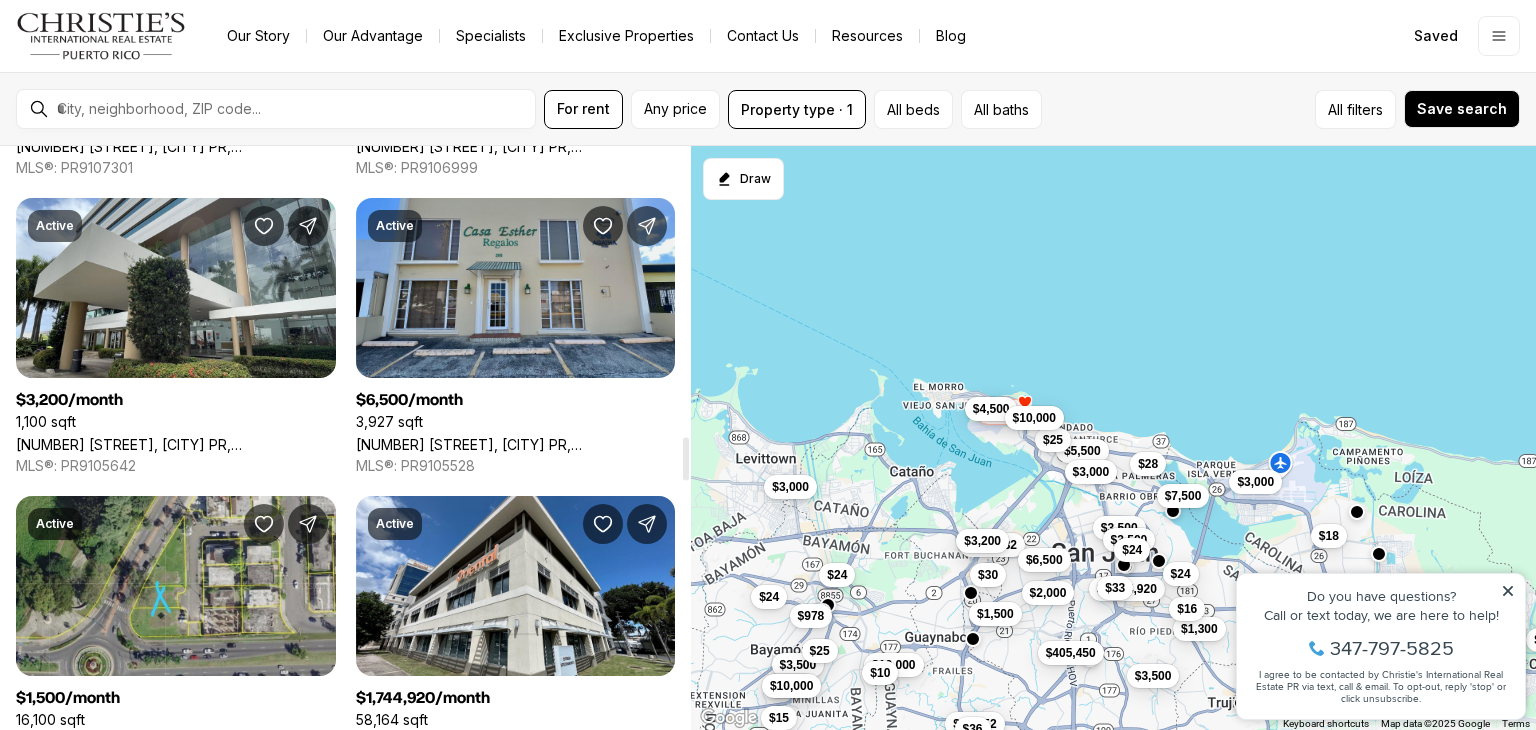 scroll, scrollTop: 3922, scrollLeft: 0, axis: vertical 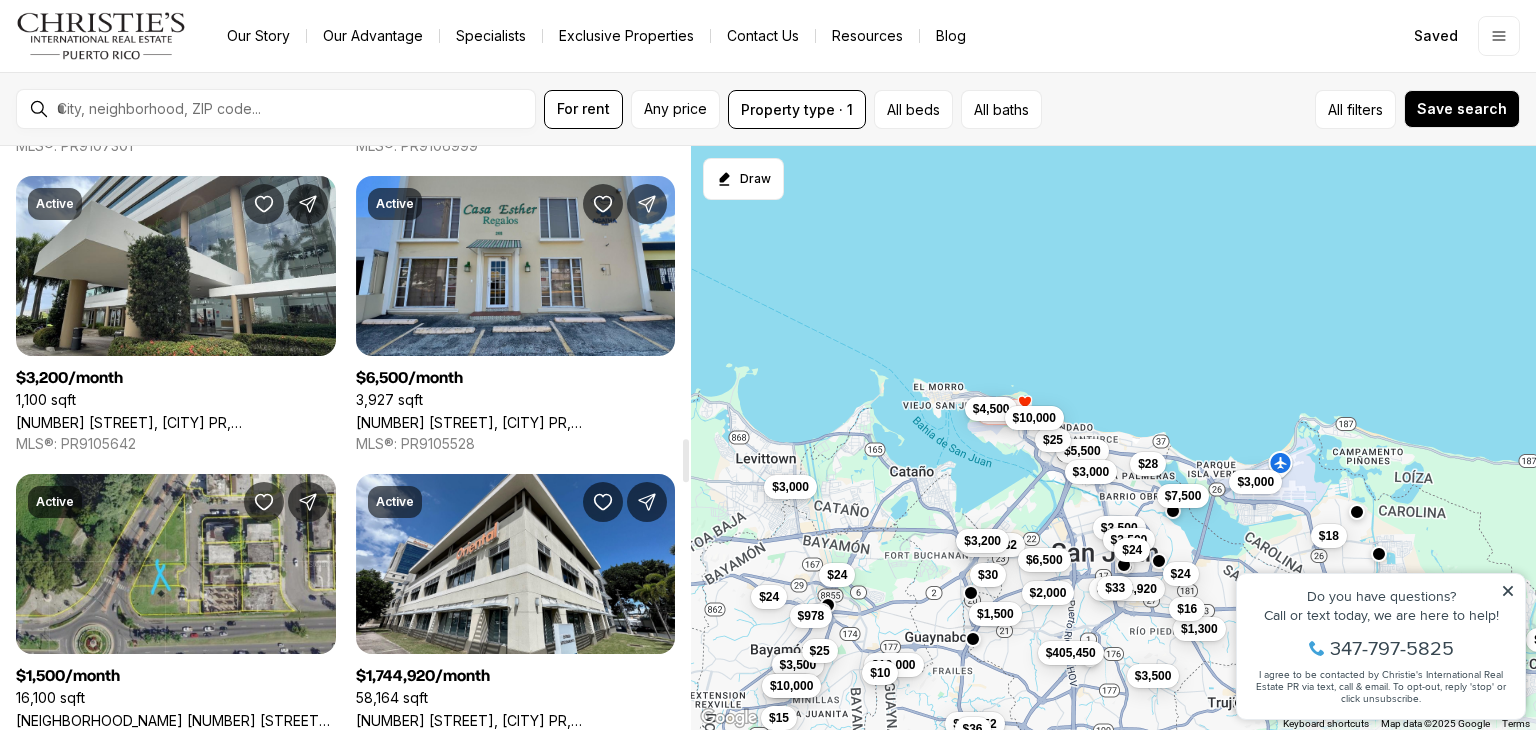 drag, startPoint x: 684, startPoint y: 217, endPoint x: 679, endPoint y: 468, distance: 251.04979 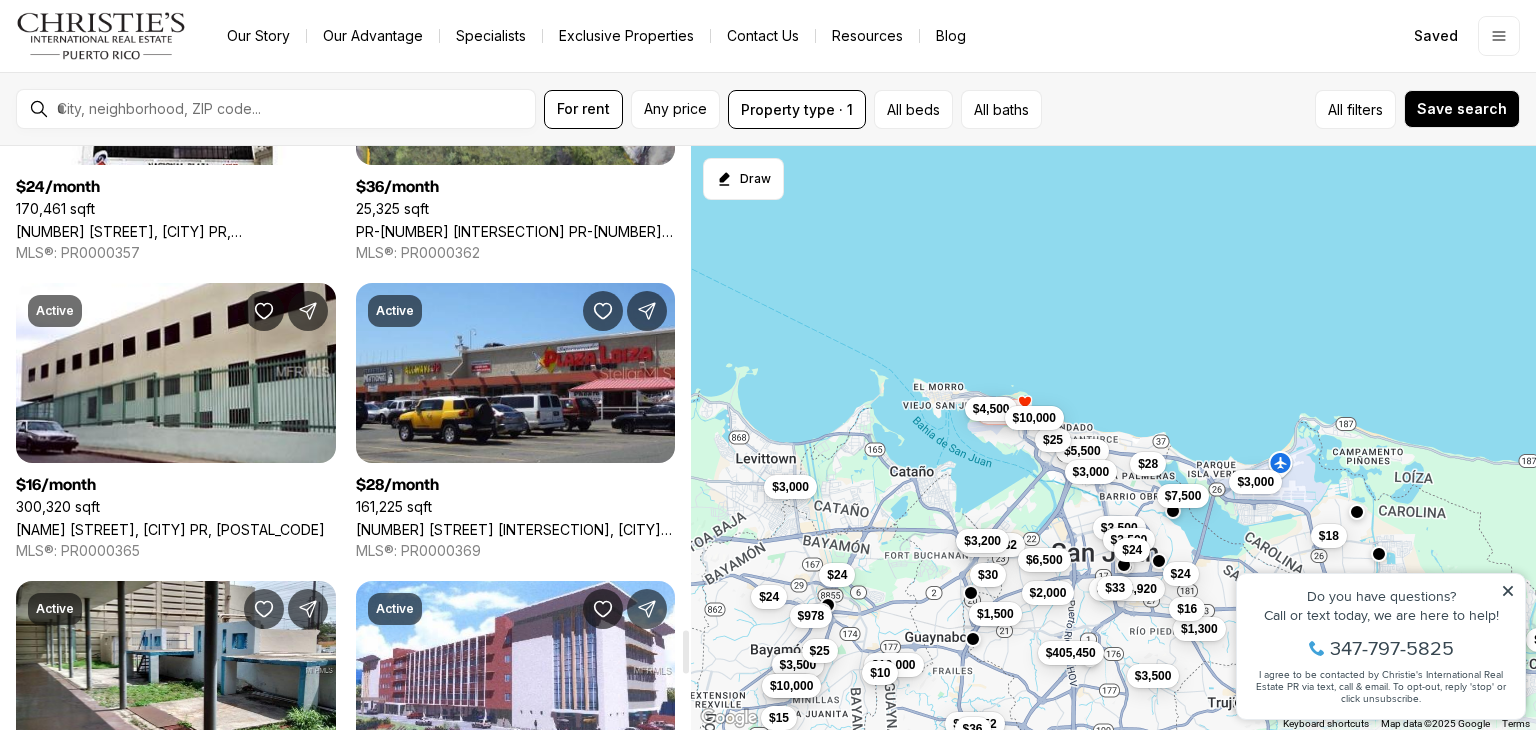 scroll, scrollTop: 6519, scrollLeft: 0, axis: vertical 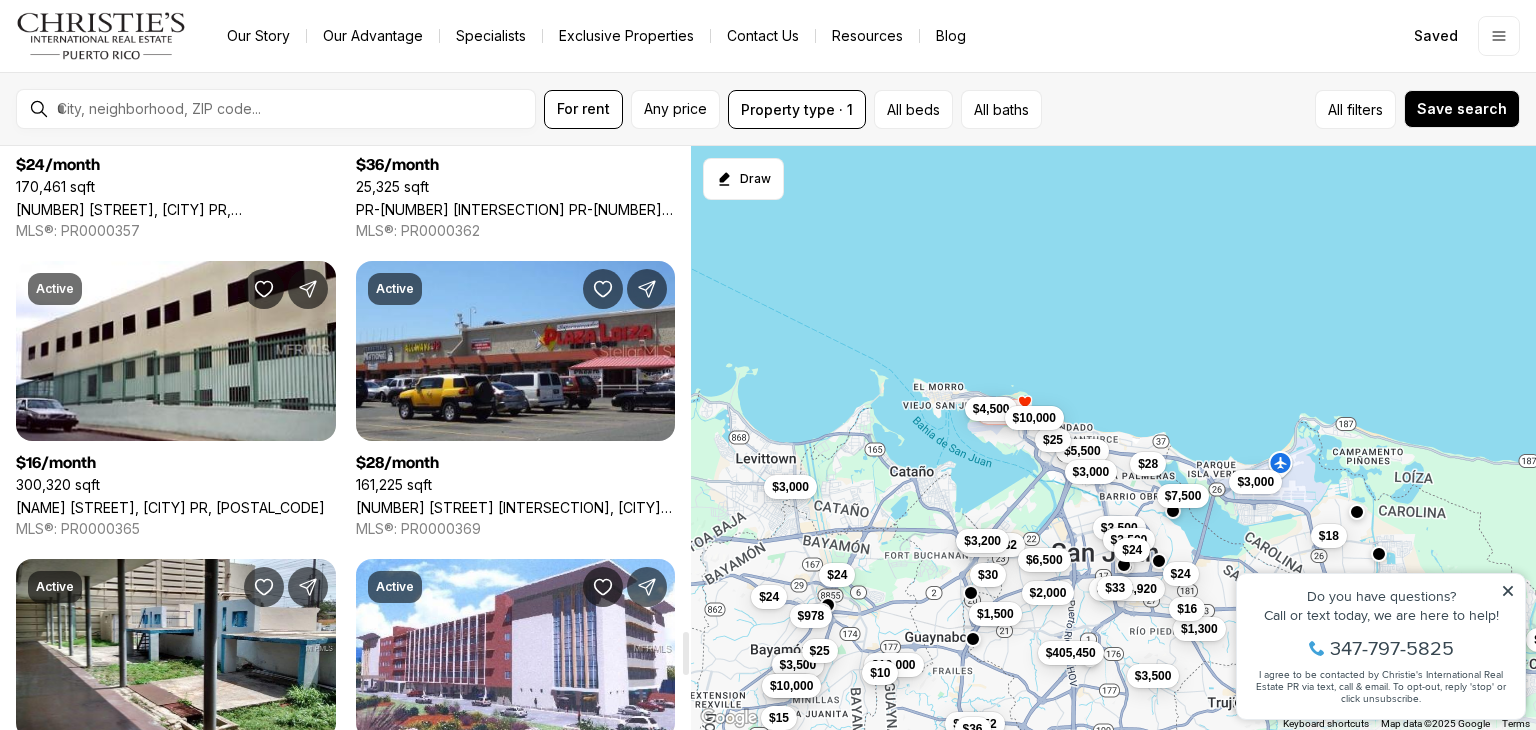drag, startPoint x: 688, startPoint y: 453, endPoint x: 703, endPoint y: 645, distance: 192.58505 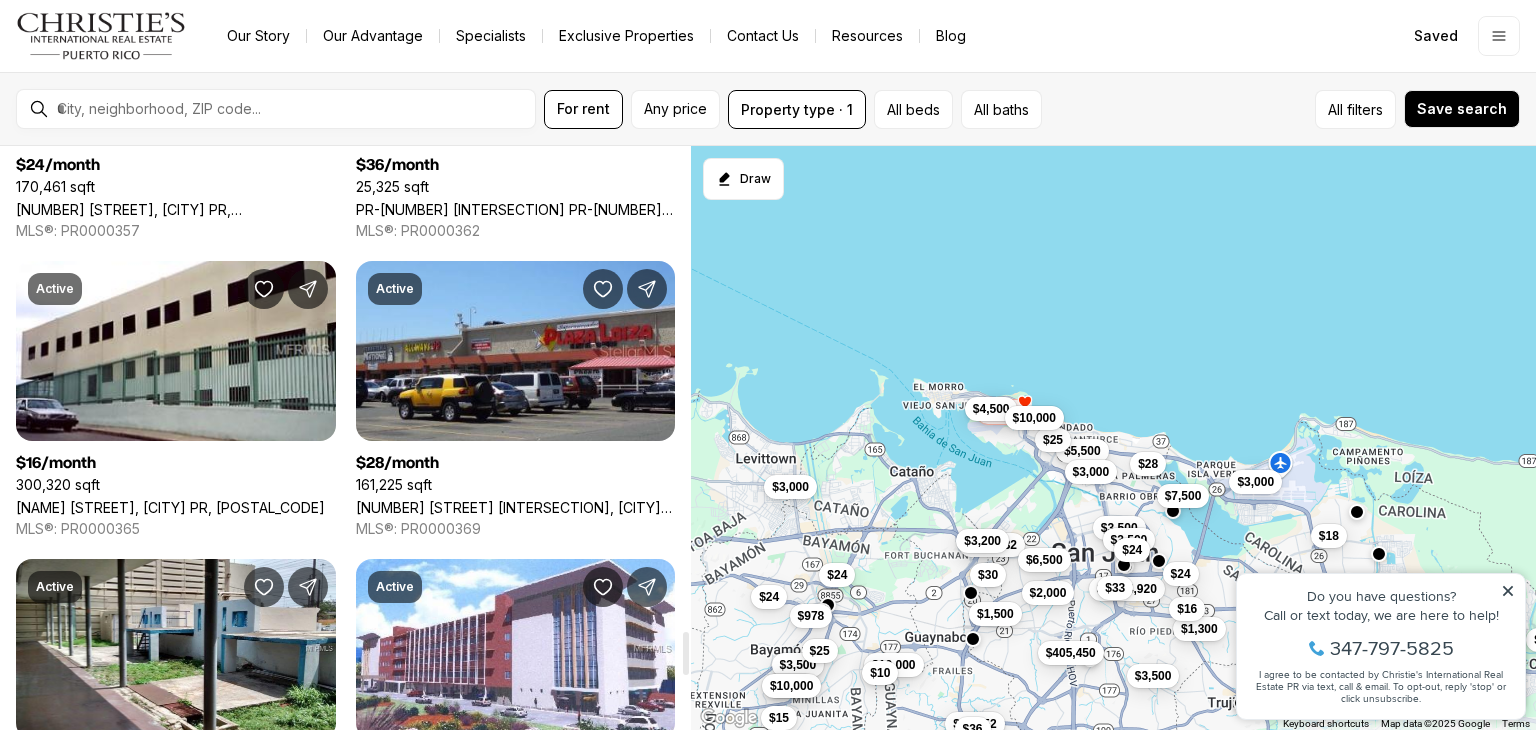 click at bounding box center [686, 653] 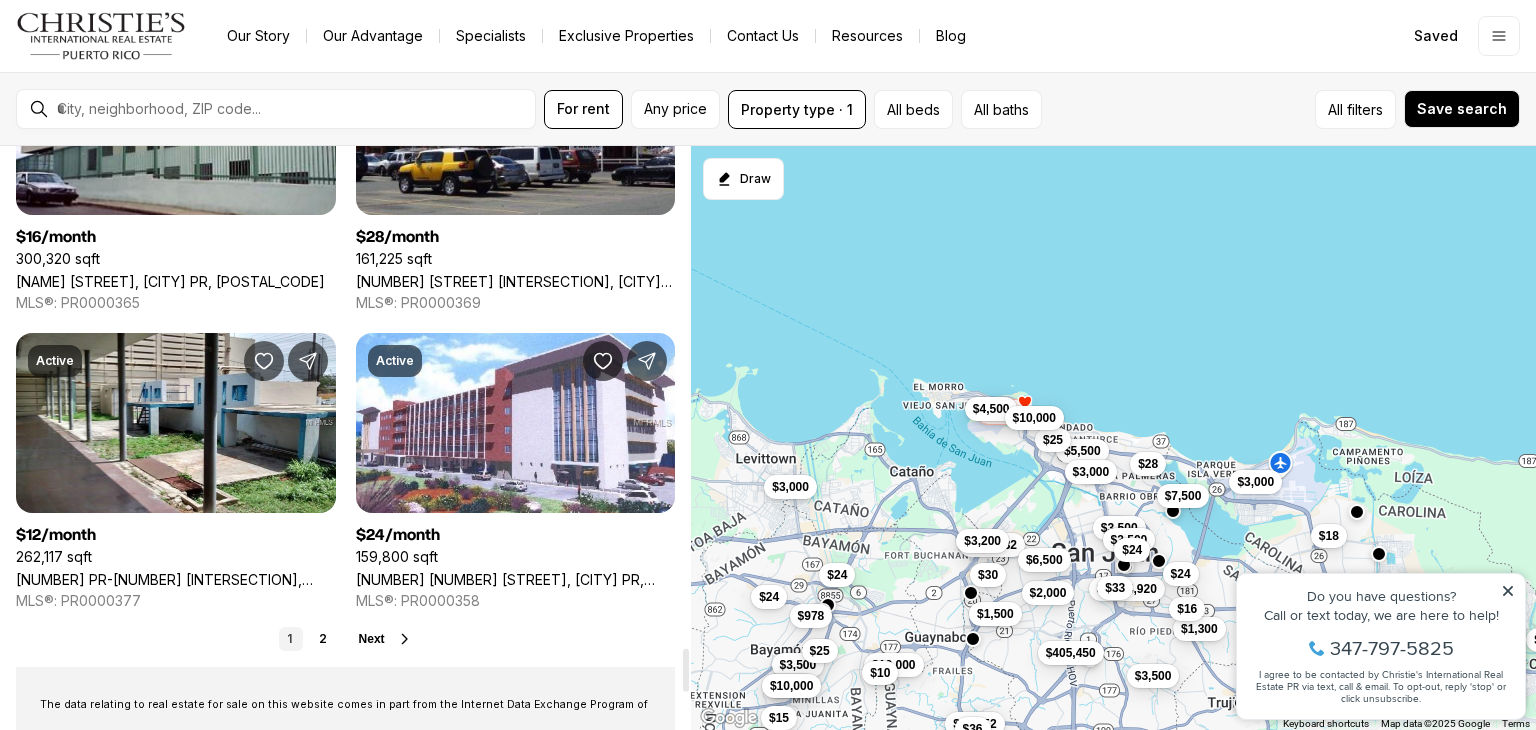 scroll, scrollTop: 6767, scrollLeft: 0, axis: vertical 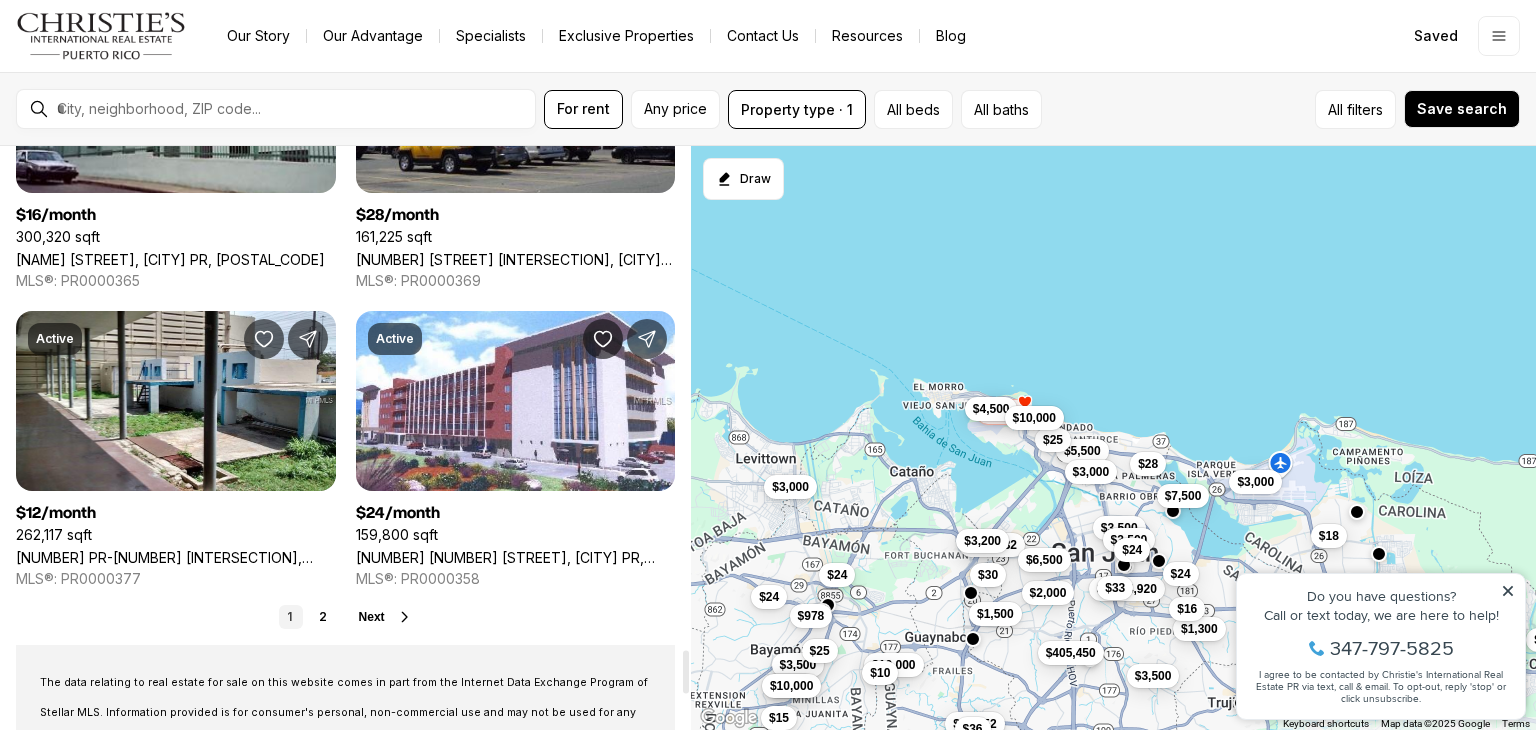 drag, startPoint x: 687, startPoint y: 641, endPoint x: 682, endPoint y: 659, distance: 18.681541 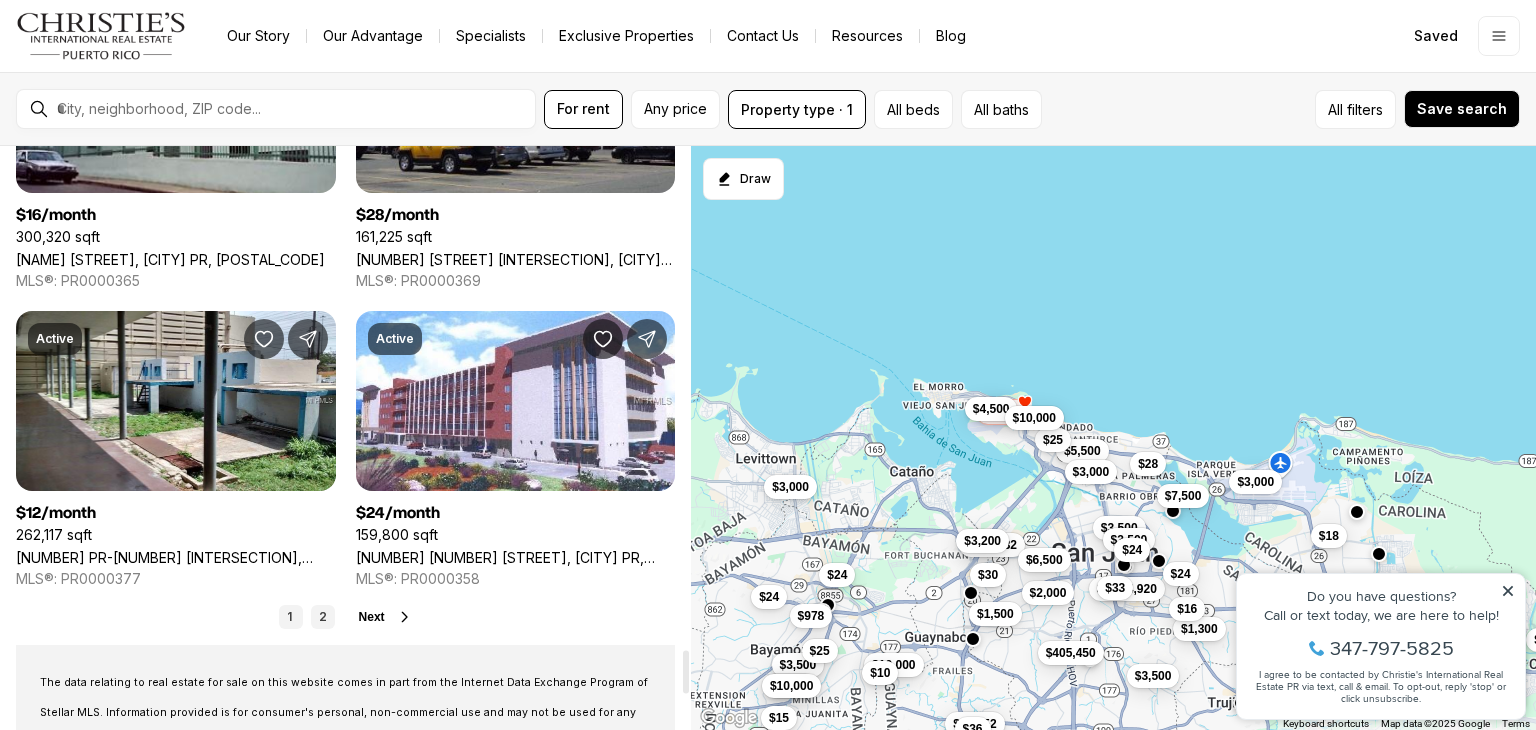 click on "2" at bounding box center [323, 617] 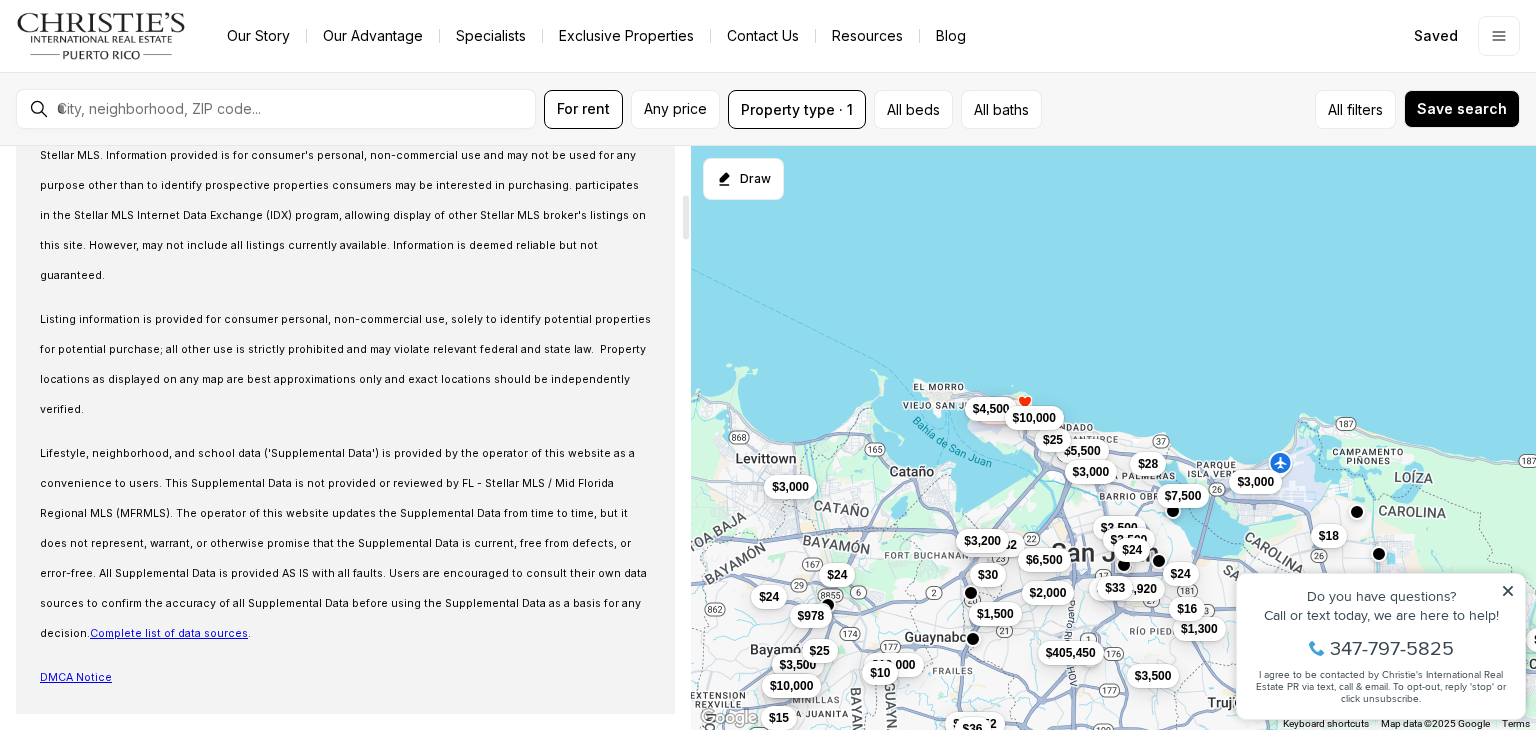 scroll, scrollTop: 0, scrollLeft: 0, axis: both 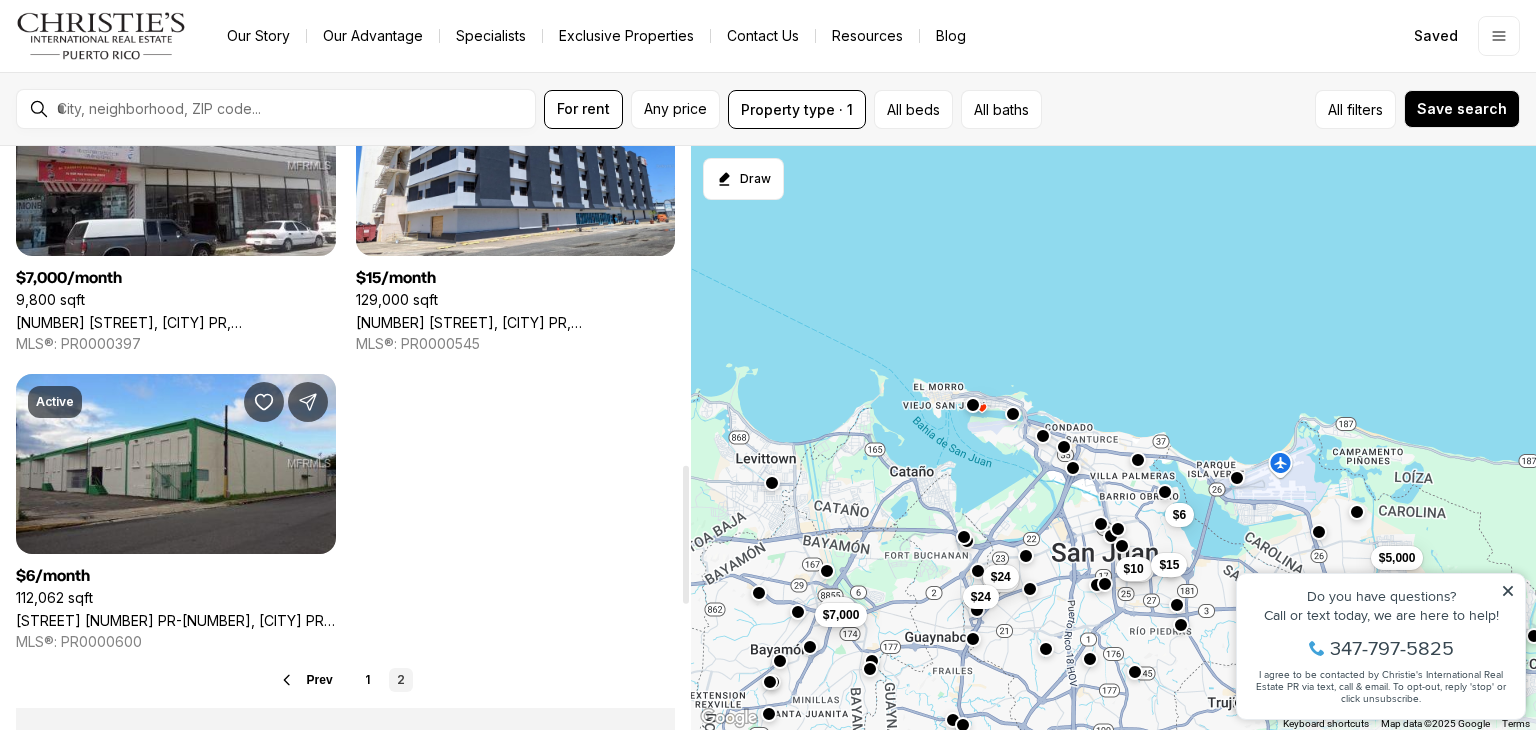 drag, startPoint x: 688, startPoint y: 236, endPoint x: 484, endPoint y: 565, distance: 387.11368 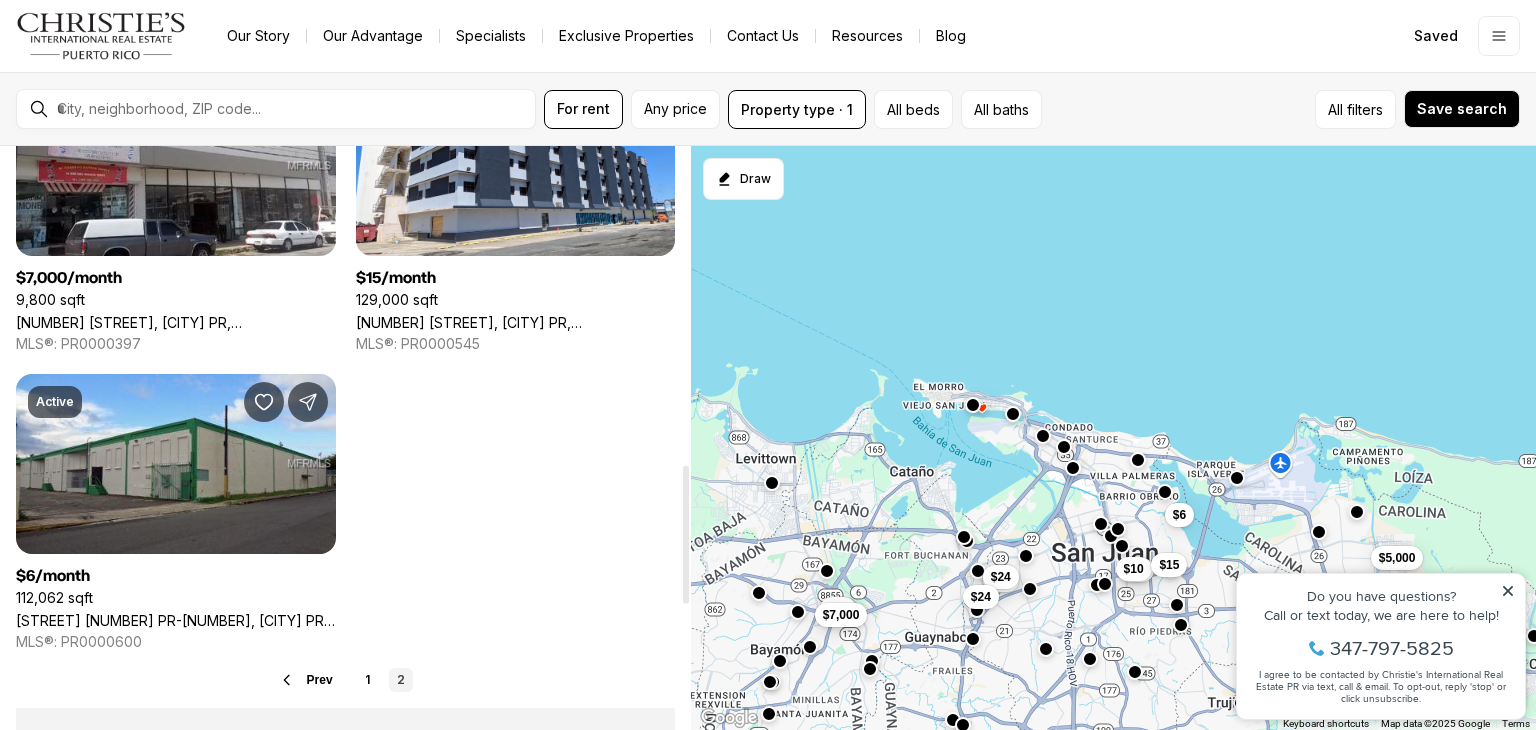 click at bounding box center (686, 535) 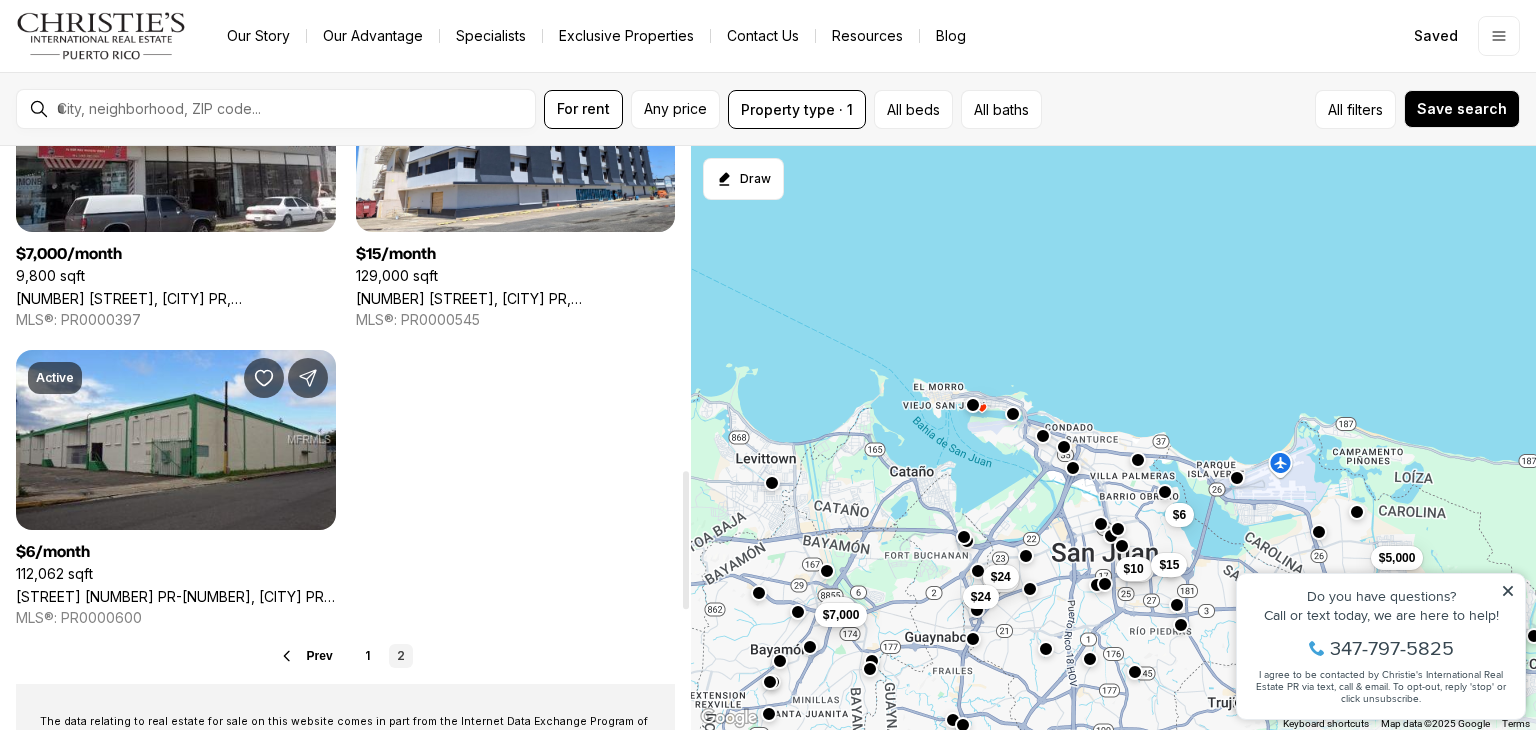 click on "Prev" at bounding box center (320, 656) 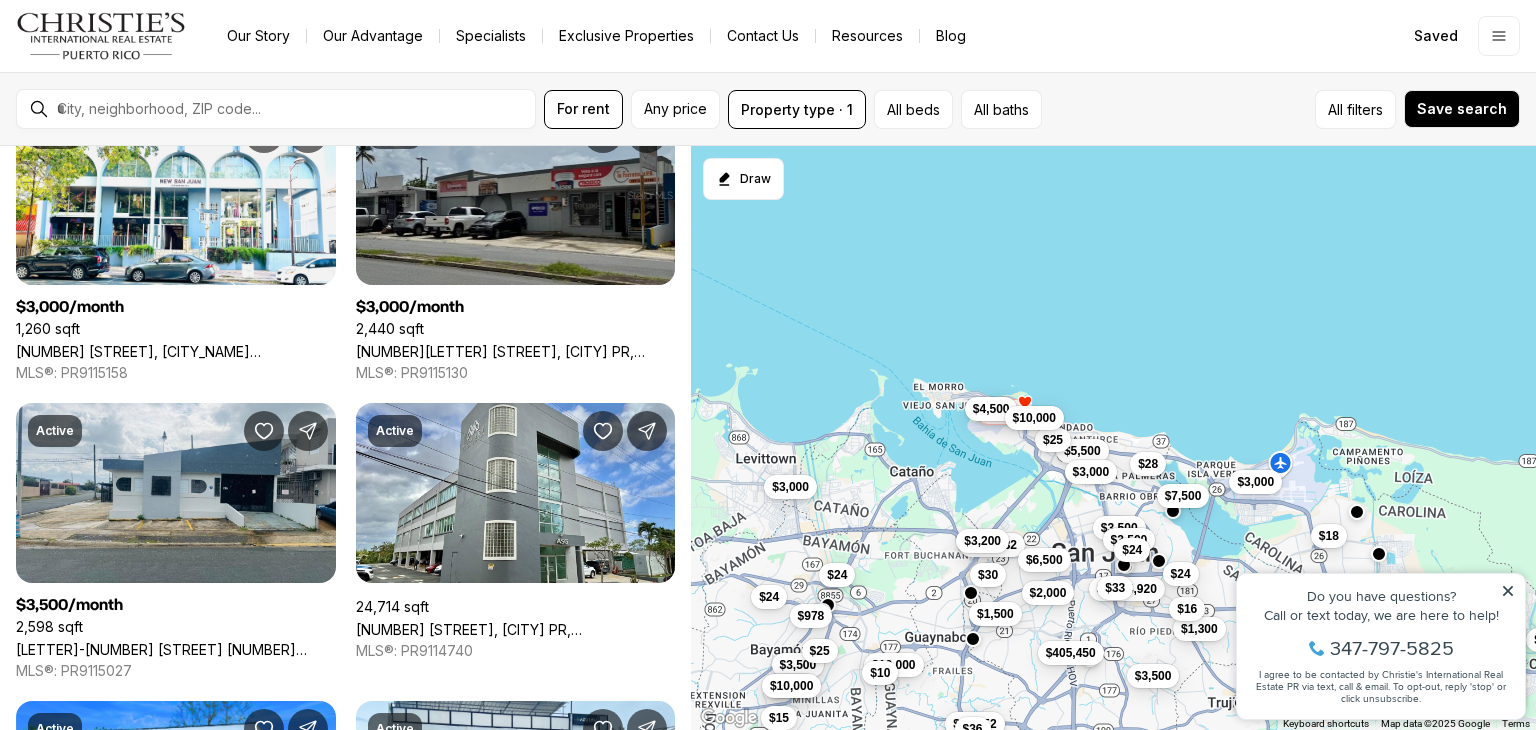scroll, scrollTop: 0, scrollLeft: 0, axis: both 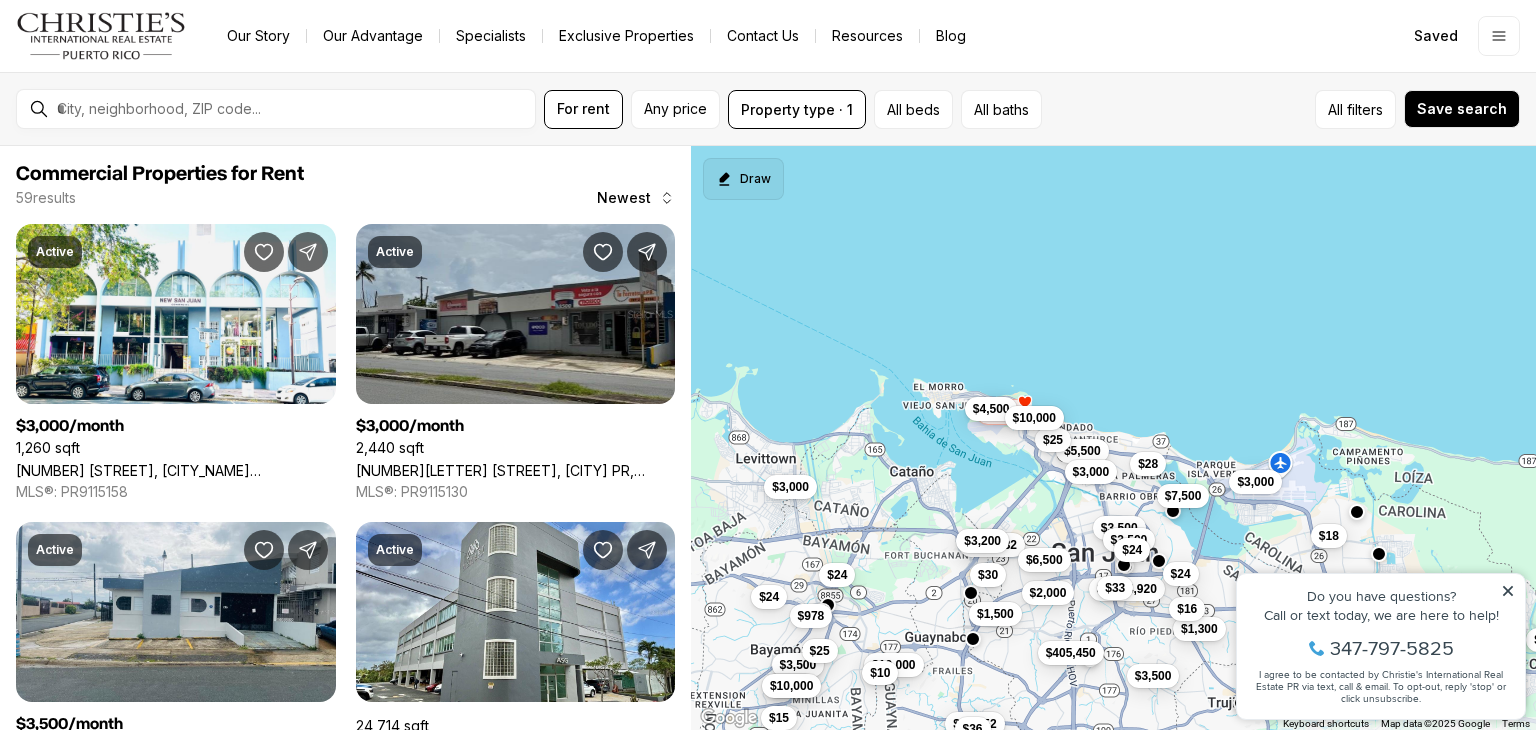 drag, startPoint x: 767, startPoint y: 188, endPoint x: 768, endPoint y: 198, distance: 10.049875 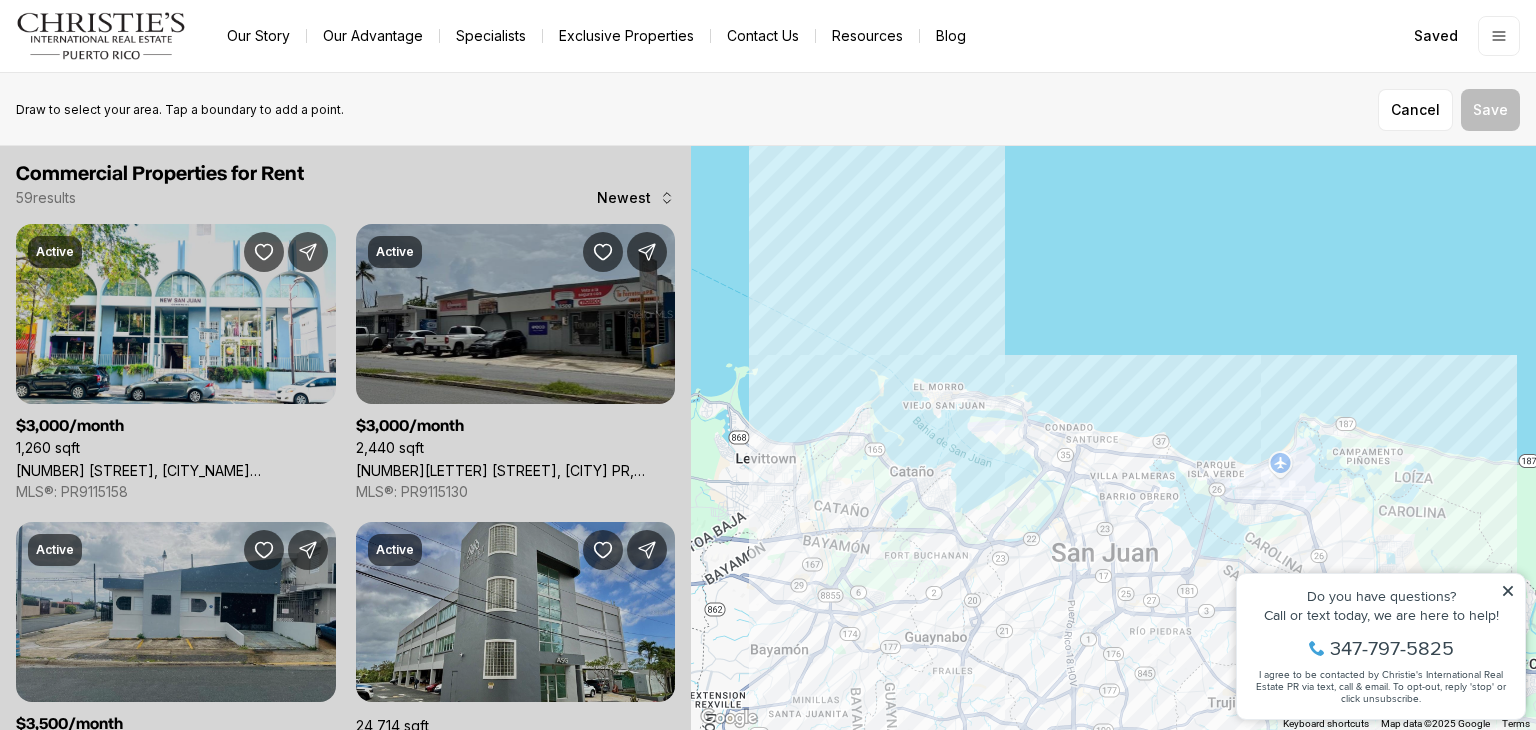 click at bounding box center (1113, 438) 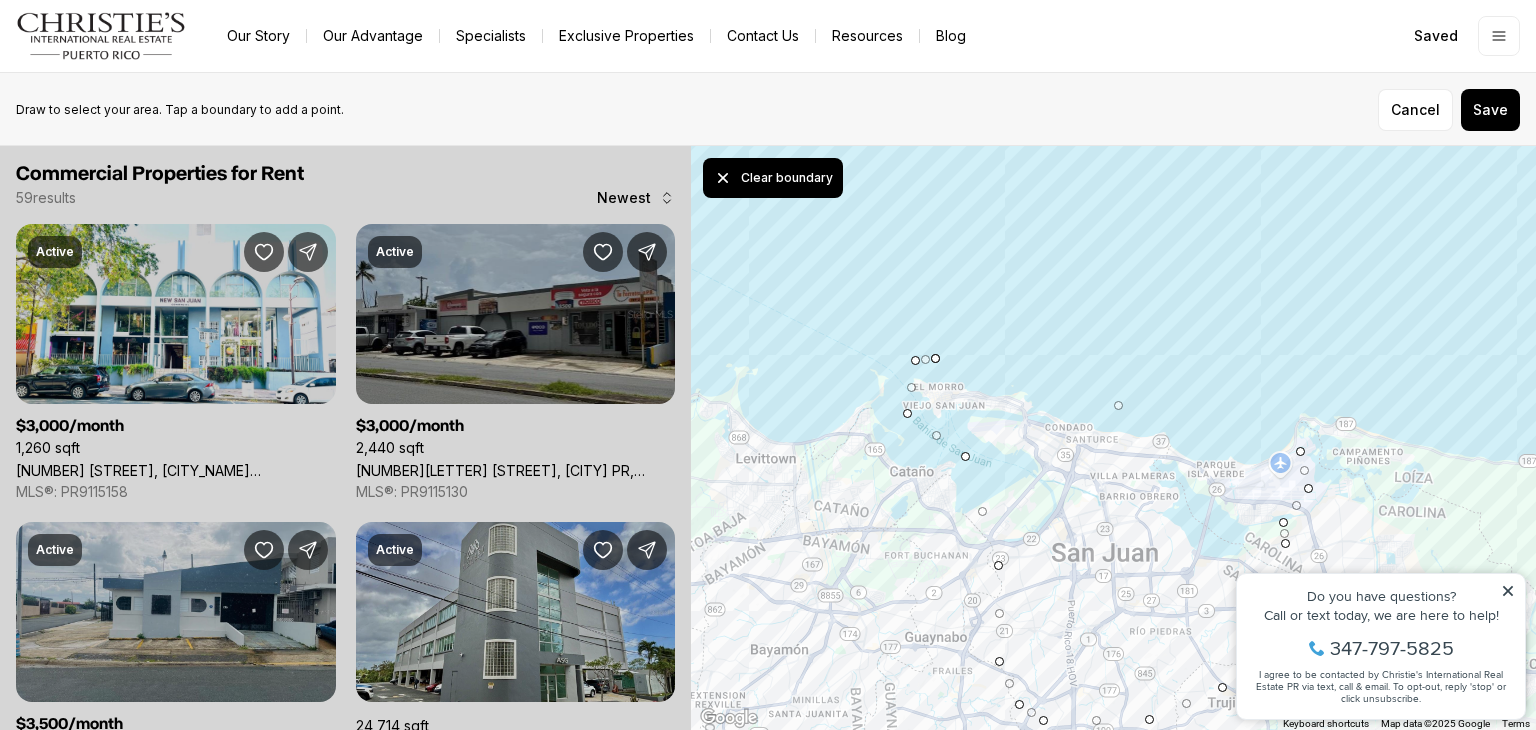 click 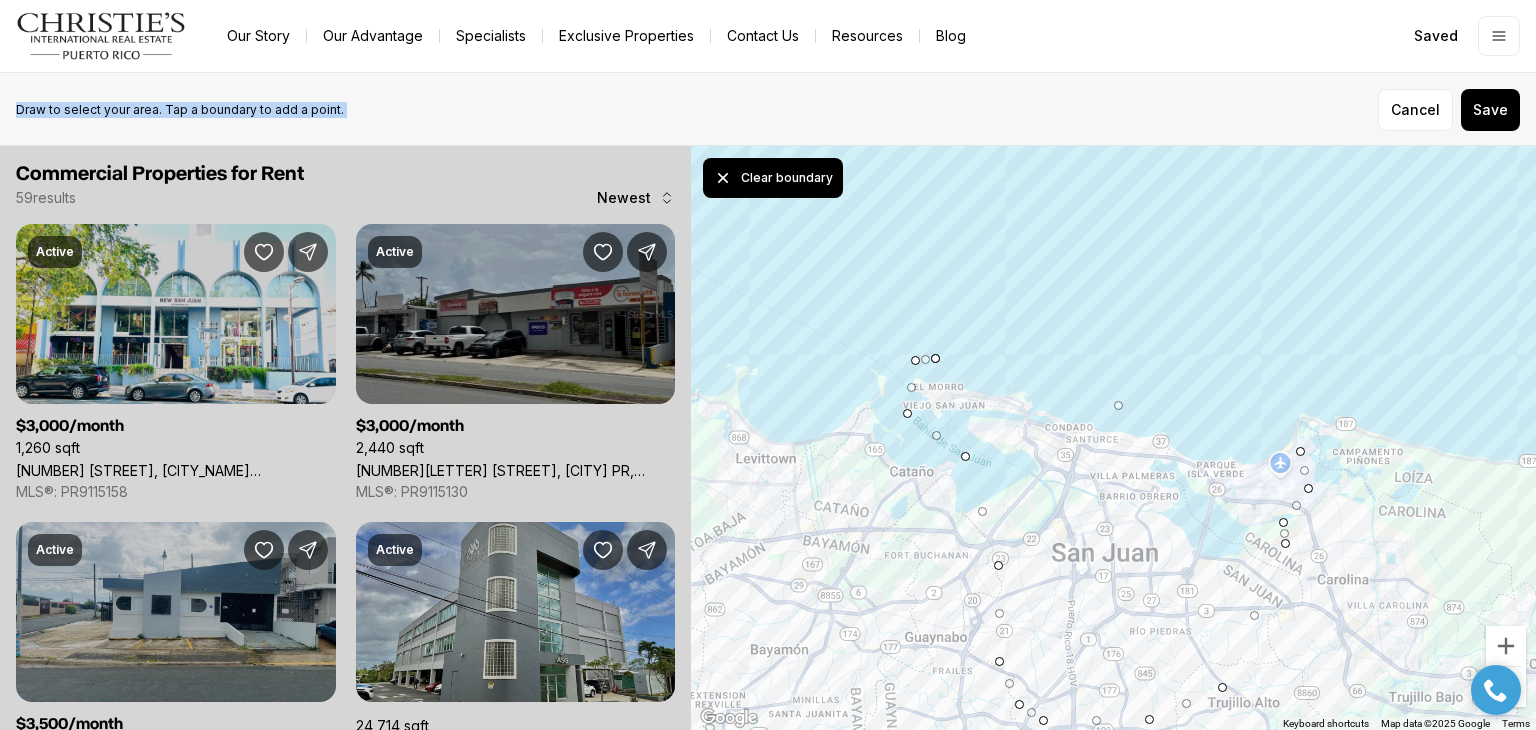 drag, startPoint x: 1264, startPoint y: 113, endPoint x: 1229, endPoint y: 78, distance: 49.497475 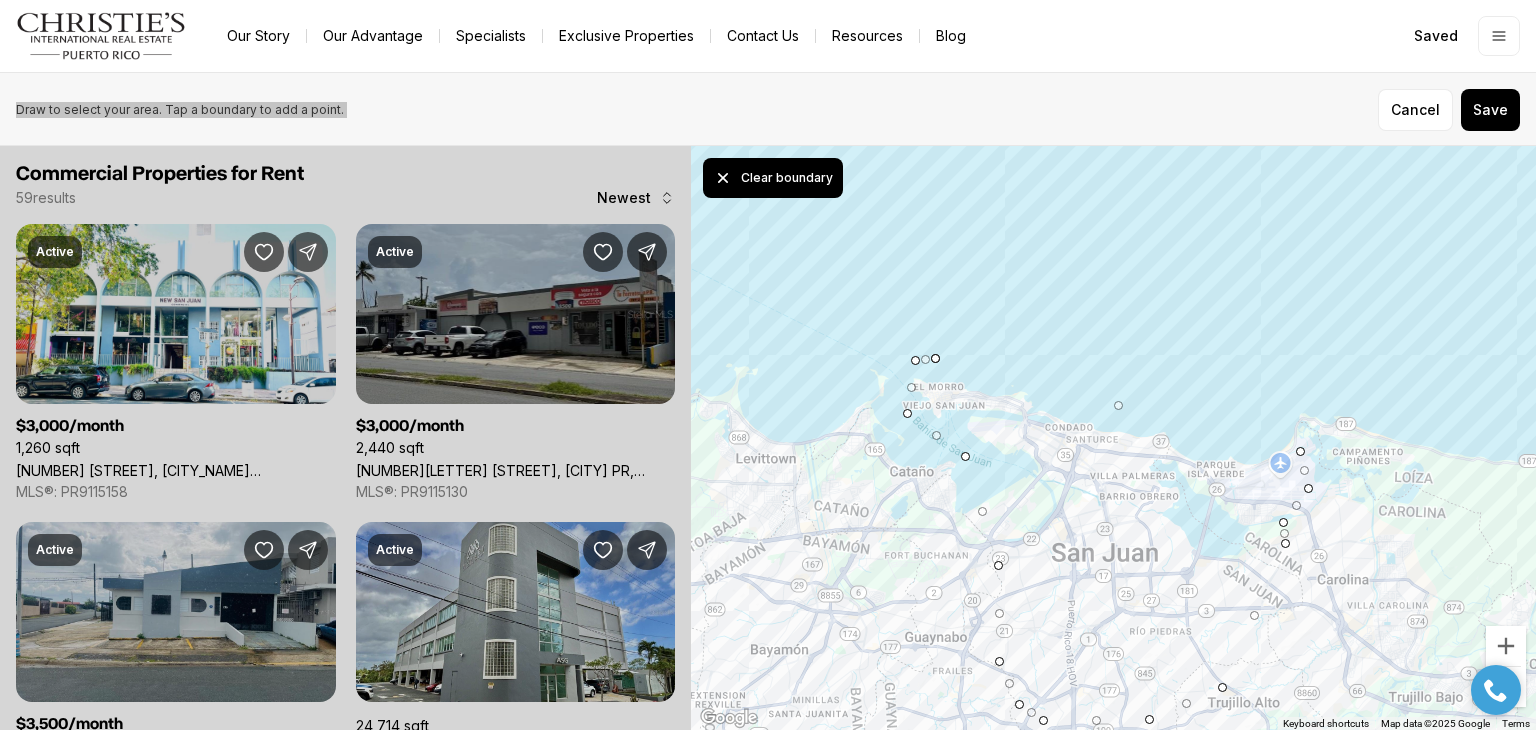 click at bounding box center (1496, 690) 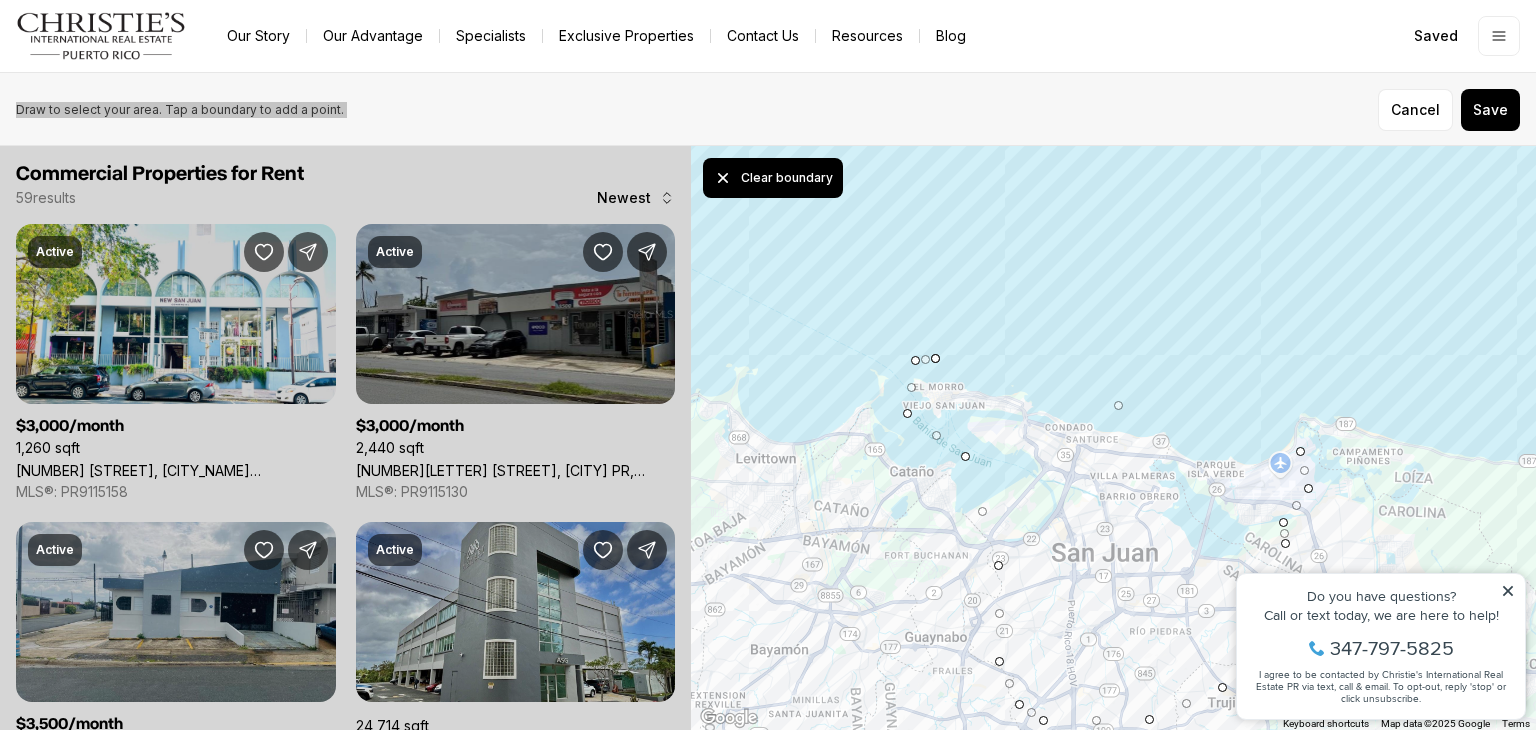click 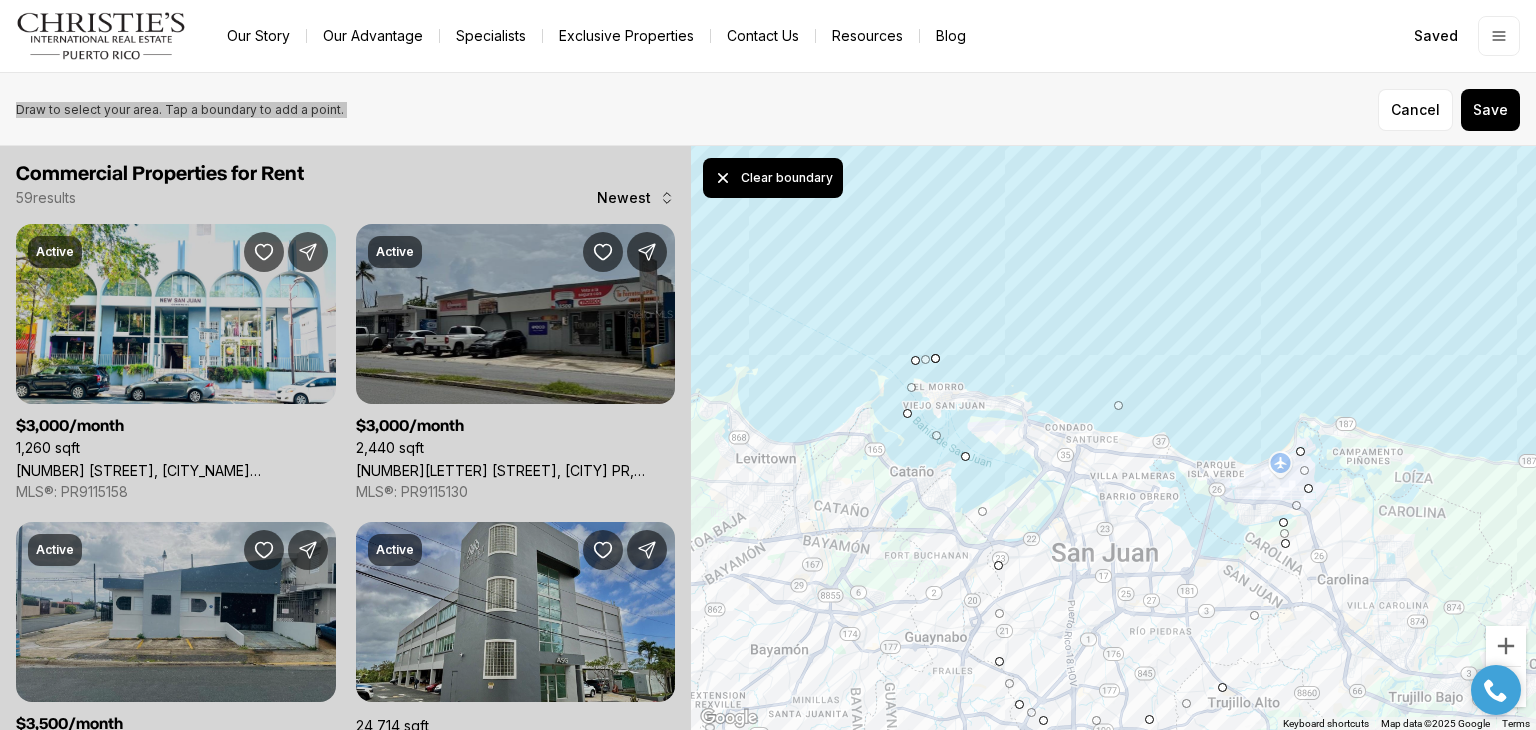 click at bounding box center (1496, 690) 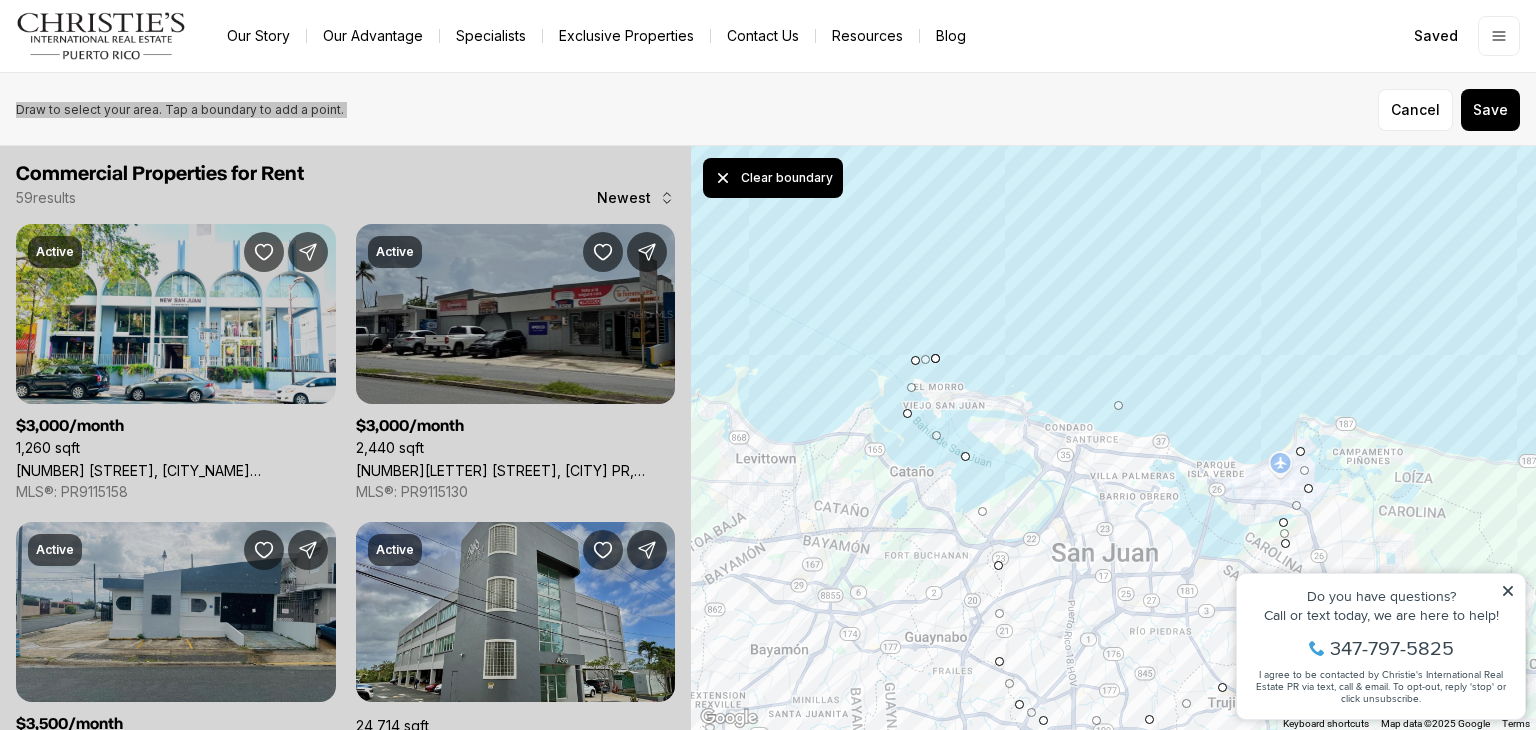 click 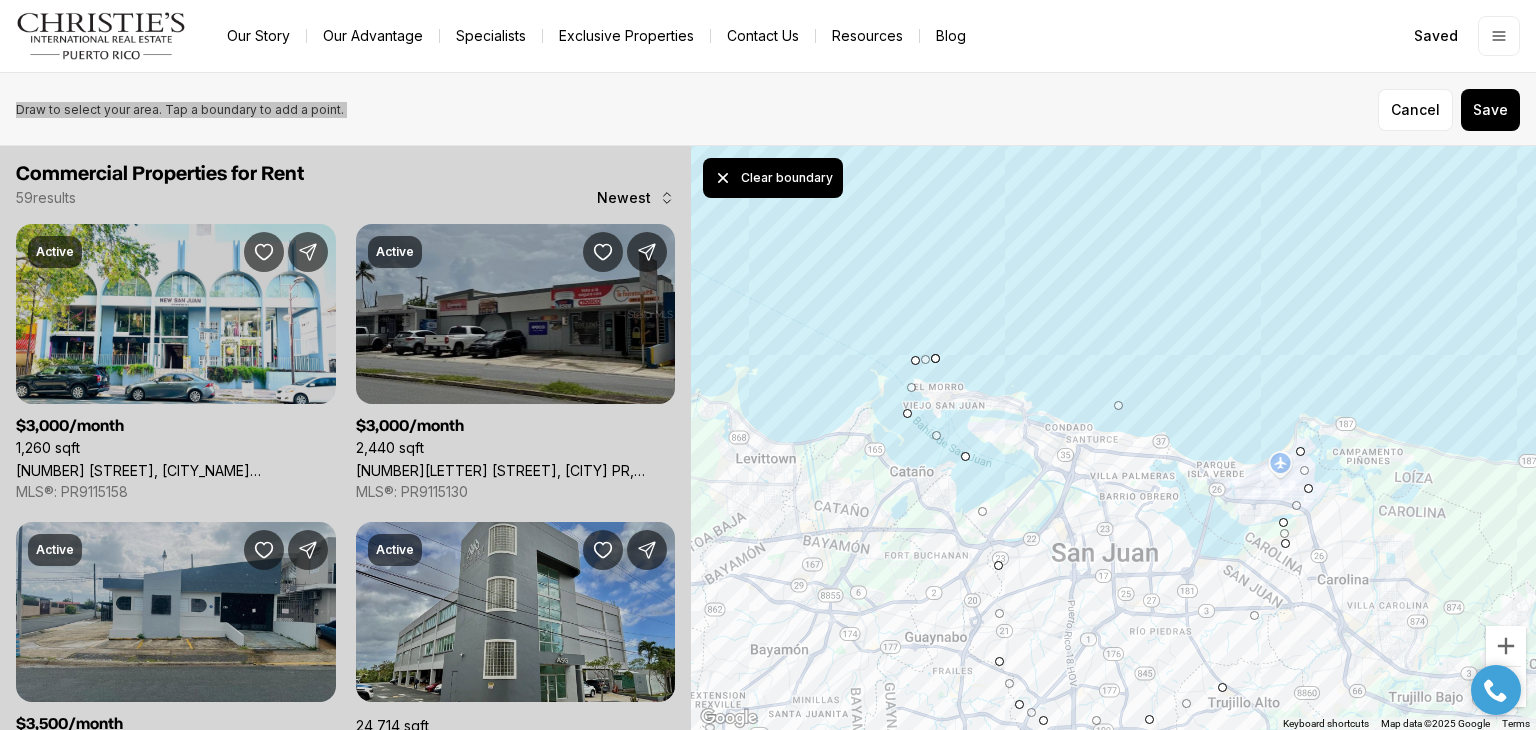 drag, startPoint x: 1499, startPoint y: 689, endPoint x: 1534, endPoint y: 624, distance: 73.82411 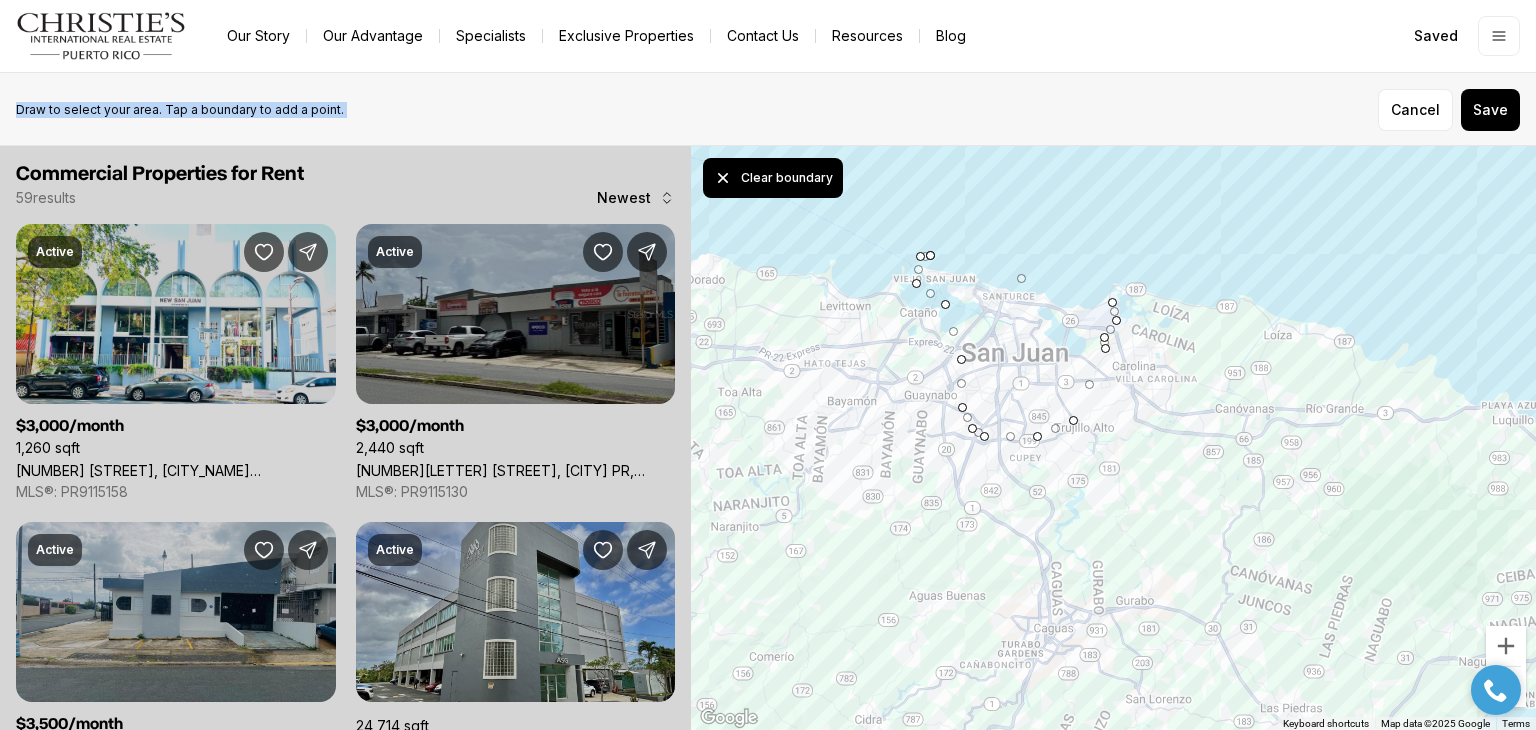 drag, startPoint x: 1380, startPoint y: 603, endPoint x: 1131, endPoint y: 410, distance: 315.03967 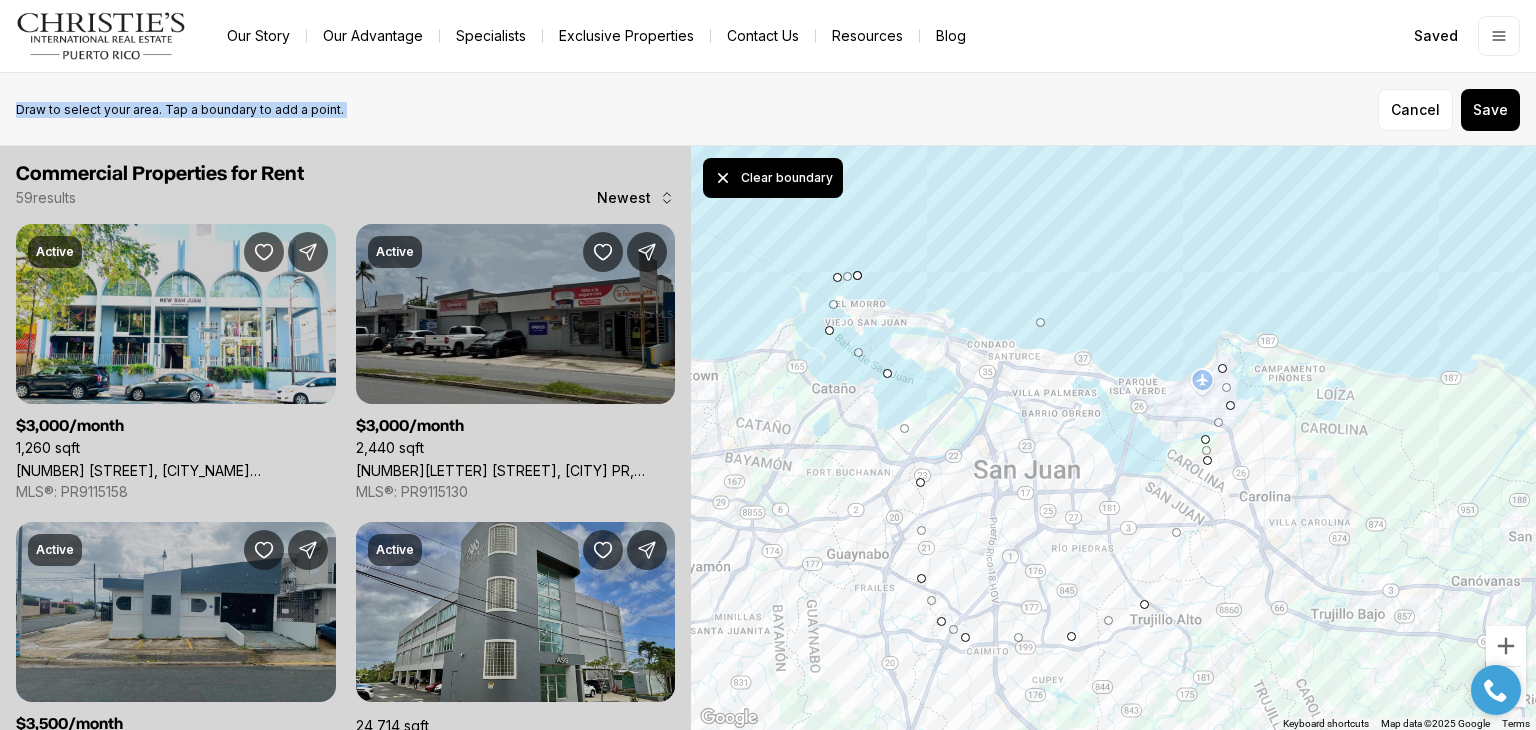 drag, startPoint x: 1047, startPoint y: 459, endPoint x: 1128, endPoint y: 684, distance: 239.13594 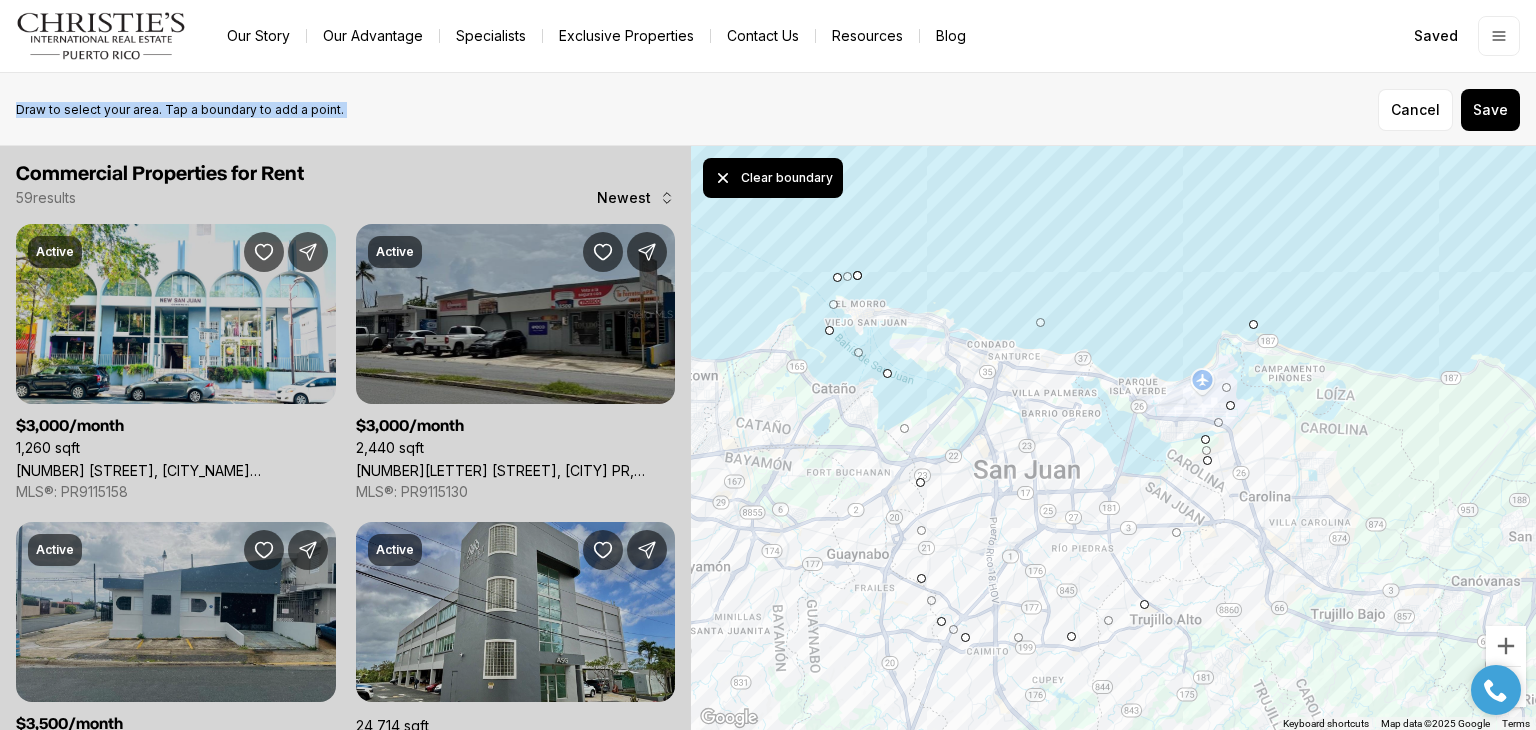 drag, startPoint x: 1220, startPoint y: 361, endPoint x: 1254, endPoint y: 317, distance: 55.605755 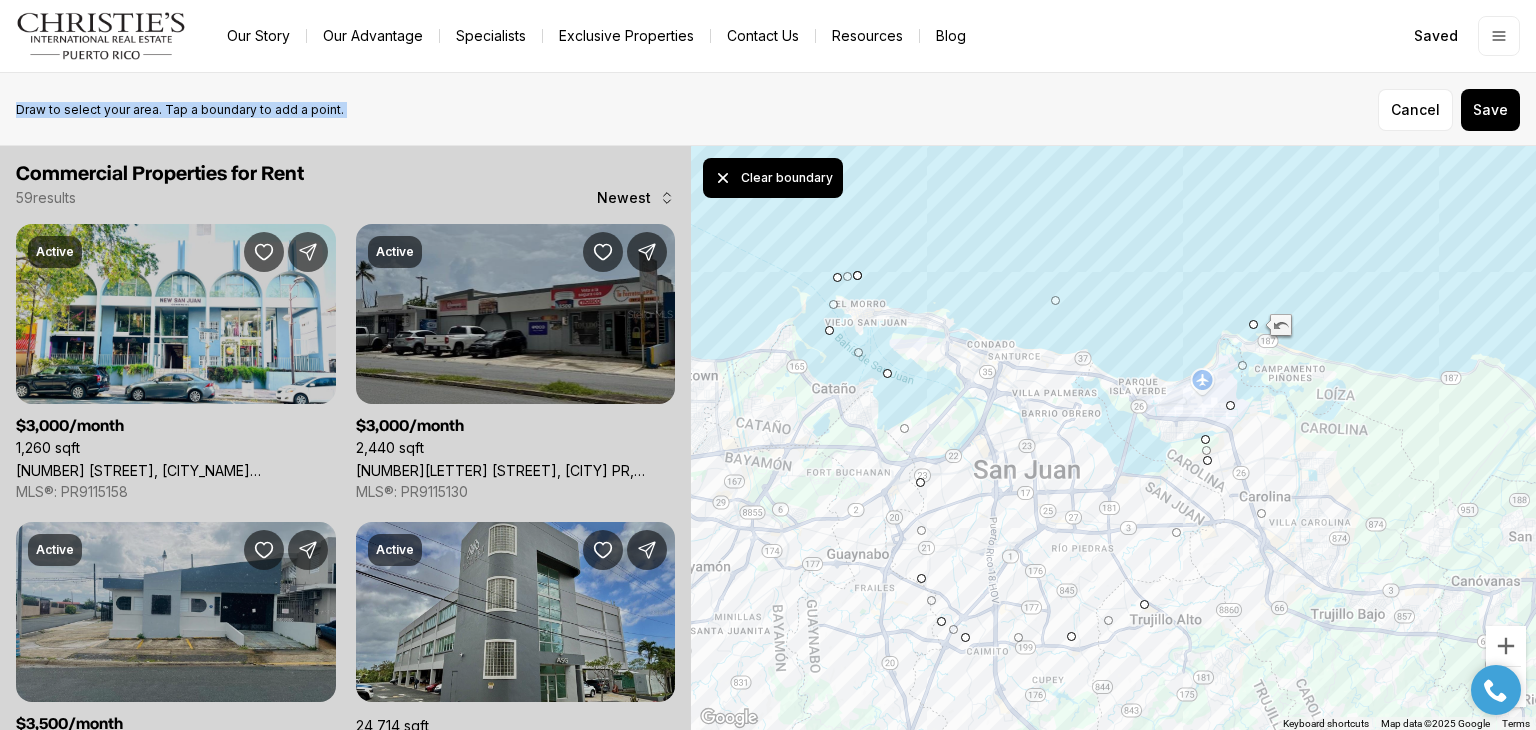 drag, startPoint x: 1220, startPoint y: 421, endPoint x: 1263, endPoint y: 514, distance: 102.45975 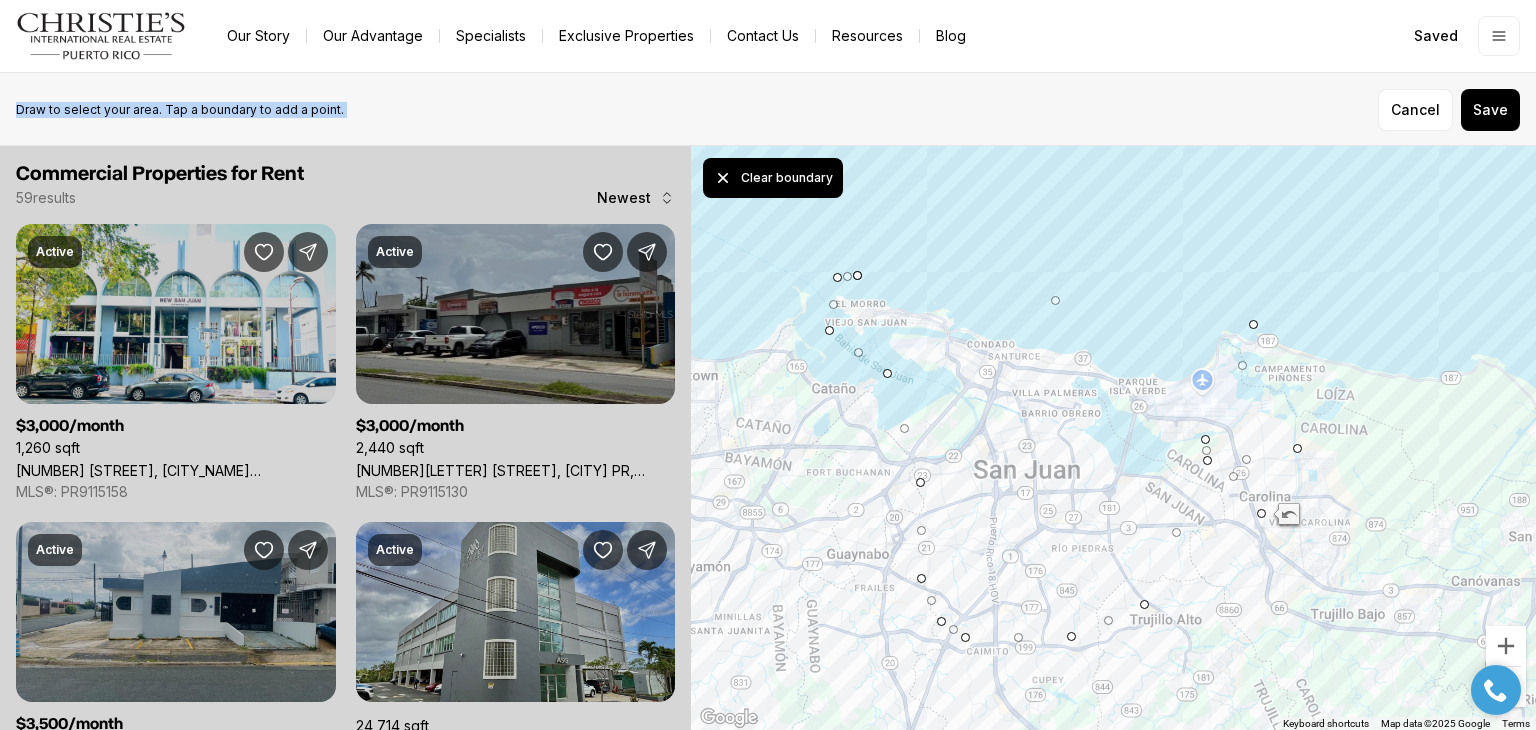 drag, startPoint x: 1228, startPoint y: 406, endPoint x: 1300, endPoint y: 449, distance: 83.86298 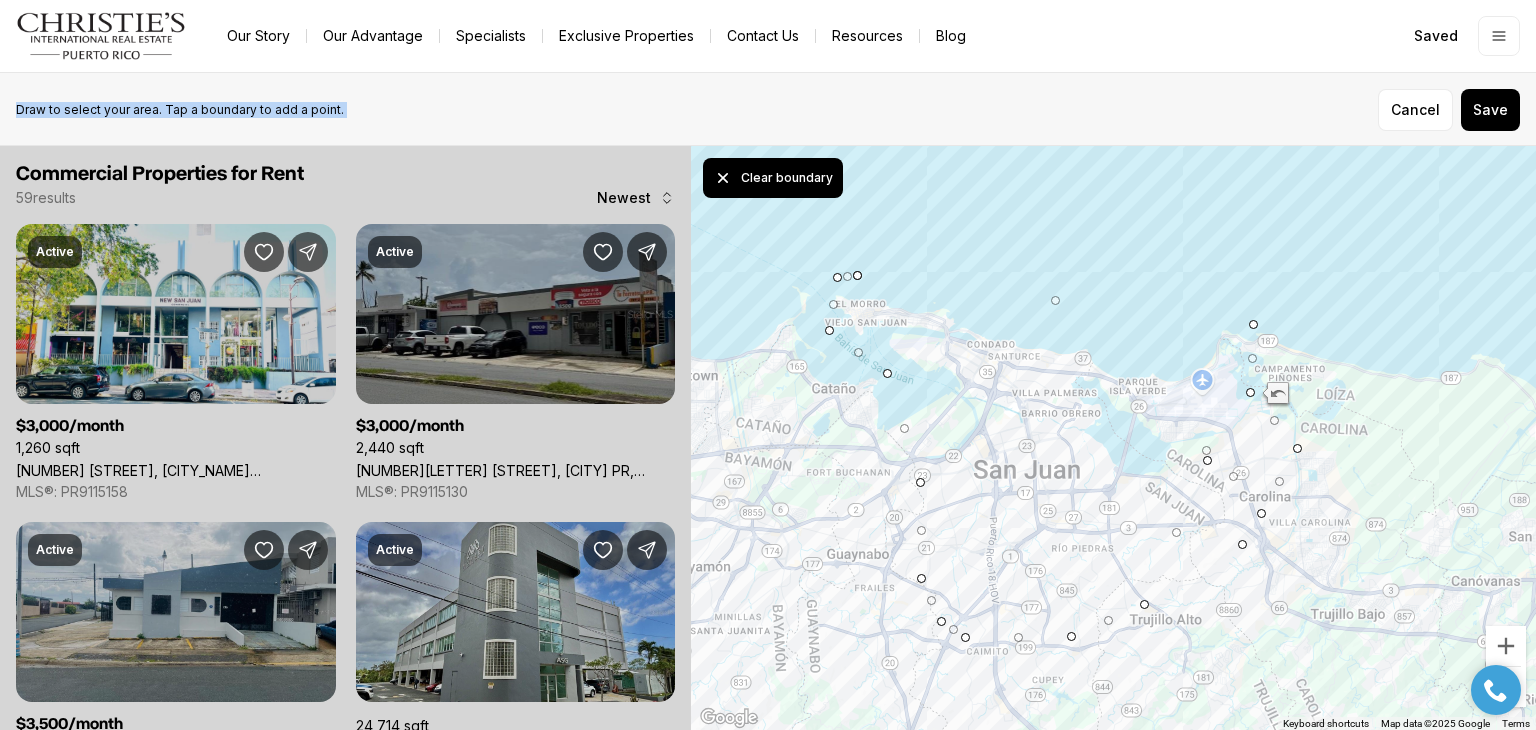 drag, startPoint x: 1204, startPoint y: 439, endPoint x: 1248, endPoint y: 551, distance: 120.33287 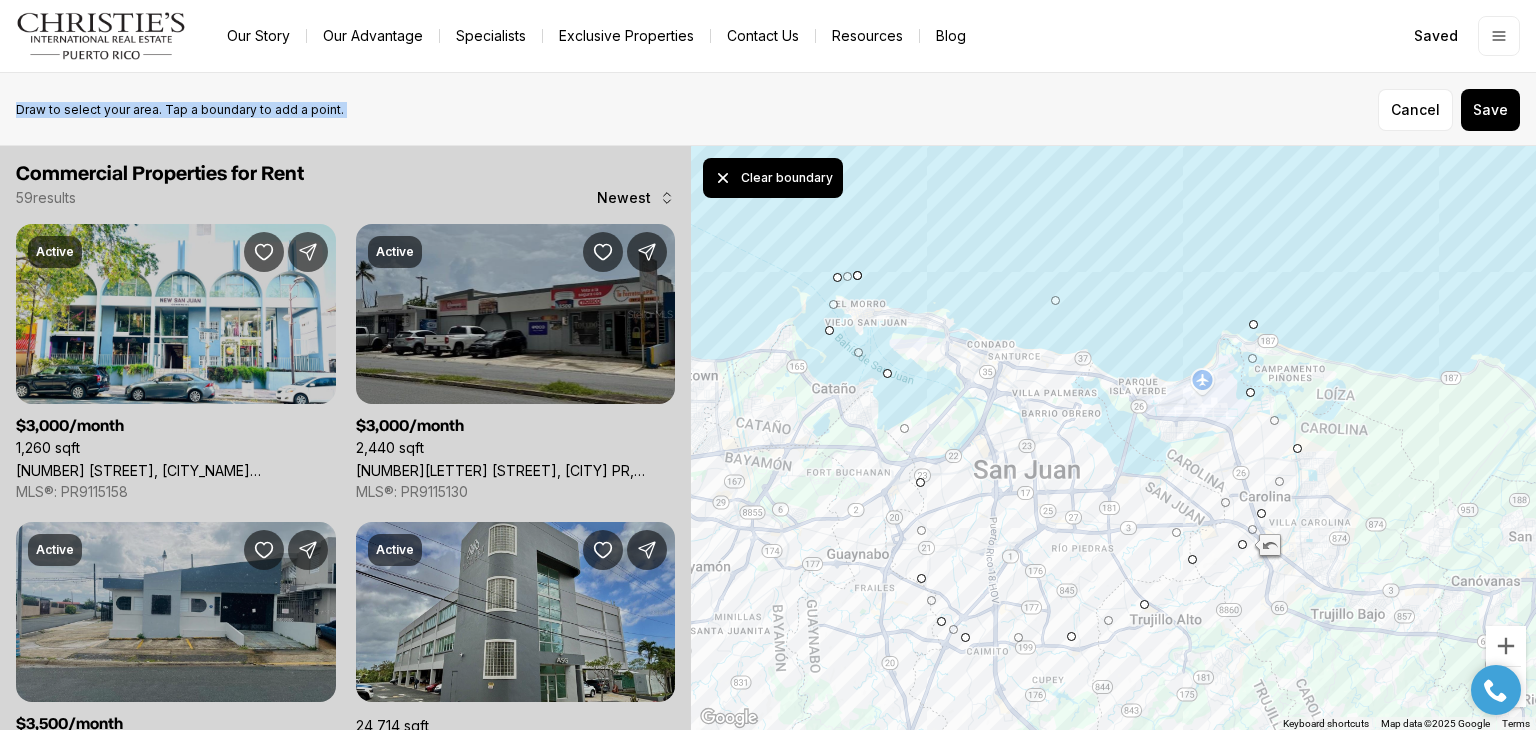 drag, startPoint x: 1208, startPoint y: 460, endPoint x: 1196, endPoint y: 559, distance: 99.724625 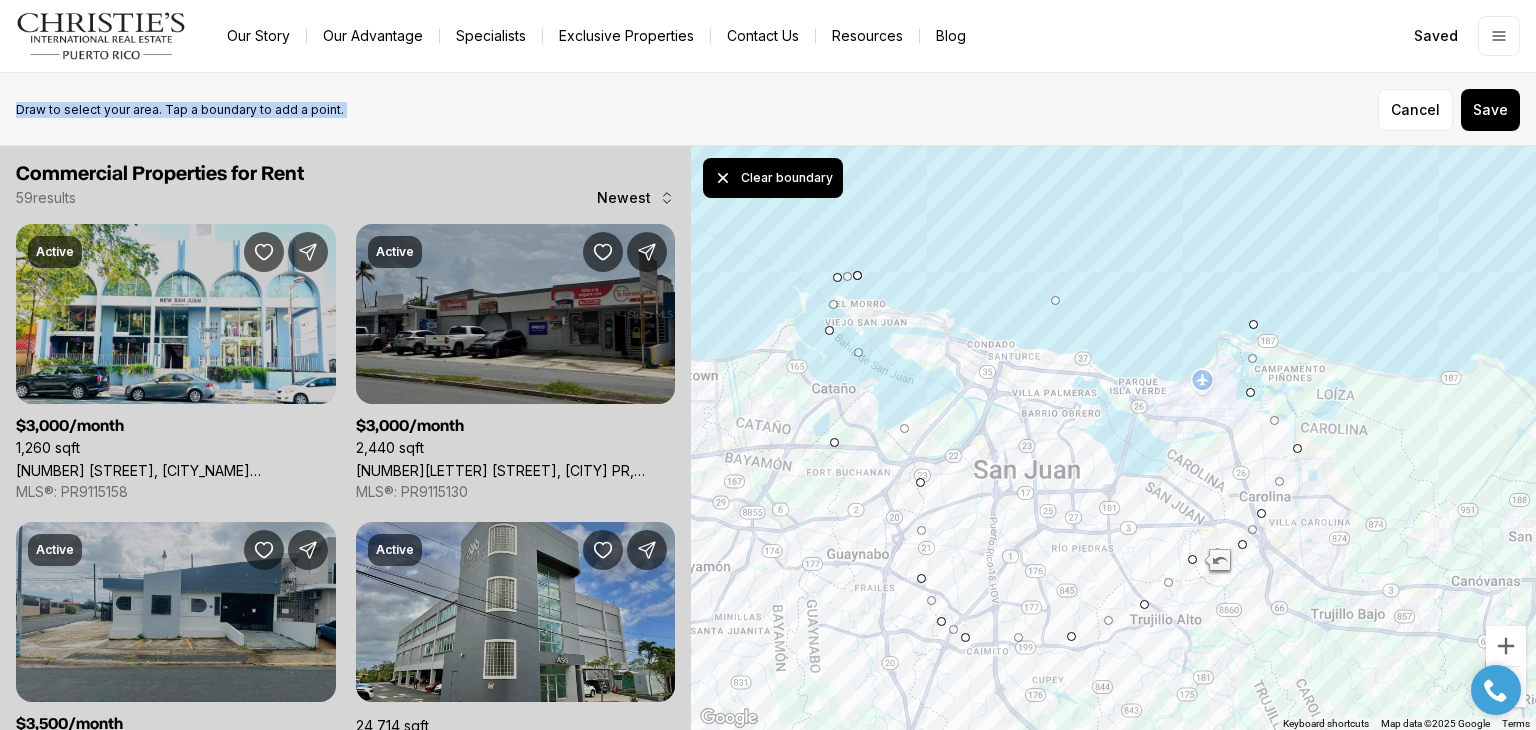 drag, startPoint x: 892, startPoint y: 366, endPoint x: 836, endPoint y: 440, distance: 92.800865 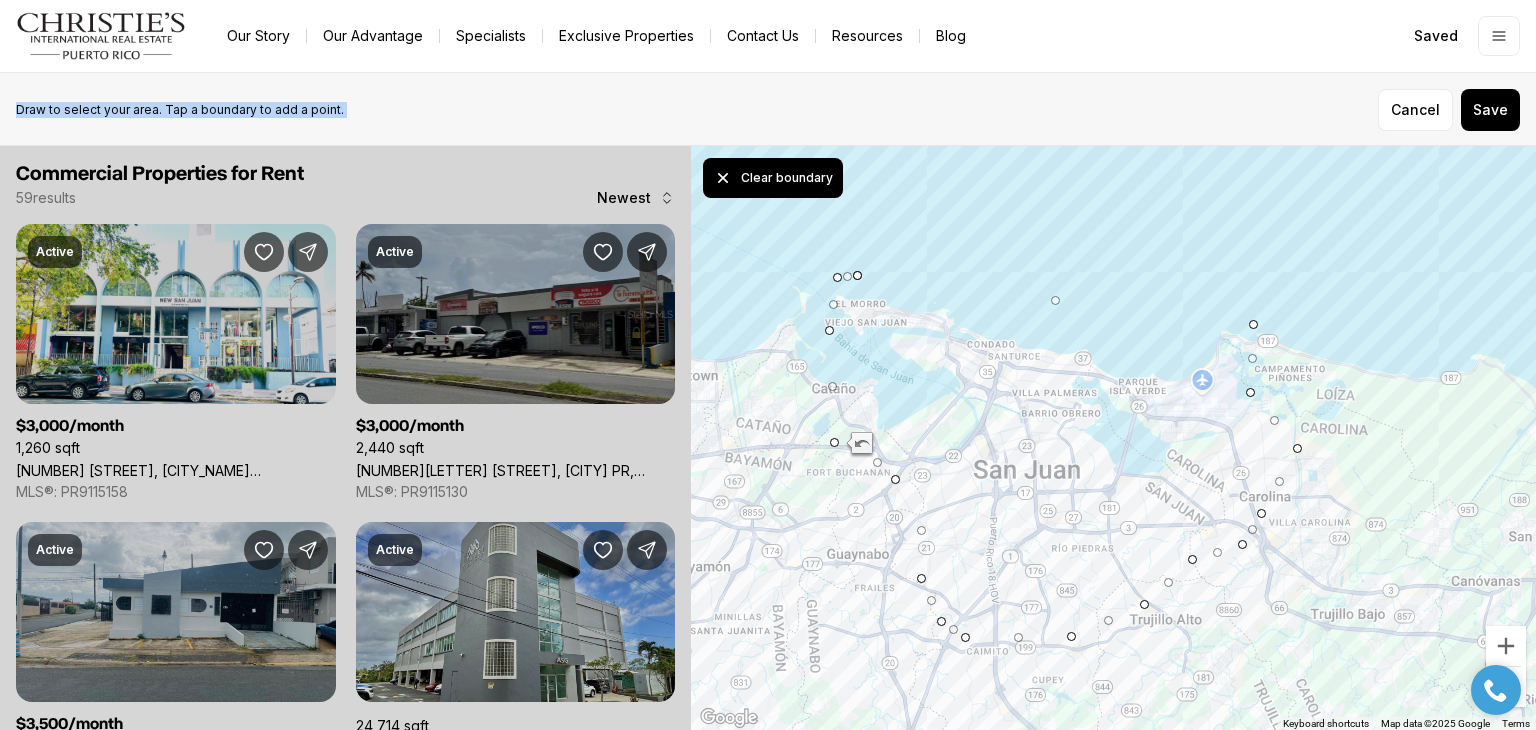 drag, startPoint x: 917, startPoint y: 477, endPoint x: 887, endPoint y: 477, distance: 30 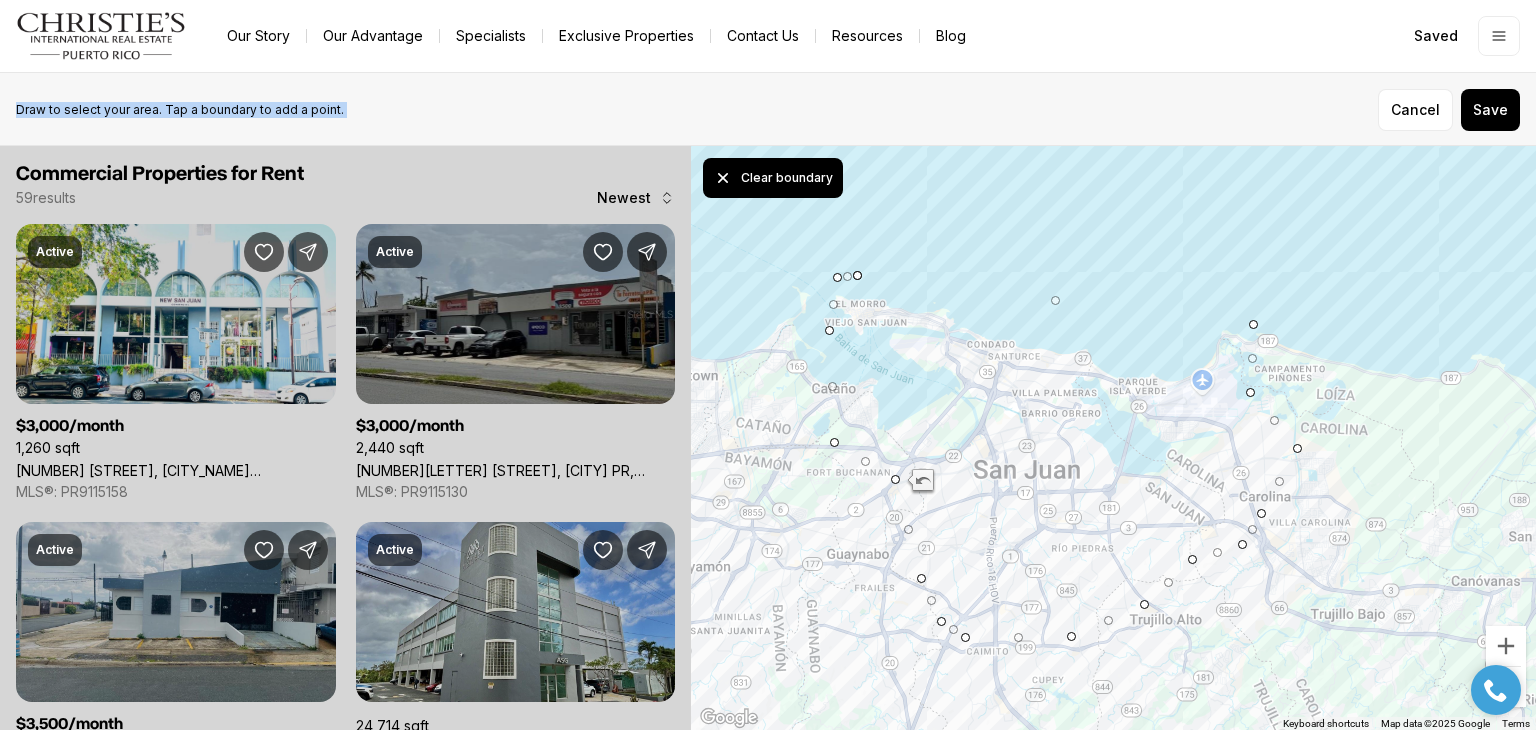 click on "Save" at bounding box center [1490, 110] 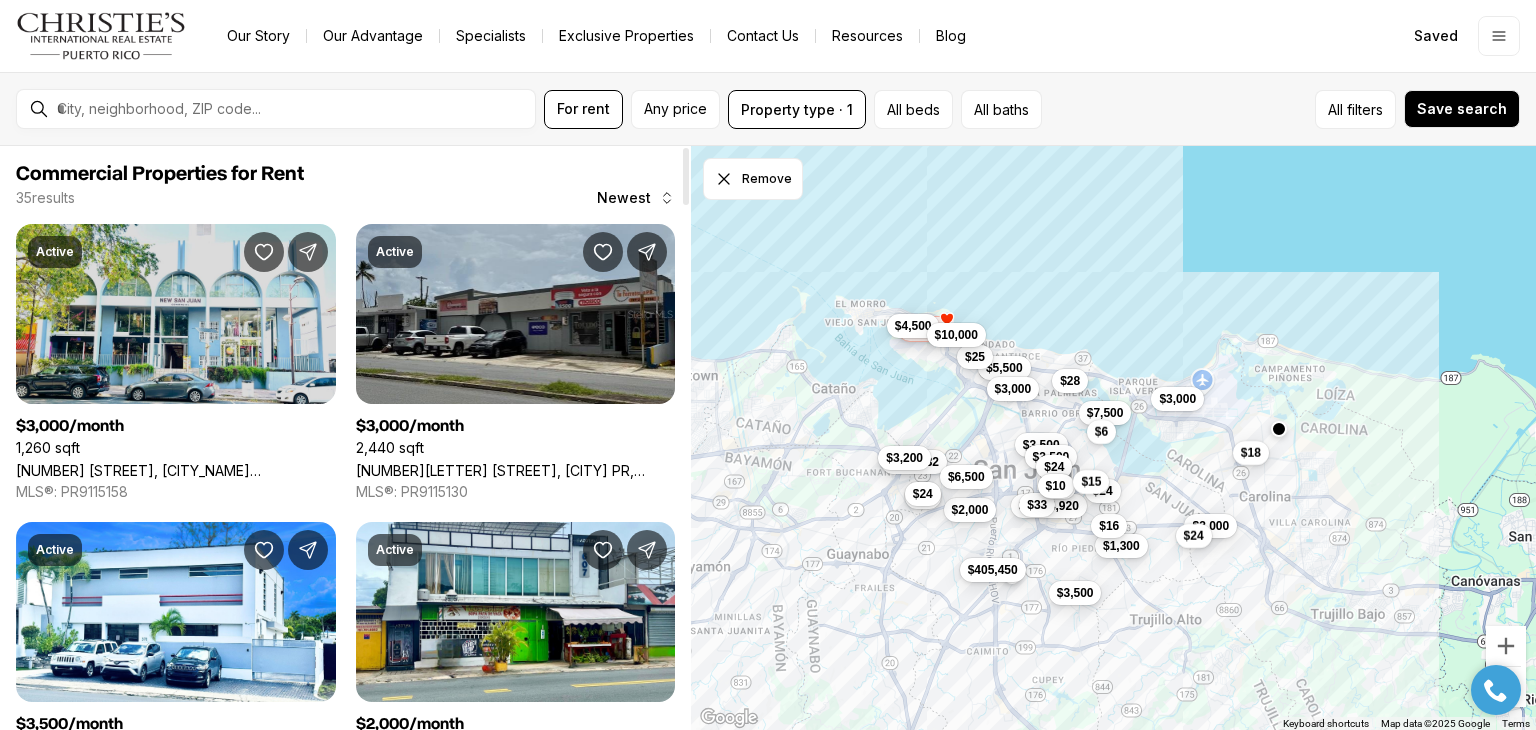 click on "6471 AVE. ISLA VERDE, NEW SAN JUAN COND. #2, CAROLINA PR, 00979" at bounding box center [176, 470] 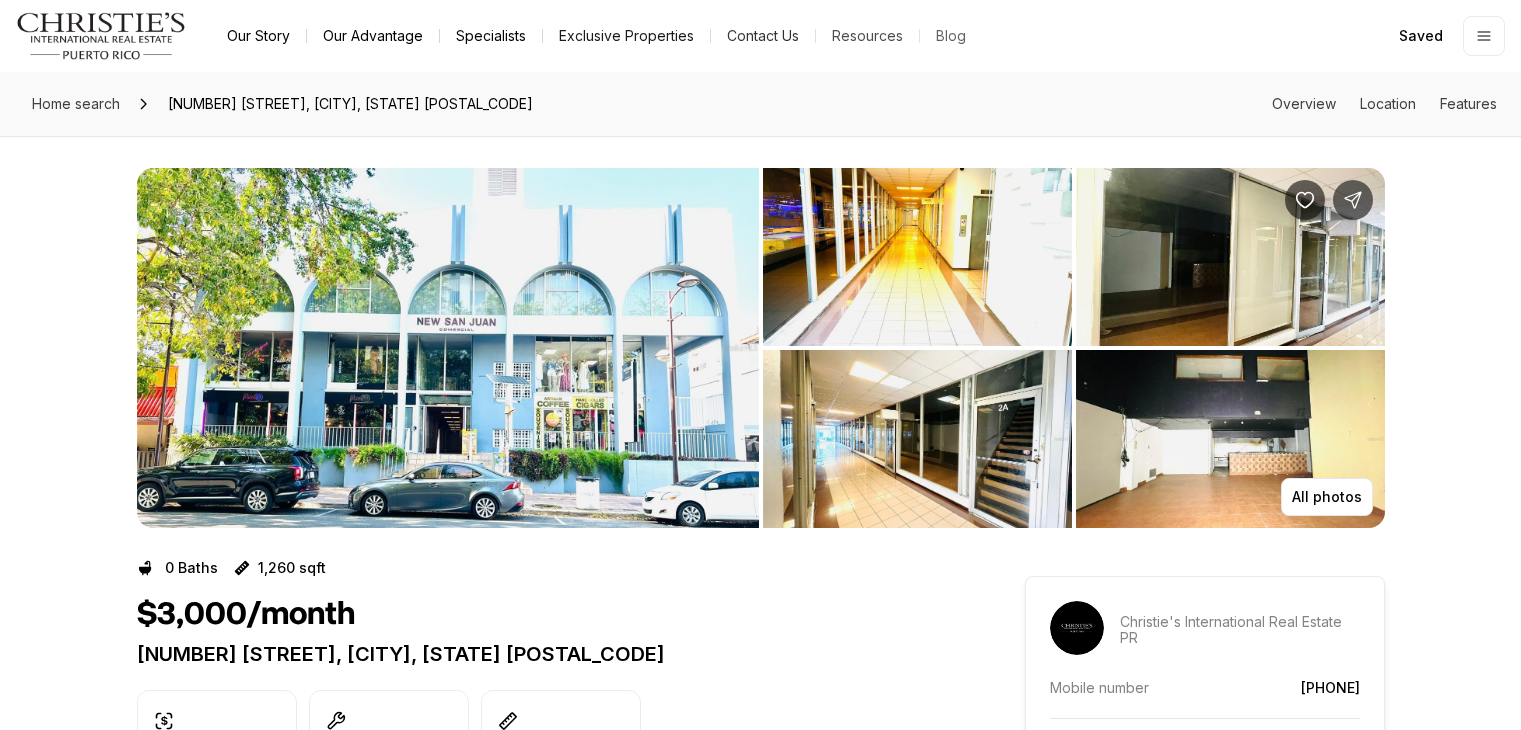scroll, scrollTop: 0, scrollLeft: 0, axis: both 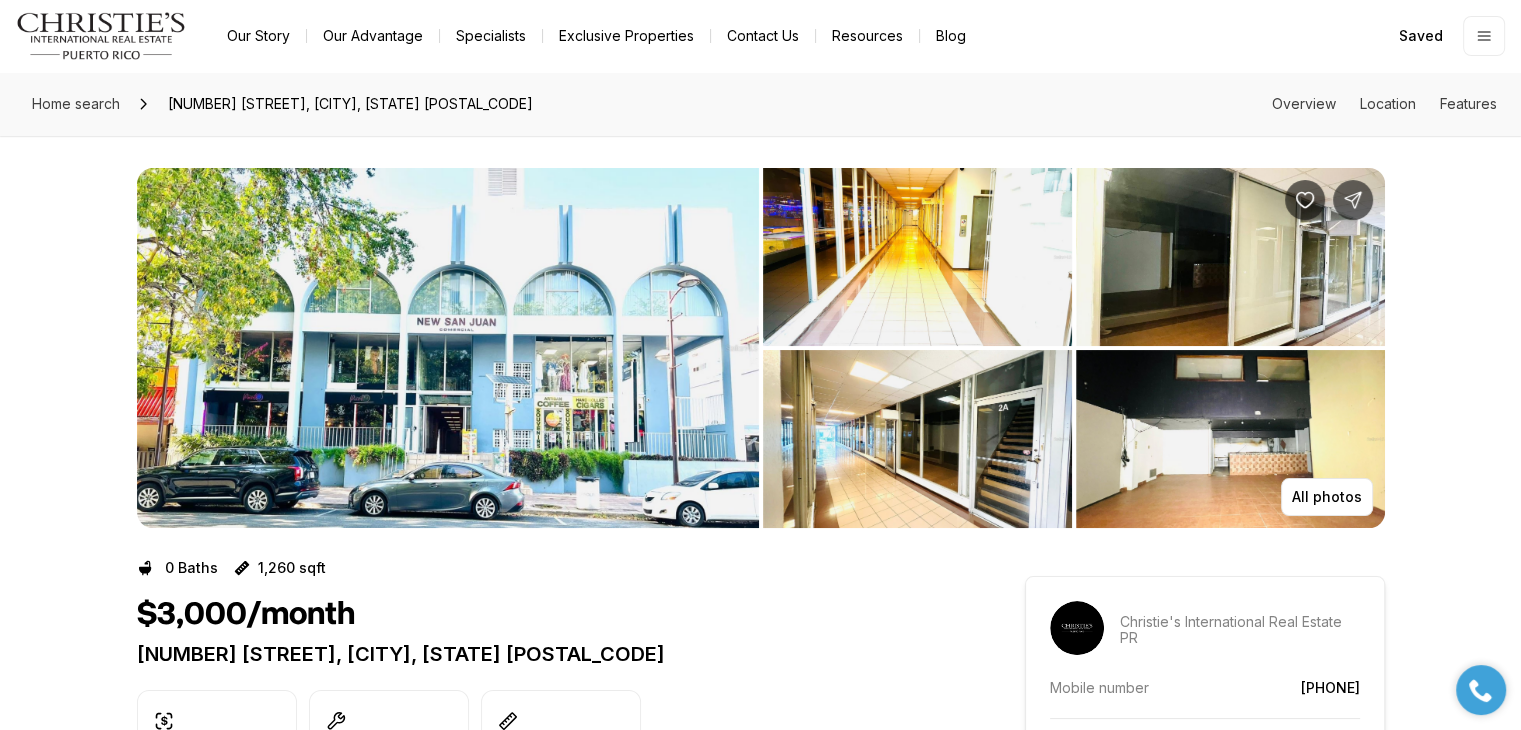 click at bounding box center (448, 348) 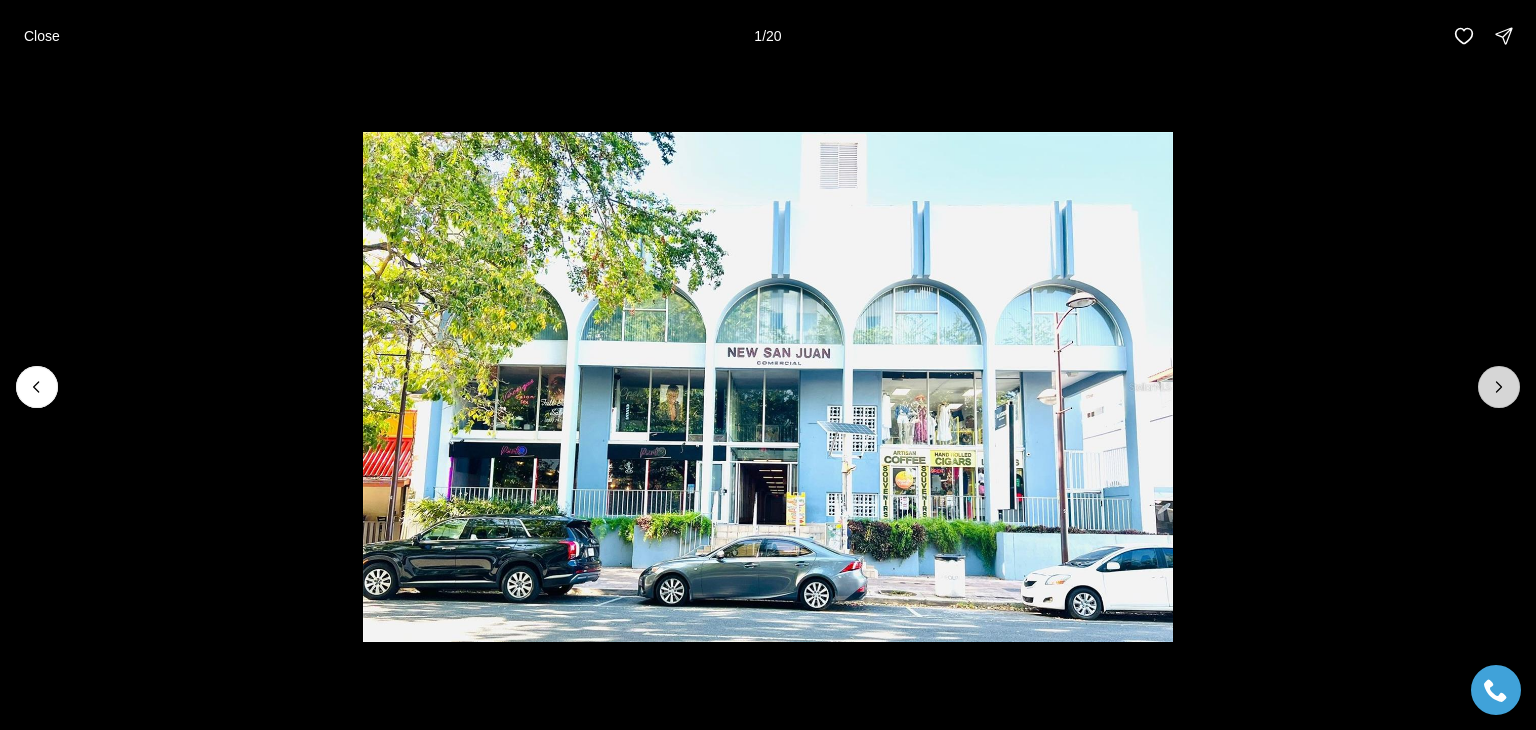 click 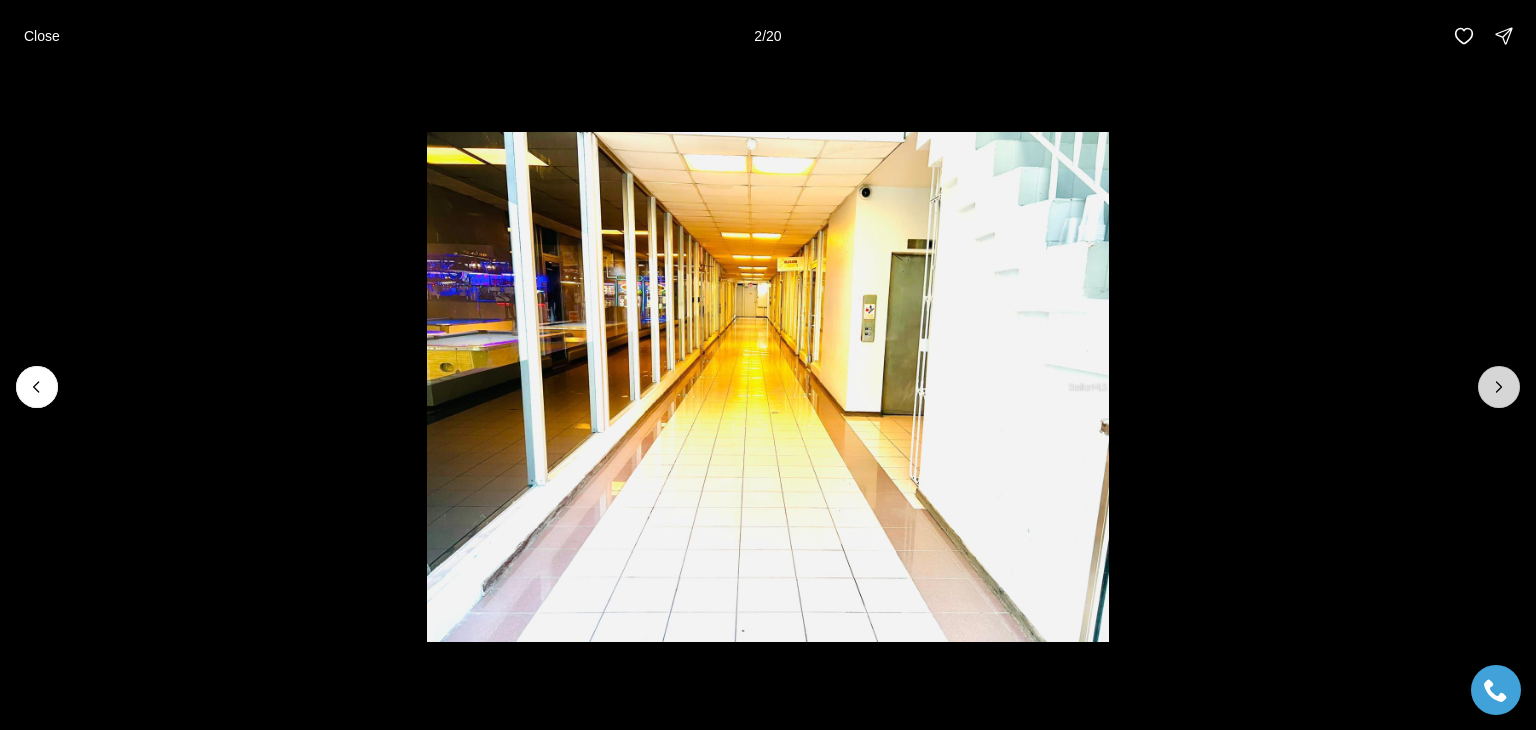 click 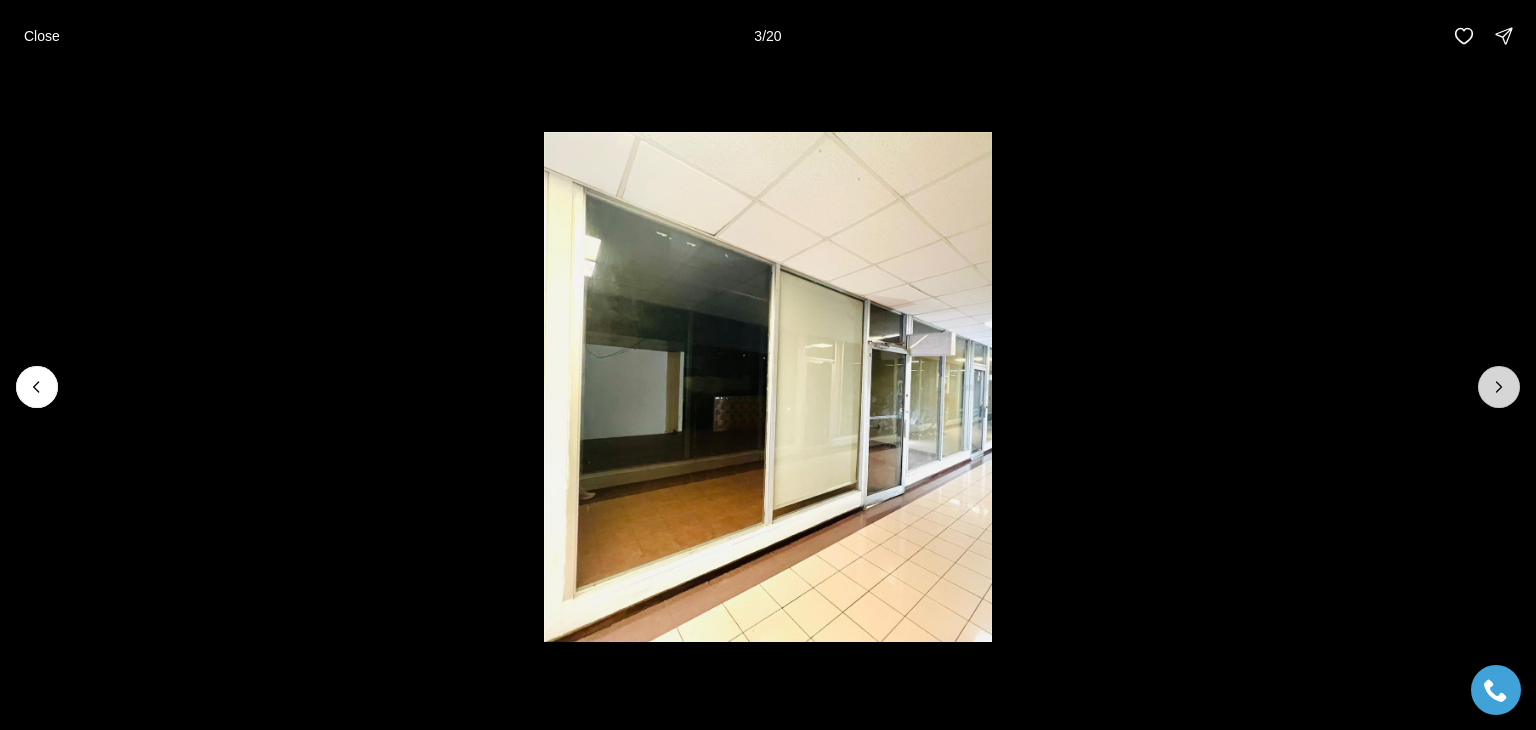click 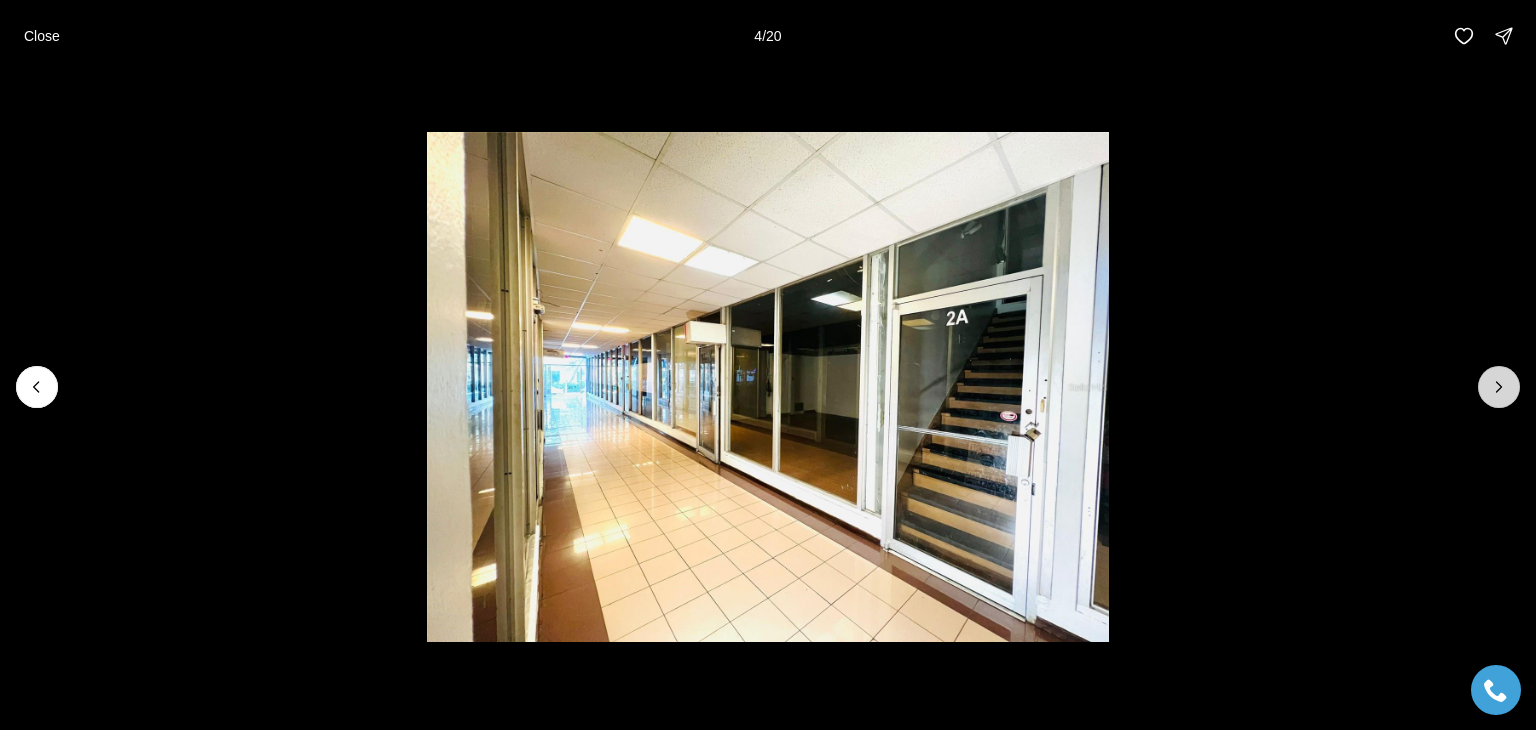 click 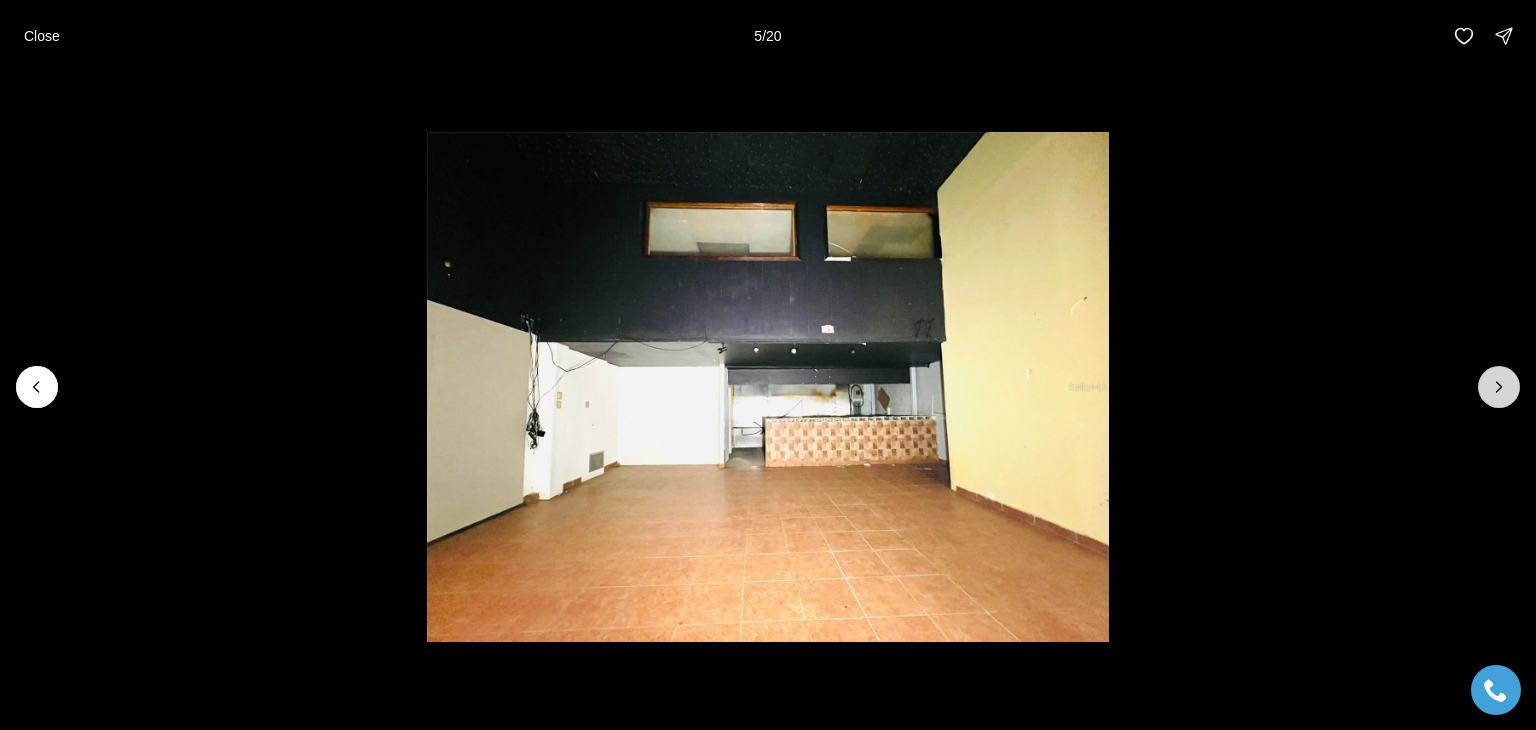 click 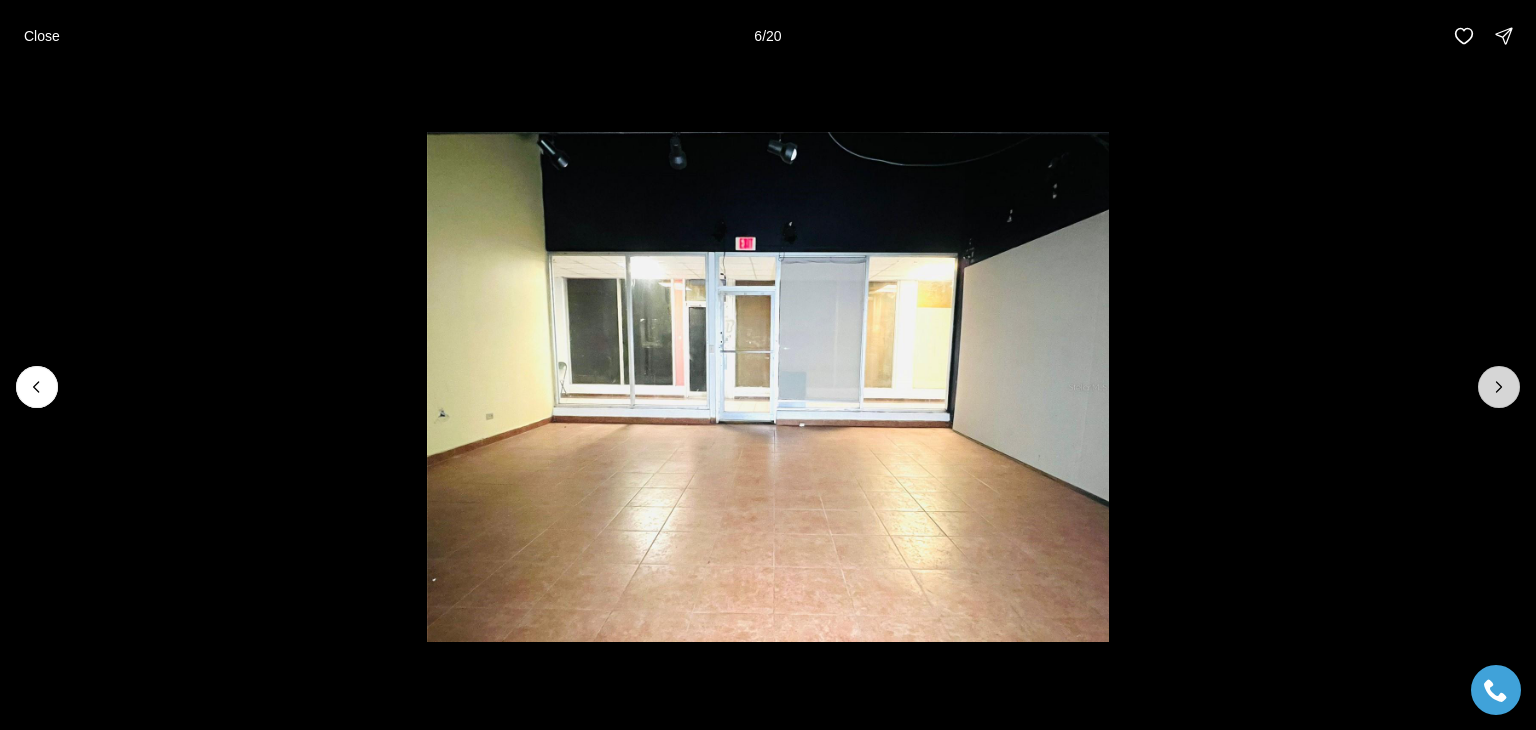 click 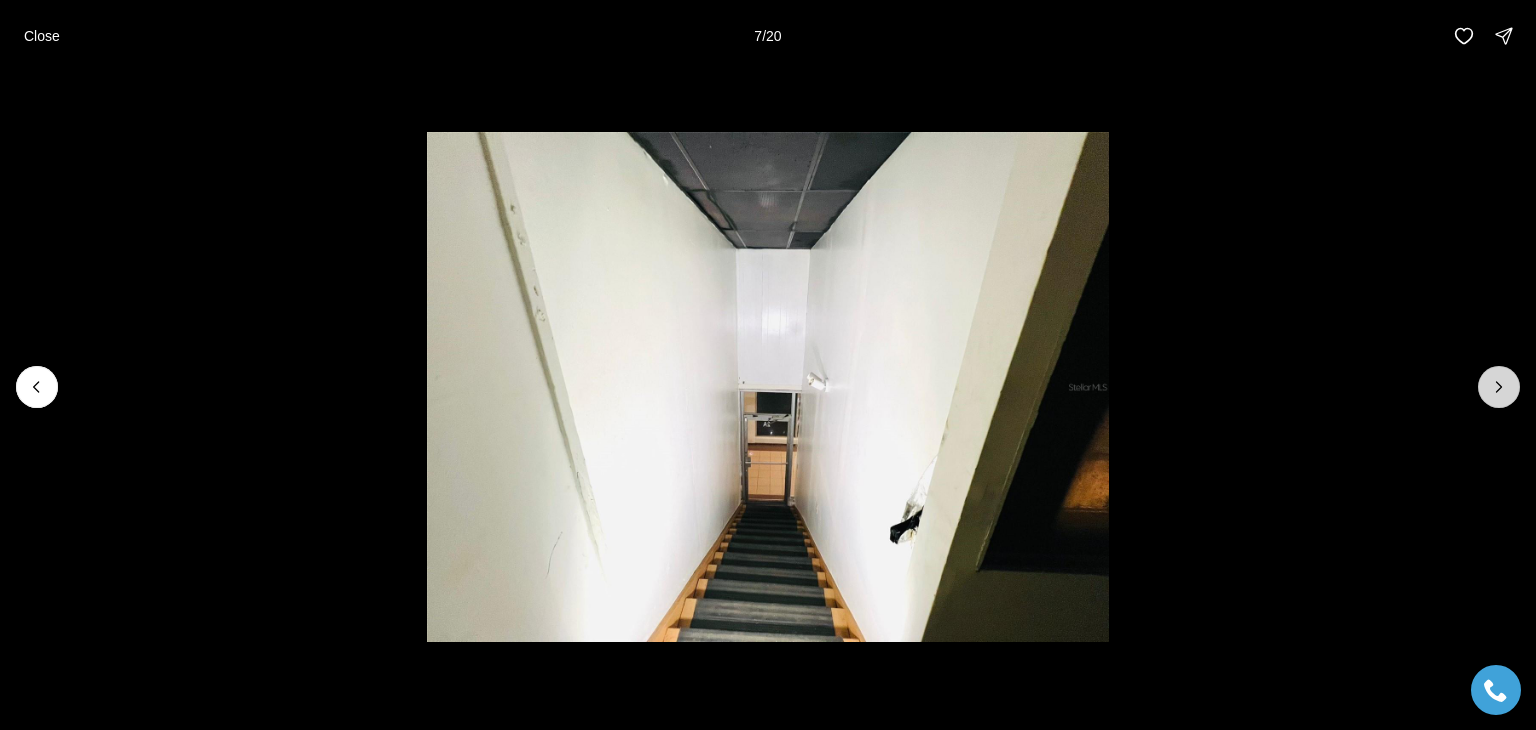 click 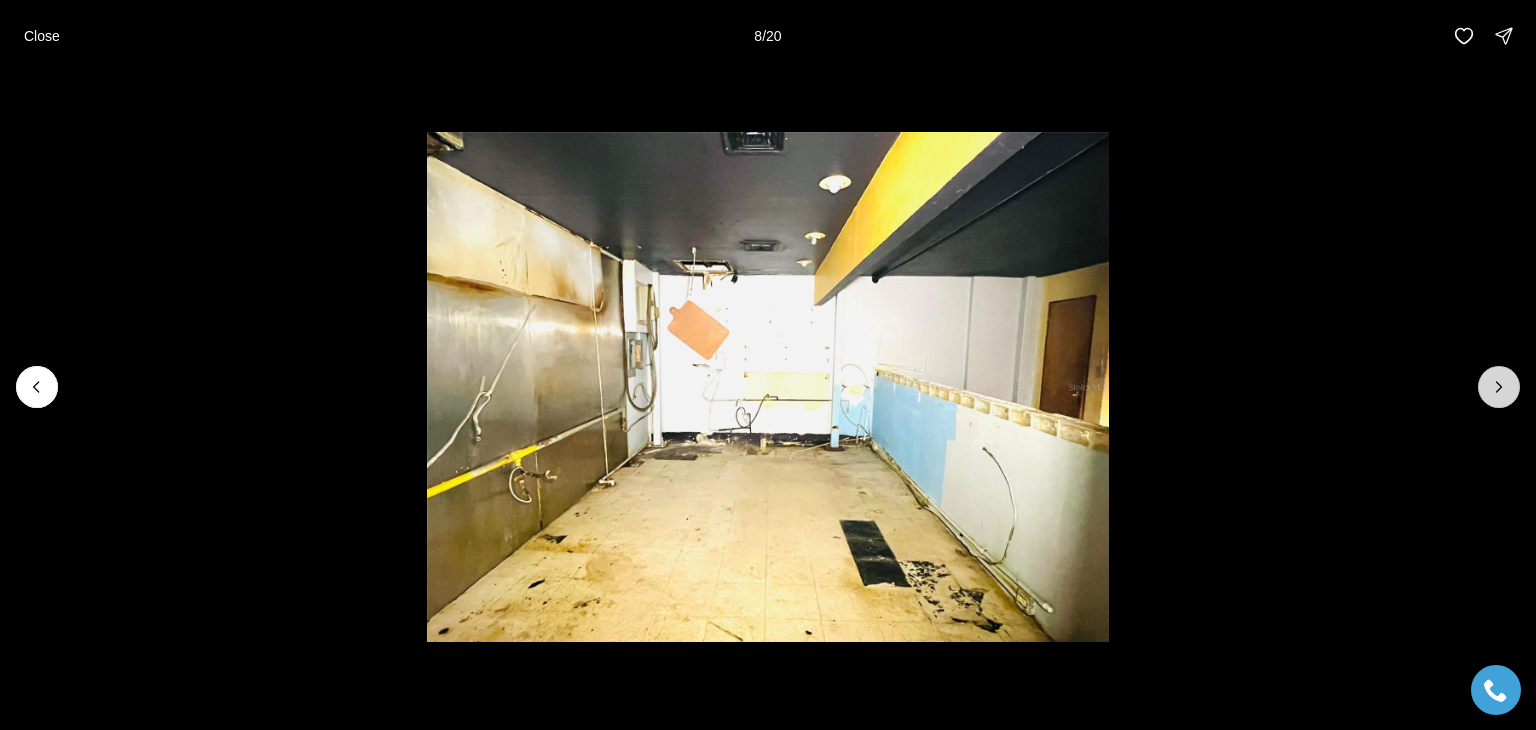 click 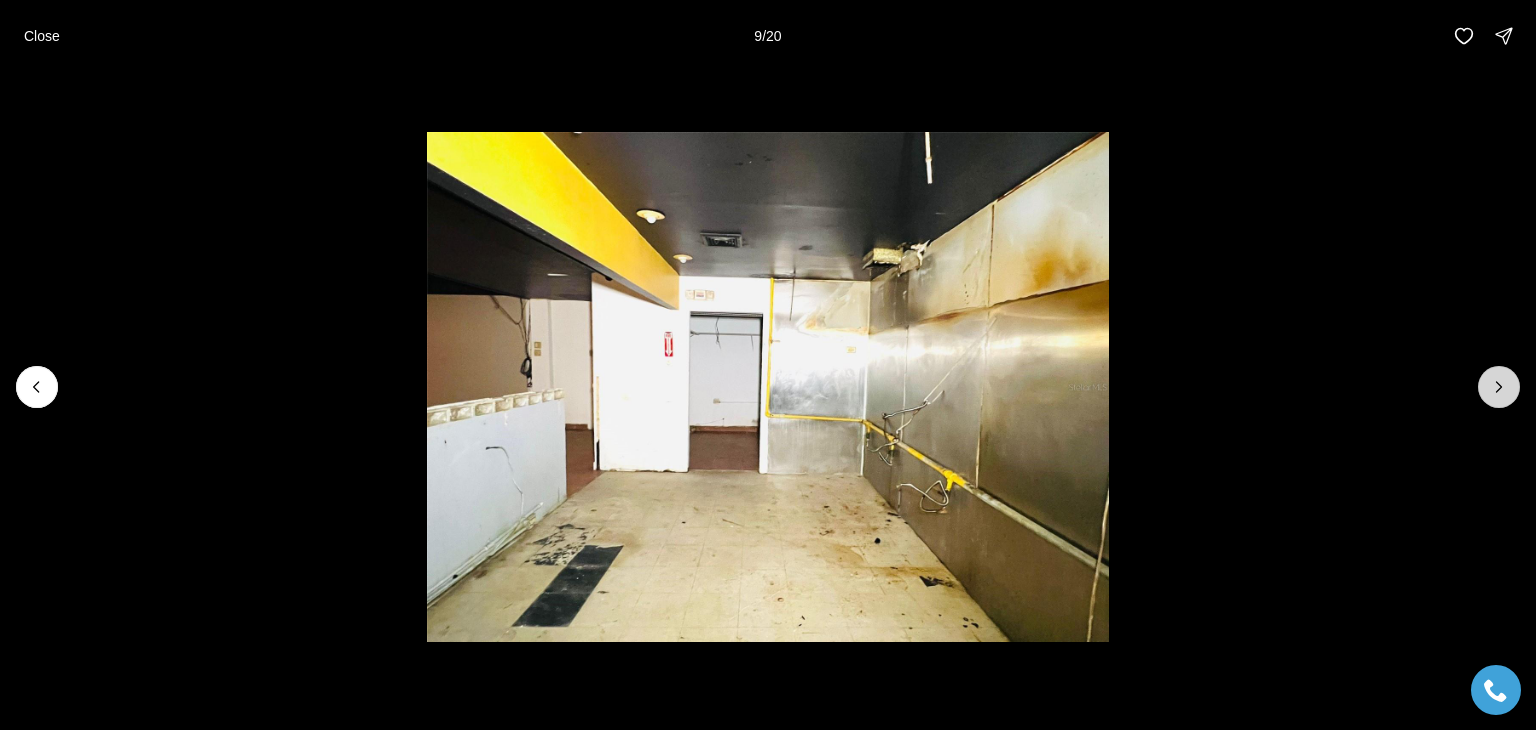 click 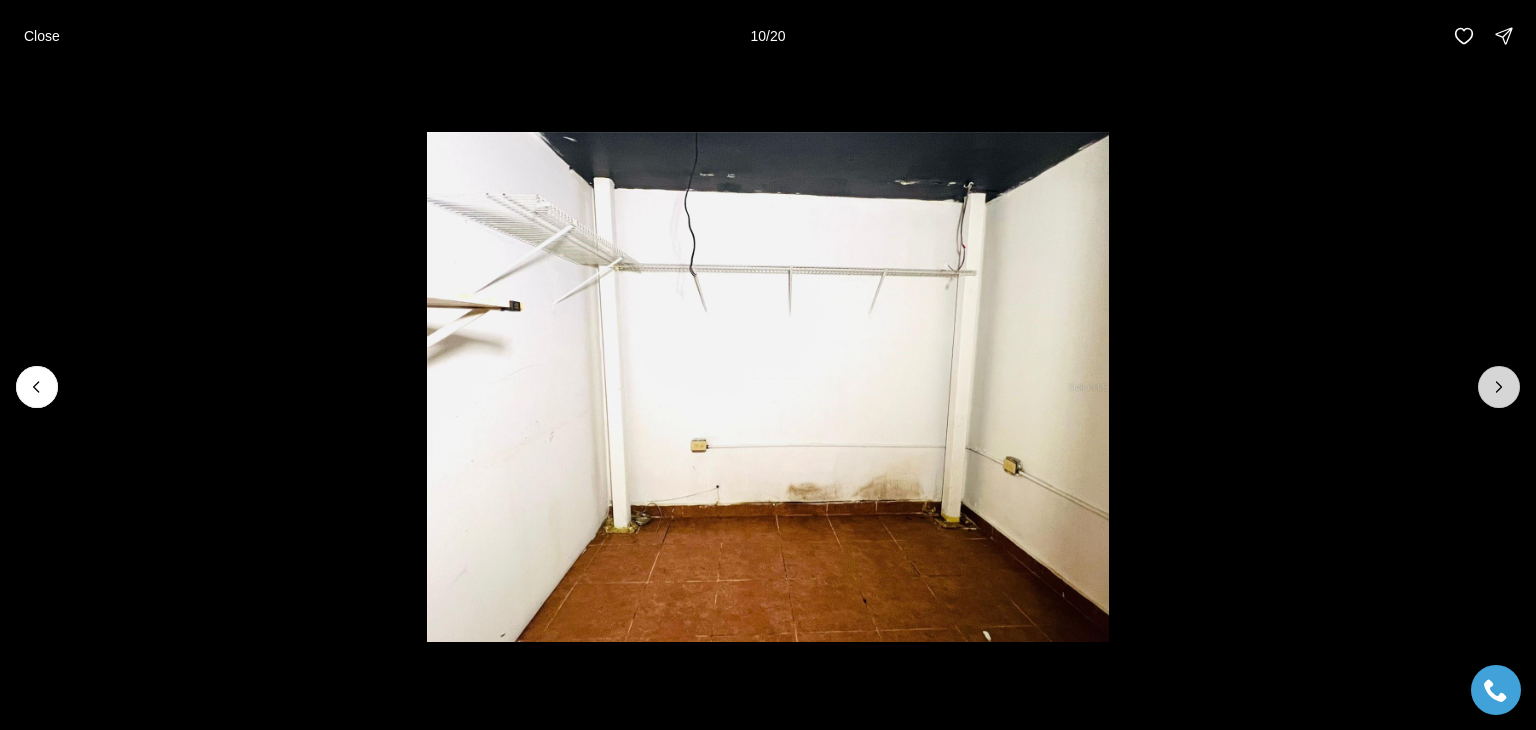 click 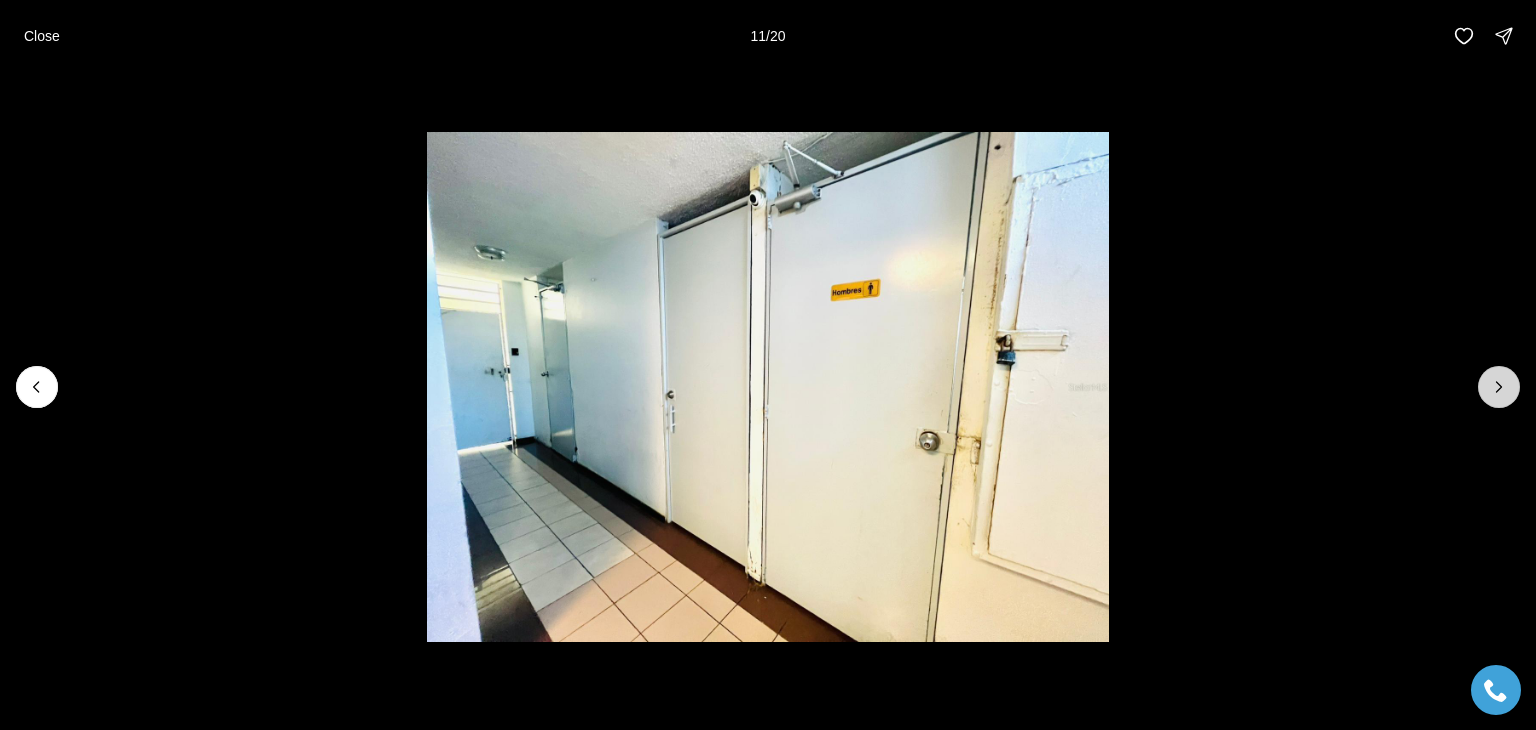 click 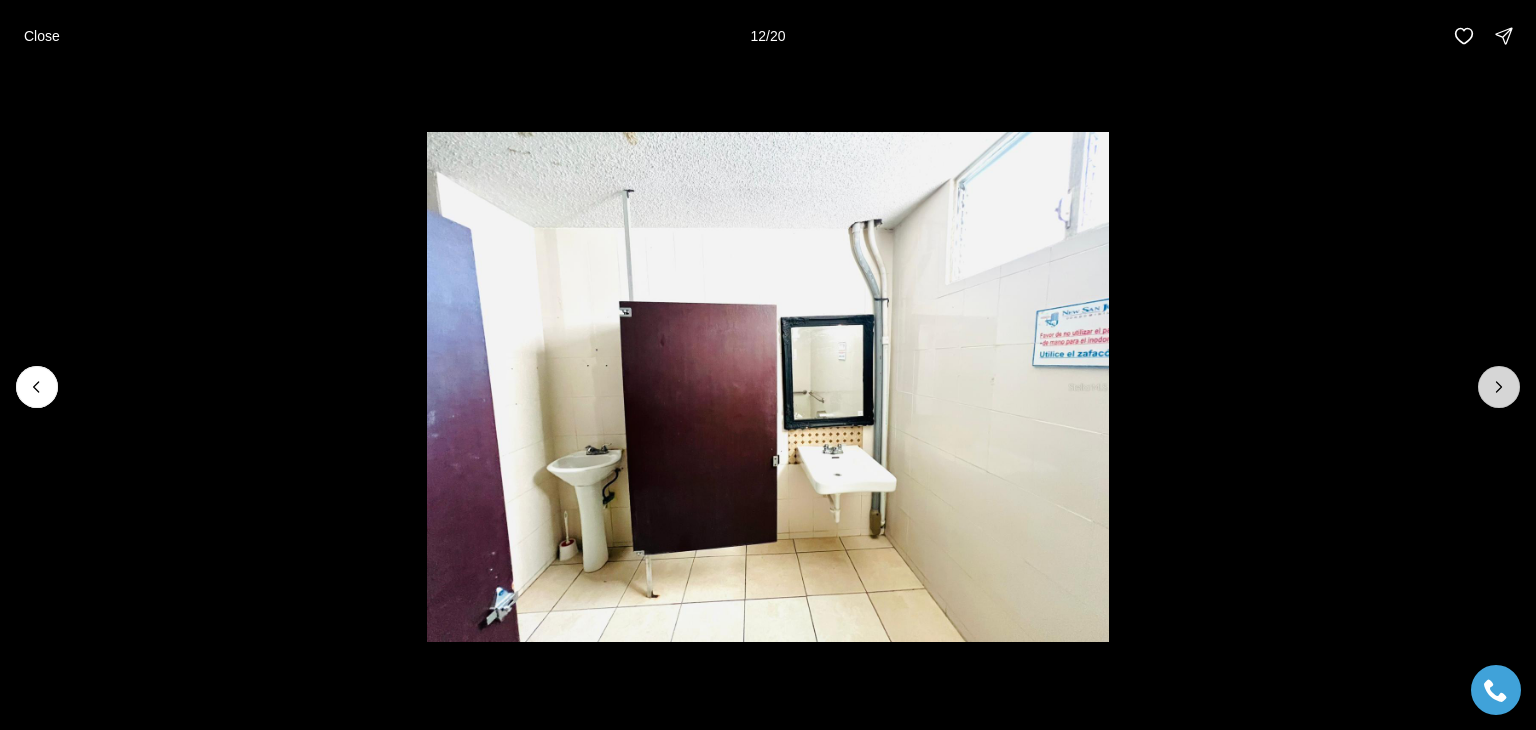 click 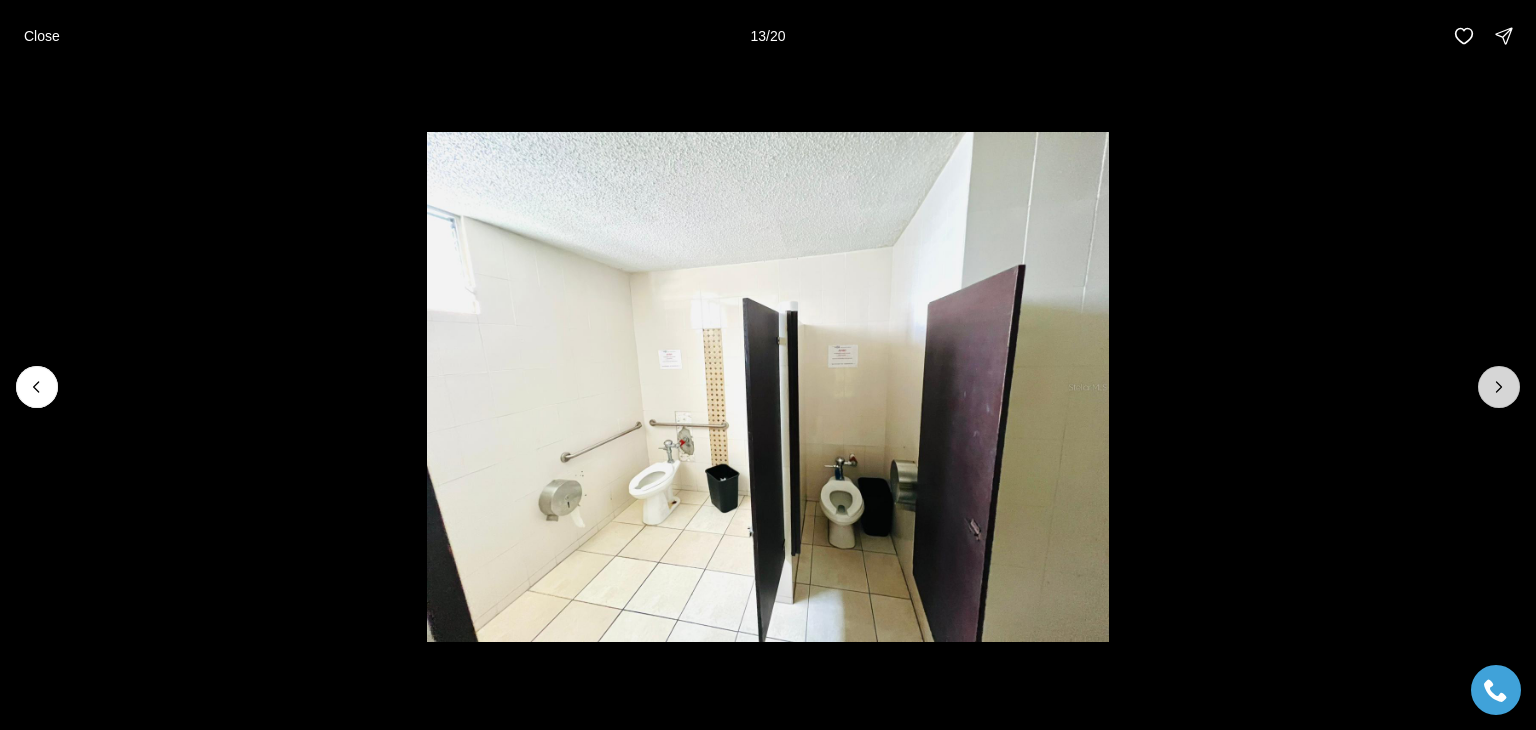 click 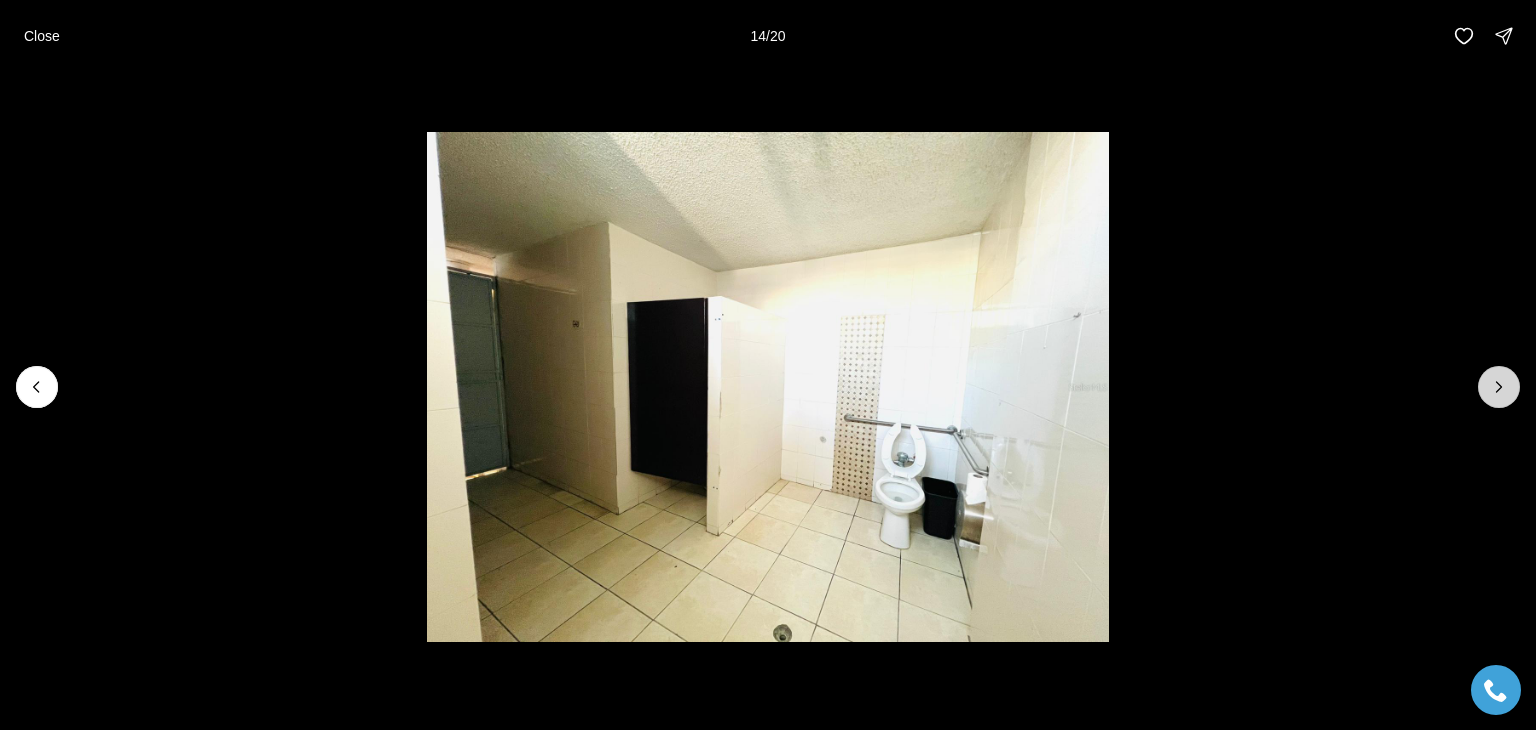 click 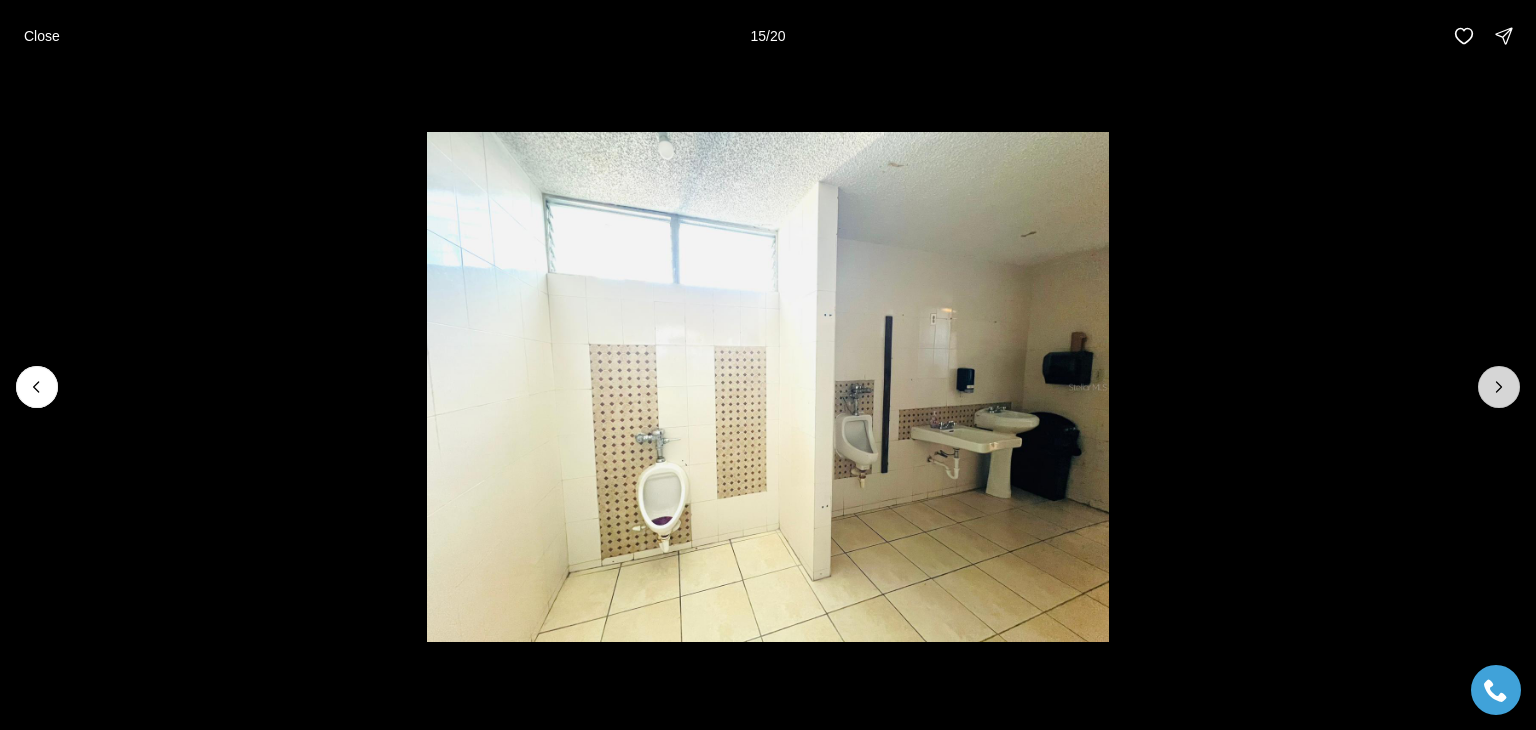 click 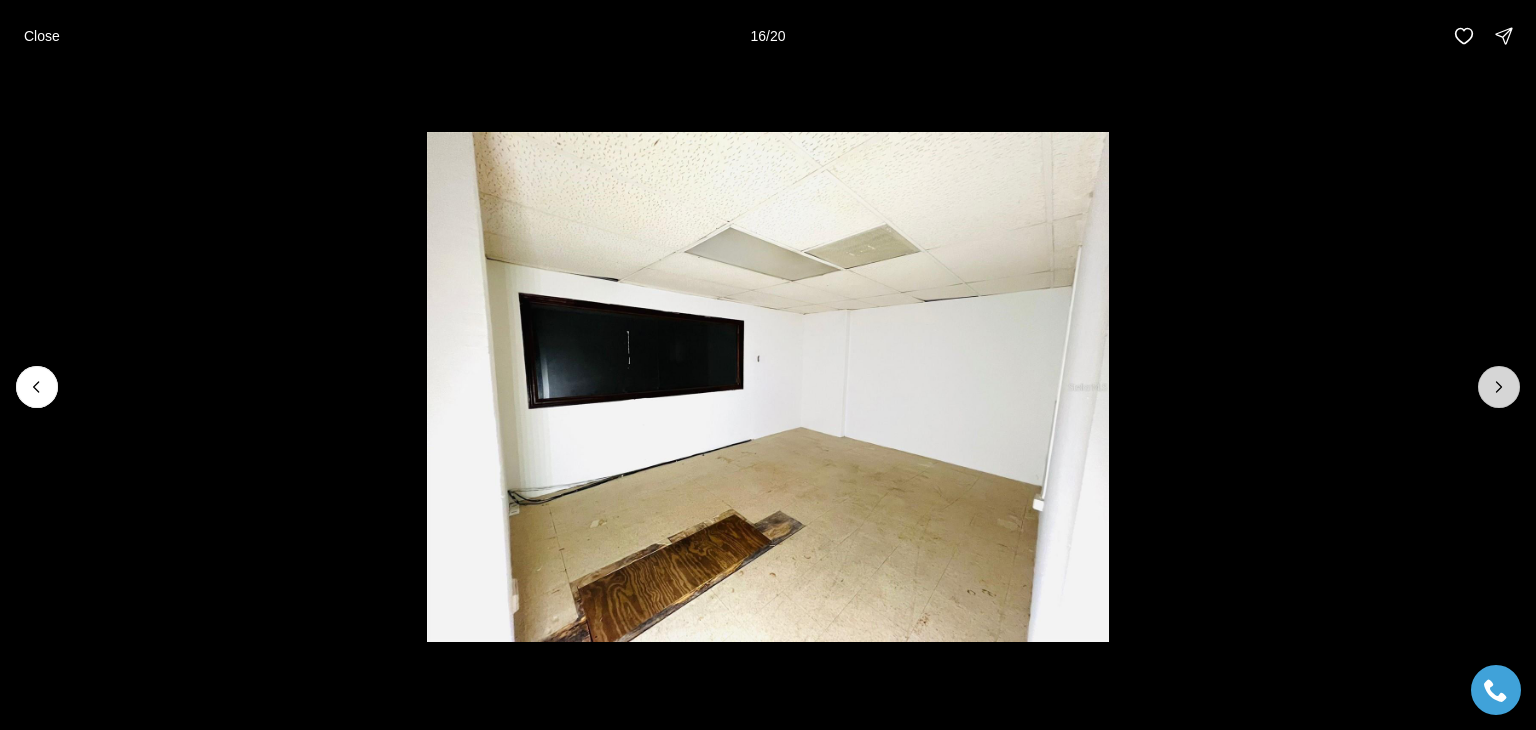 click 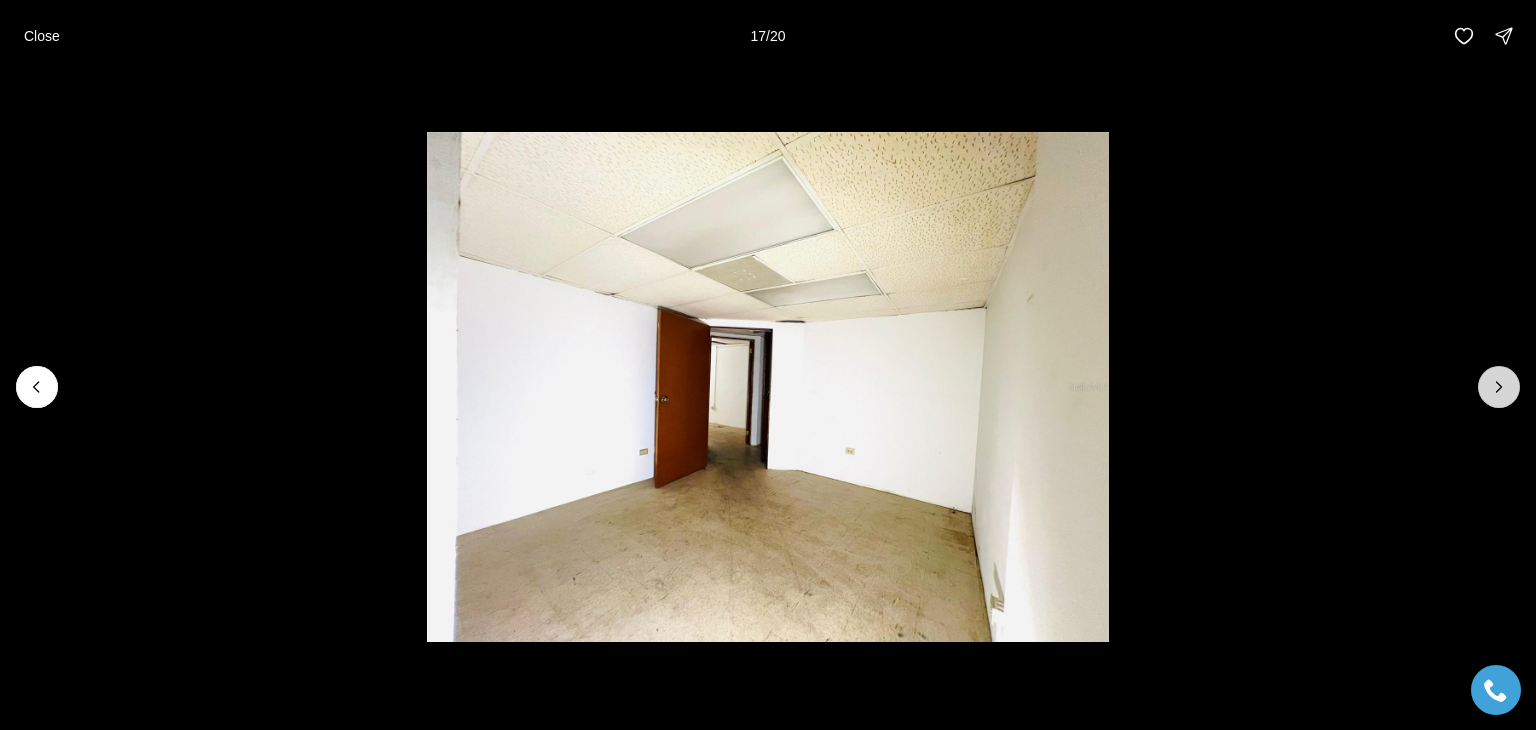 click 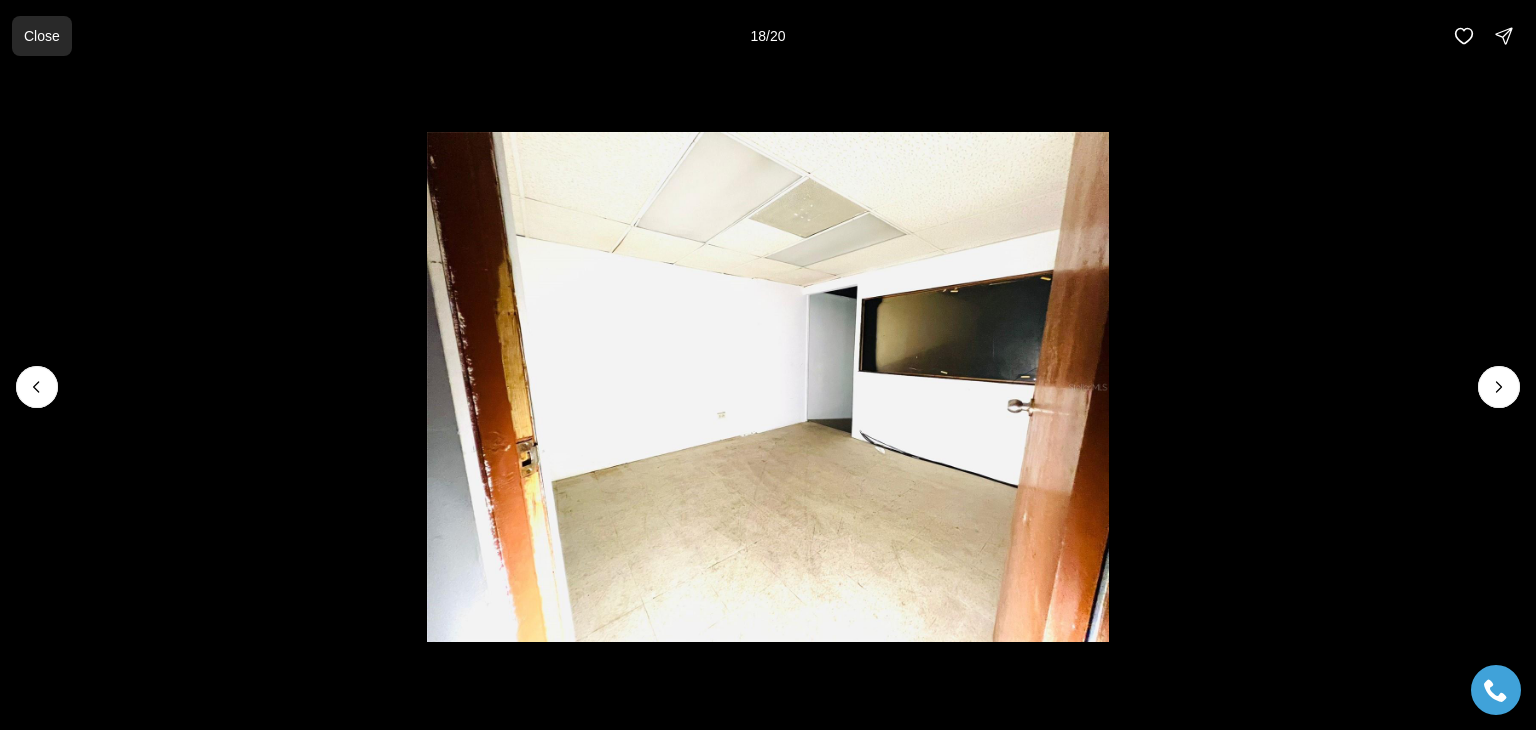 click on "Close" at bounding box center (42, 36) 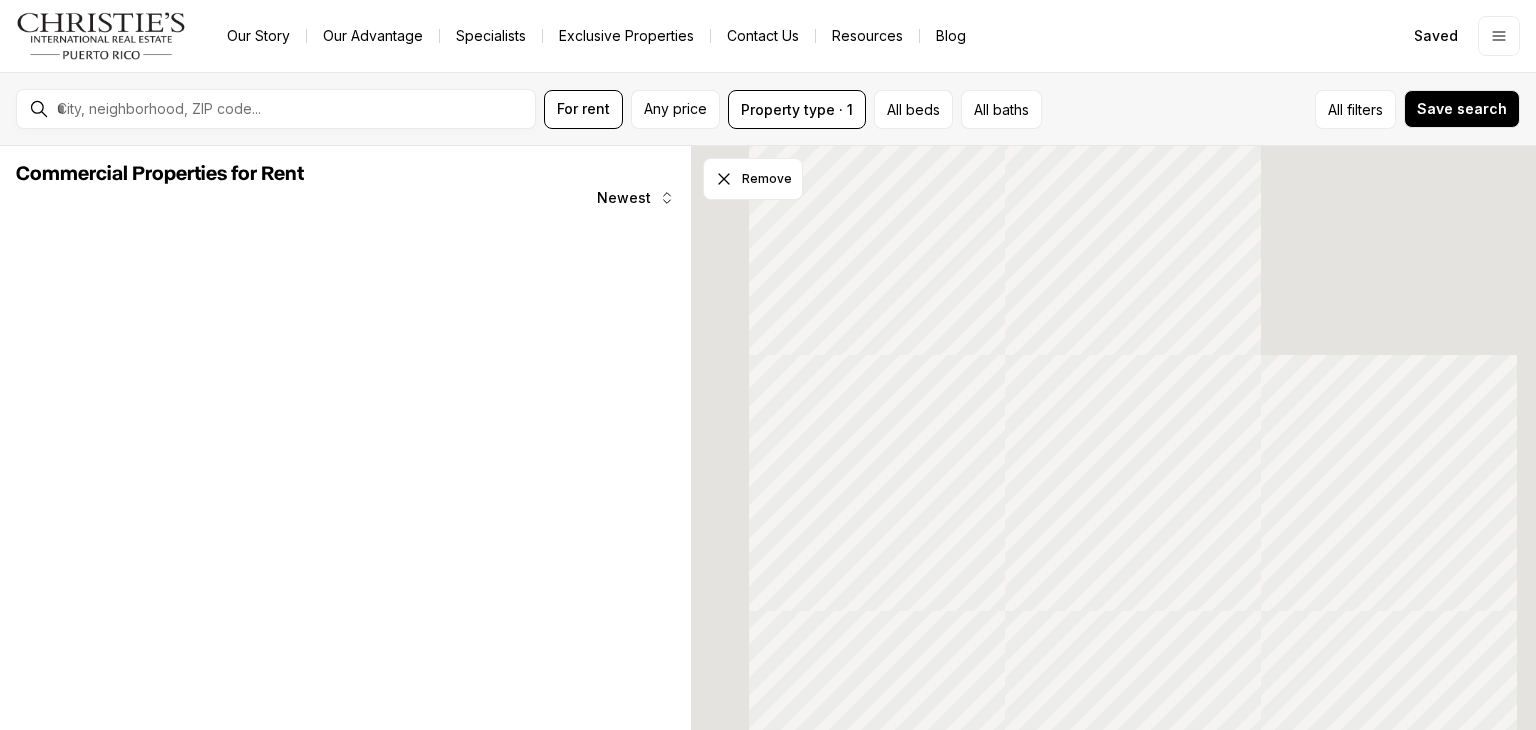 scroll, scrollTop: 0, scrollLeft: 0, axis: both 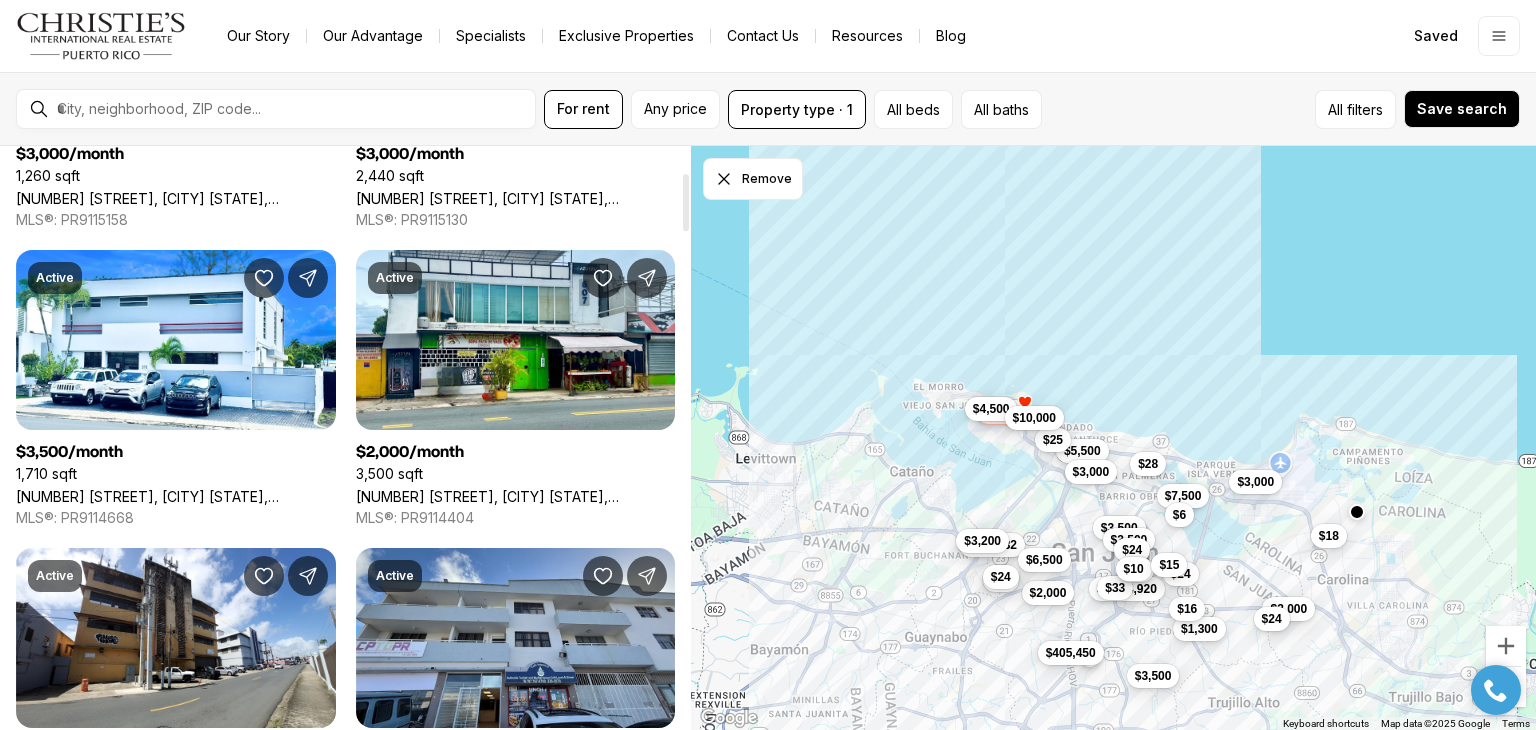 drag, startPoint x: 684, startPoint y: 170, endPoint x: 680, endPoint y: 197, distance: 27.294687 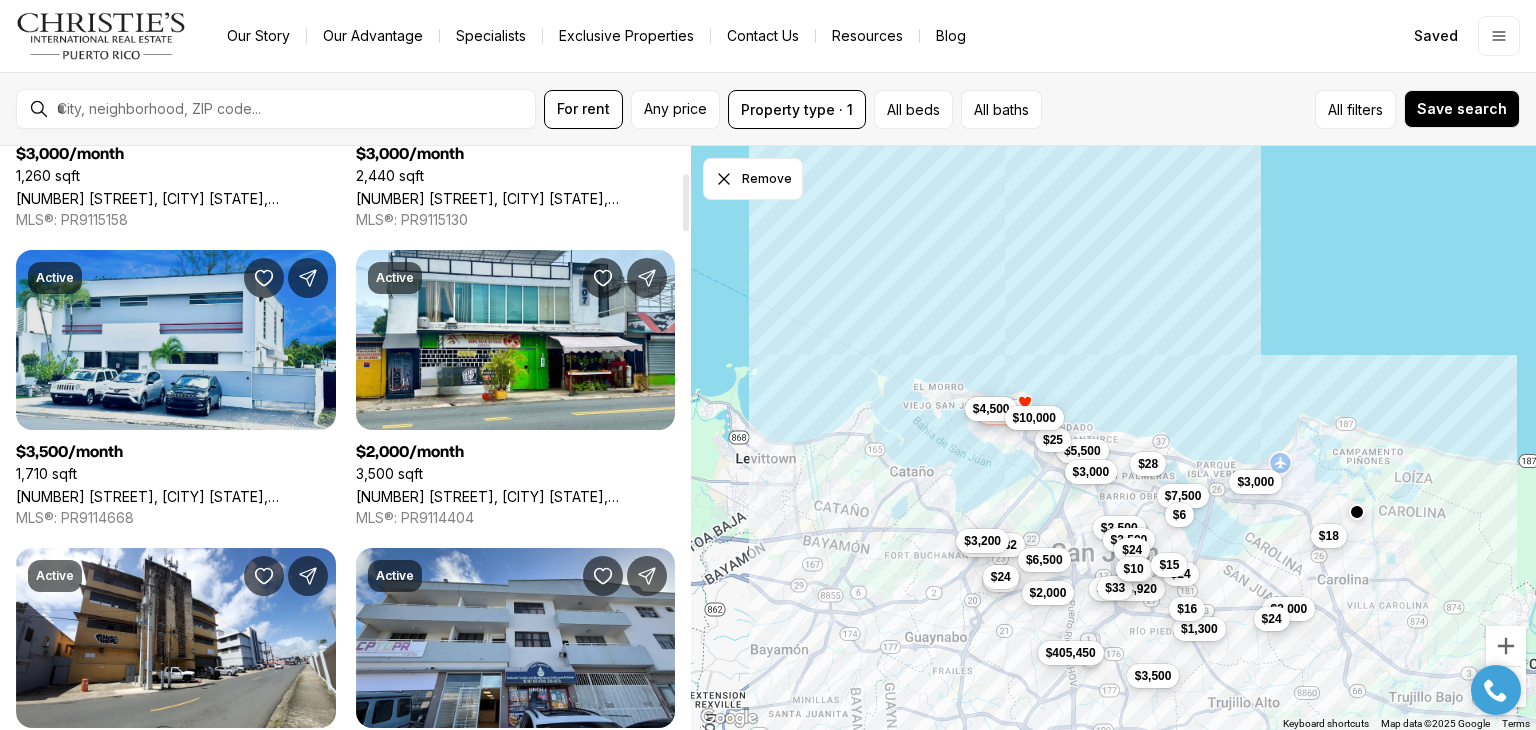 click on "[NUMBER] [STREET], [CITY] [STATE], [POSTAL_CODE]" at bounding box center [176, 496] 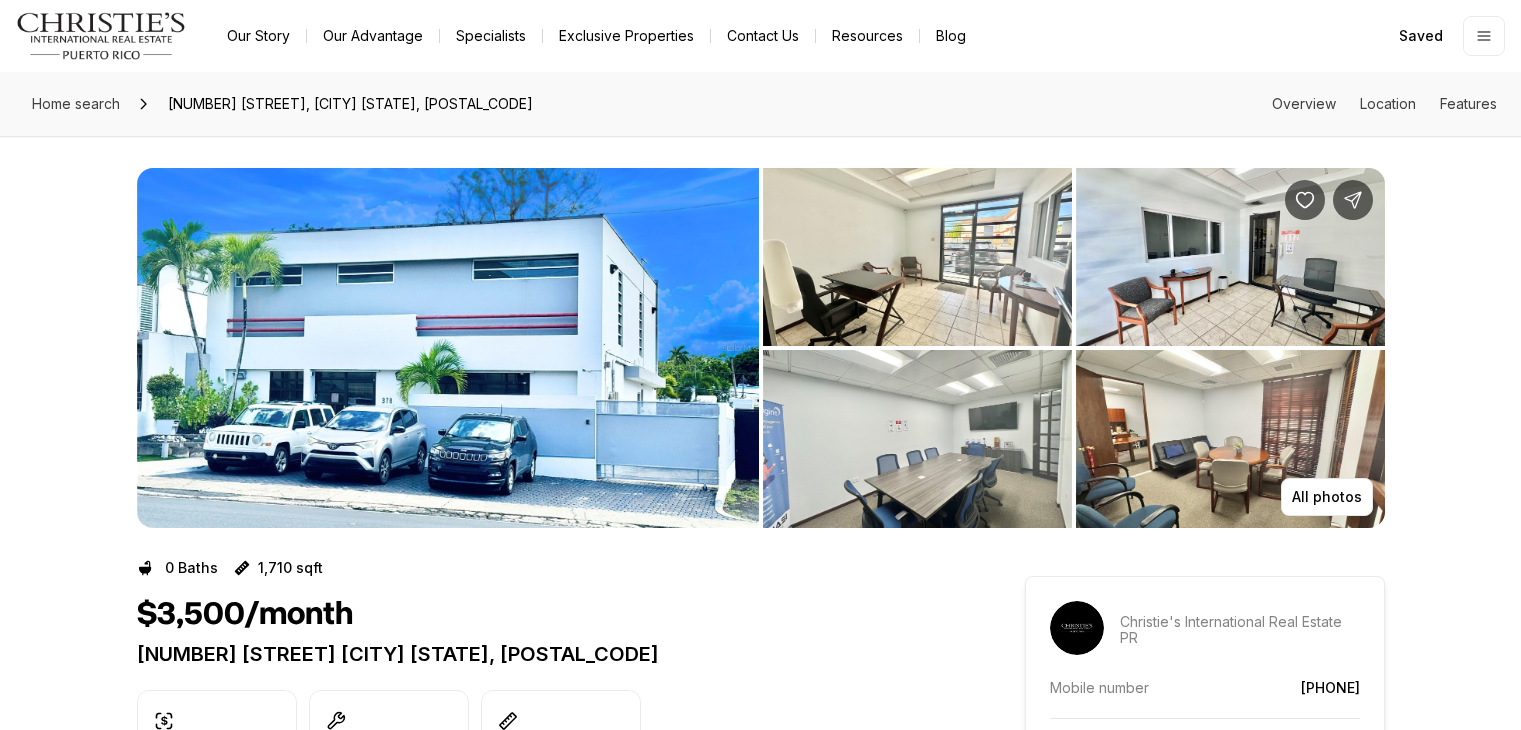 scroll, scrollTop: 0, scrollLeft: 0, axis: both 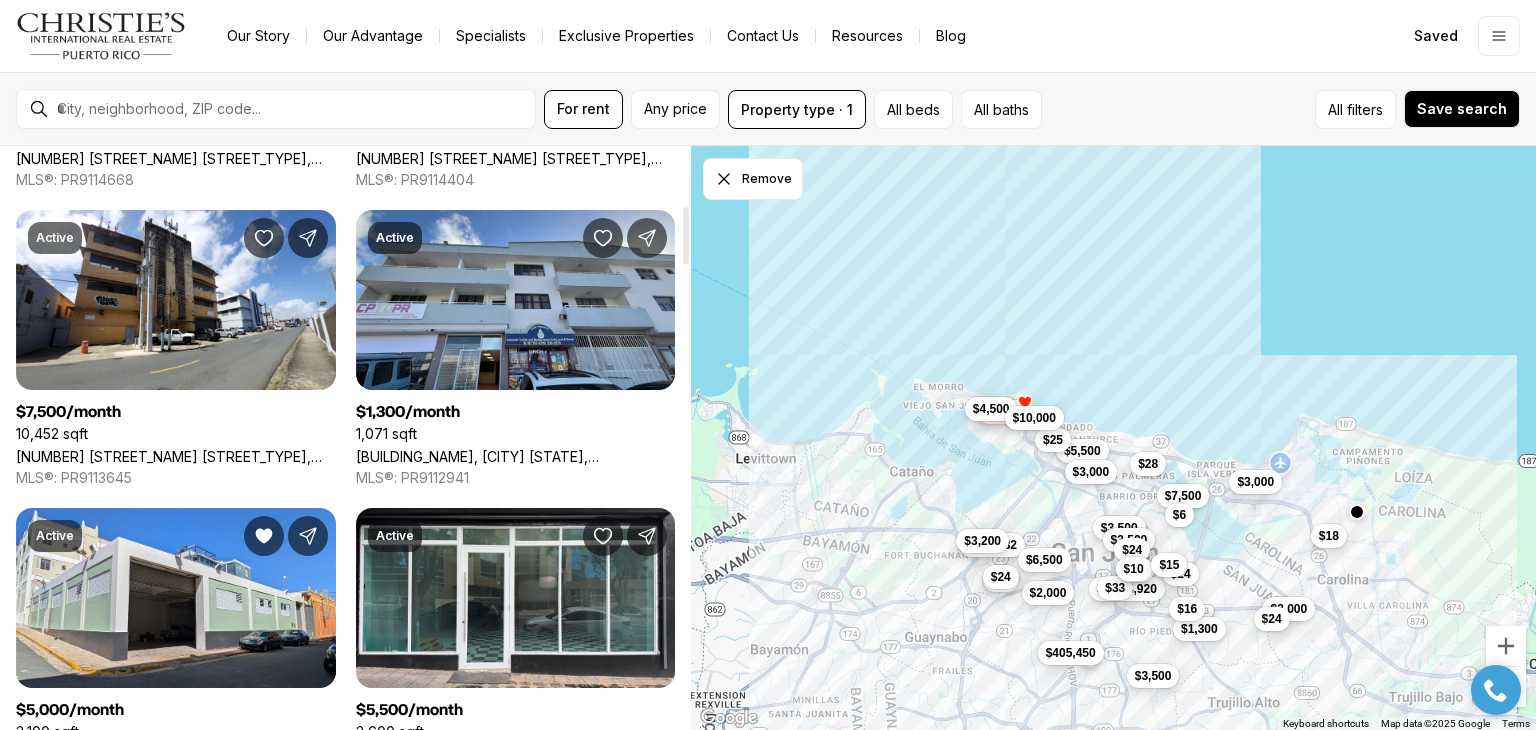drag, startPoint x: 684, startPoint y: 217, endPoint x: 688, endPoint y: 249, distance: 32.24903 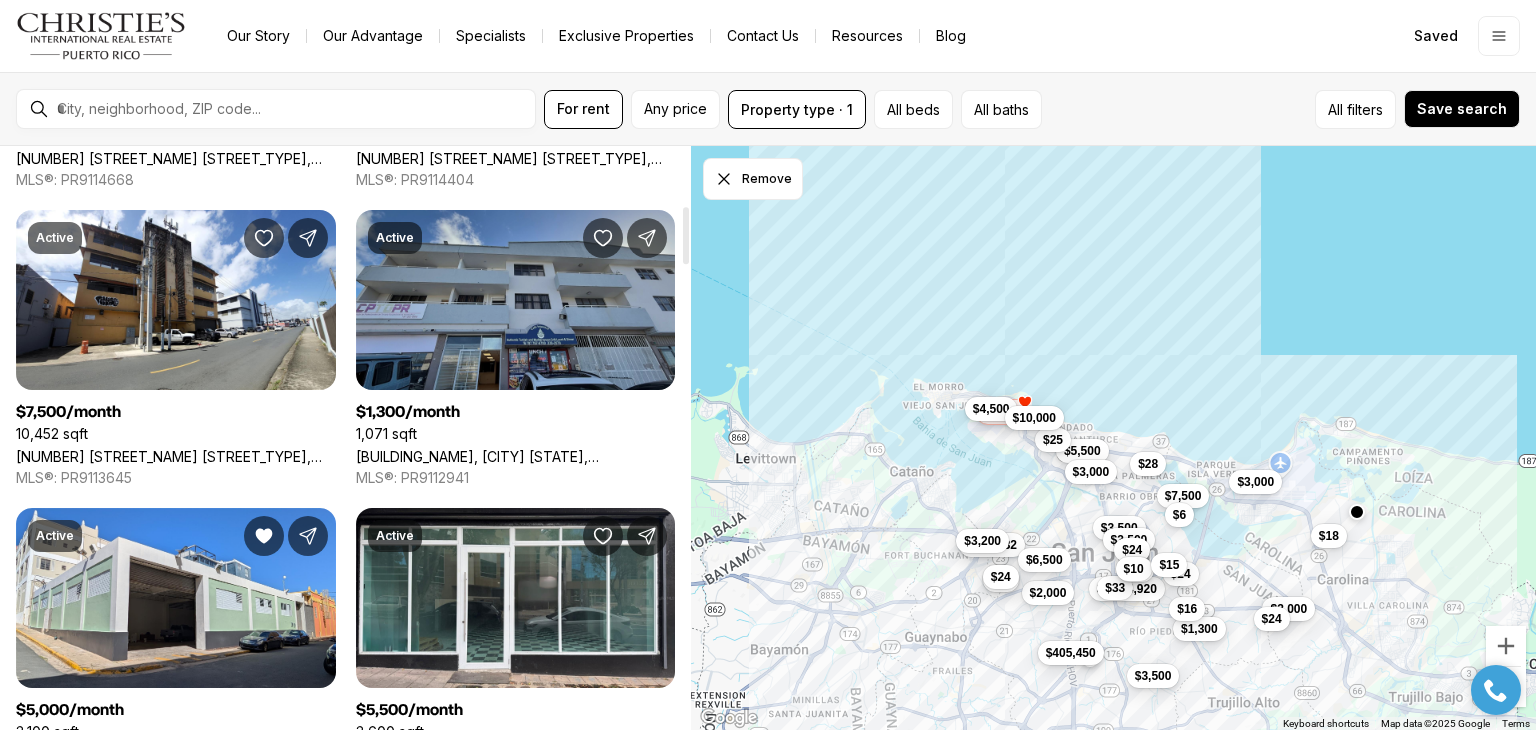click on "[STREET_ADDRESS], [CITY] [STATE], [POSTAL_CODE]" at bounding box center (516, 456) 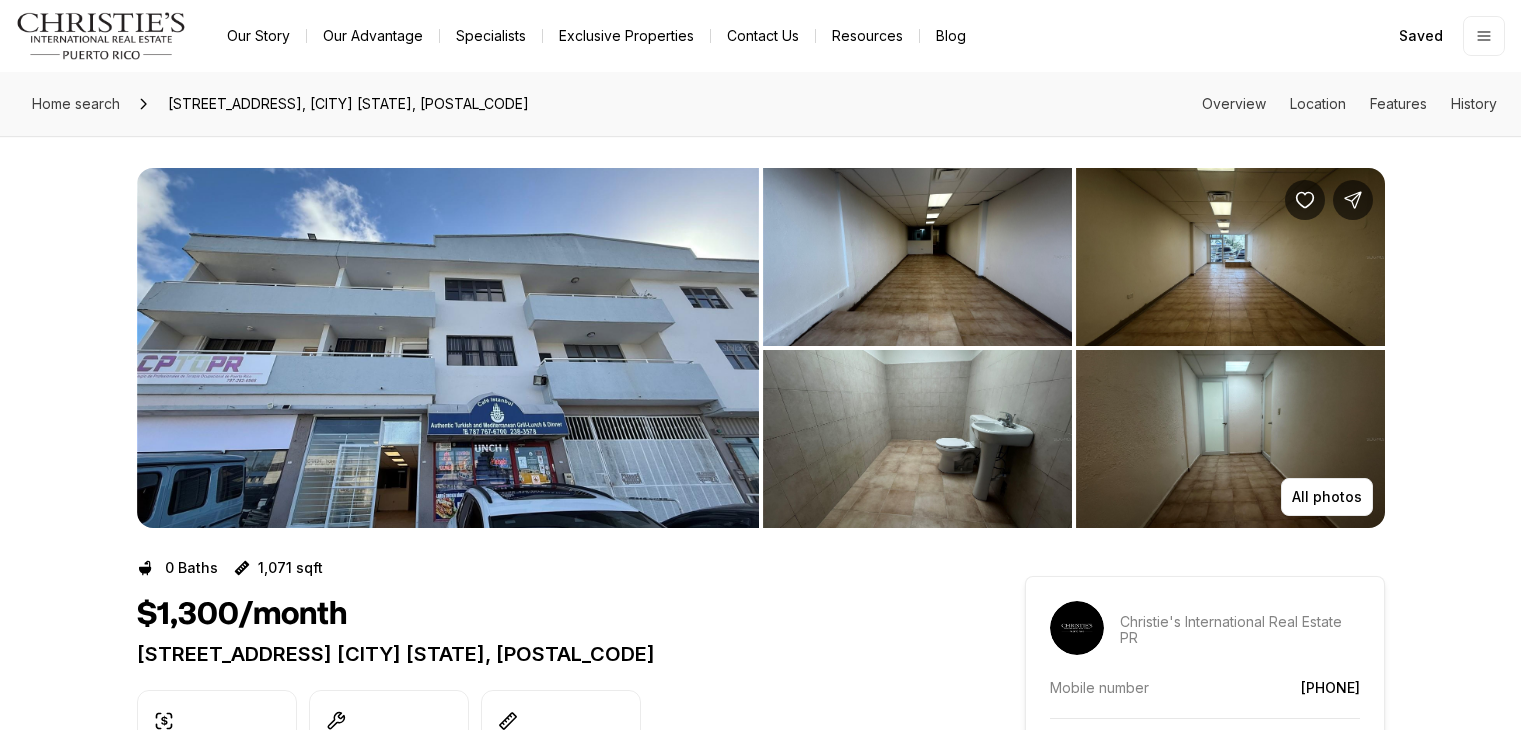 scroll, scrollTop: 0, scrollLeft: 0, axis: both 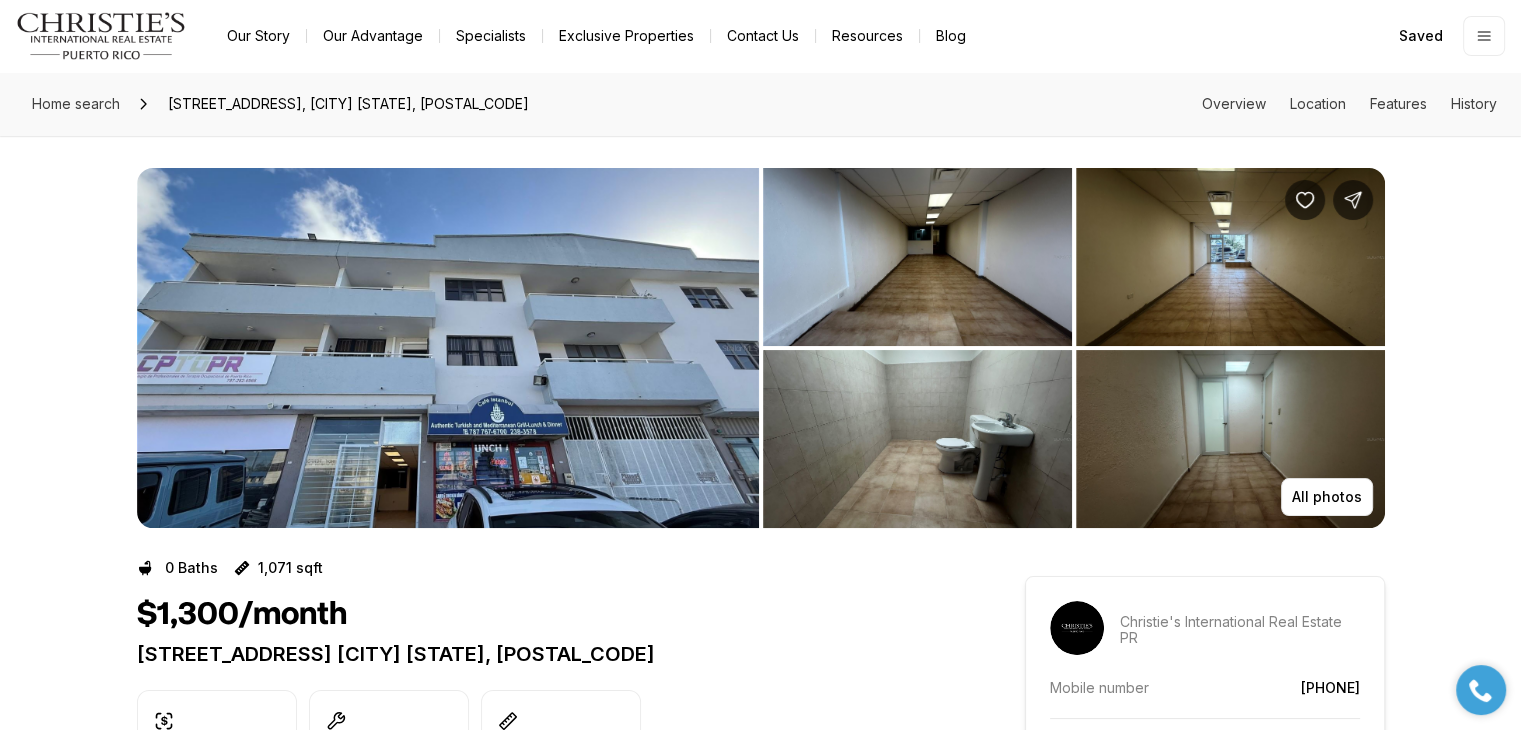 click at bounding box center (448, 348) 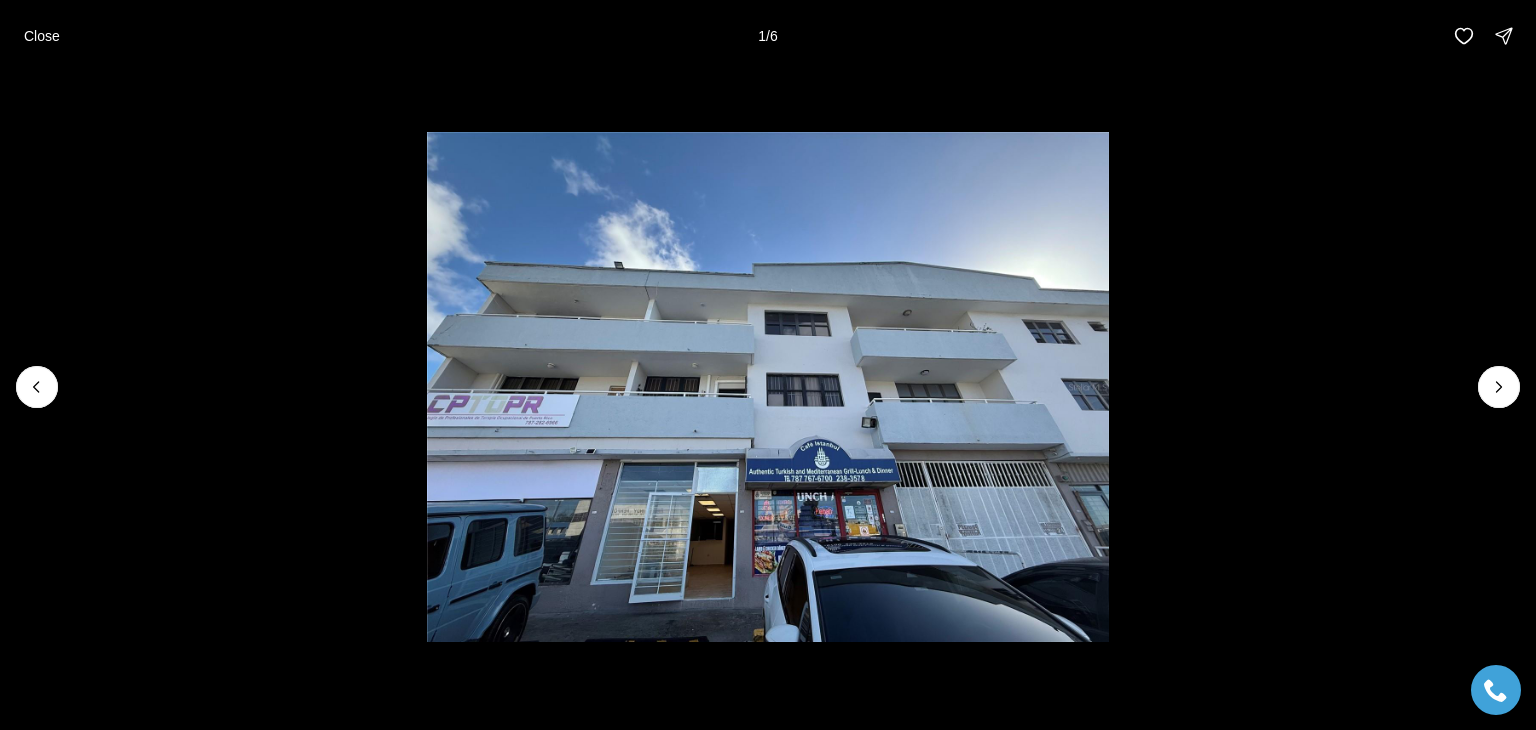click at bounding box center (768, 387) 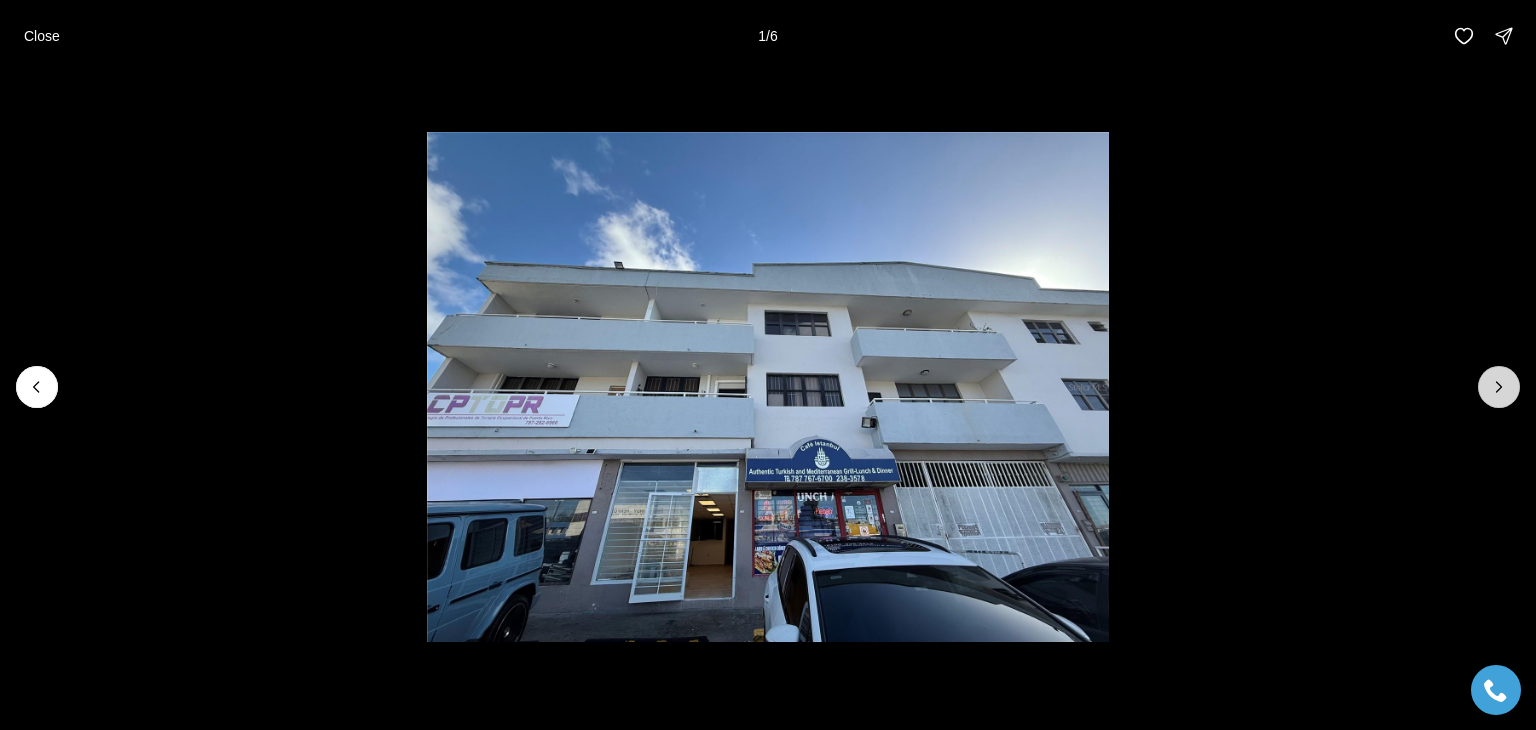click 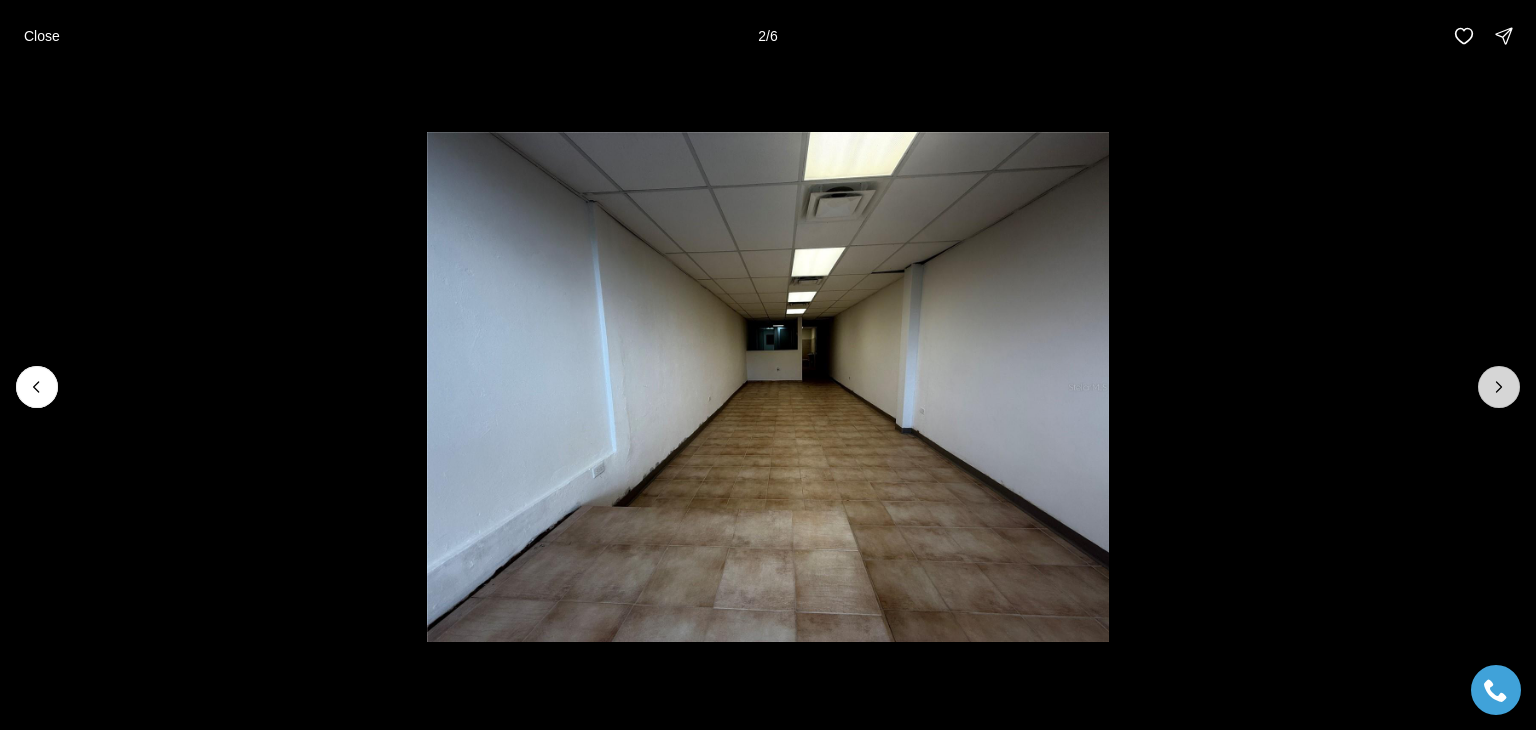 click 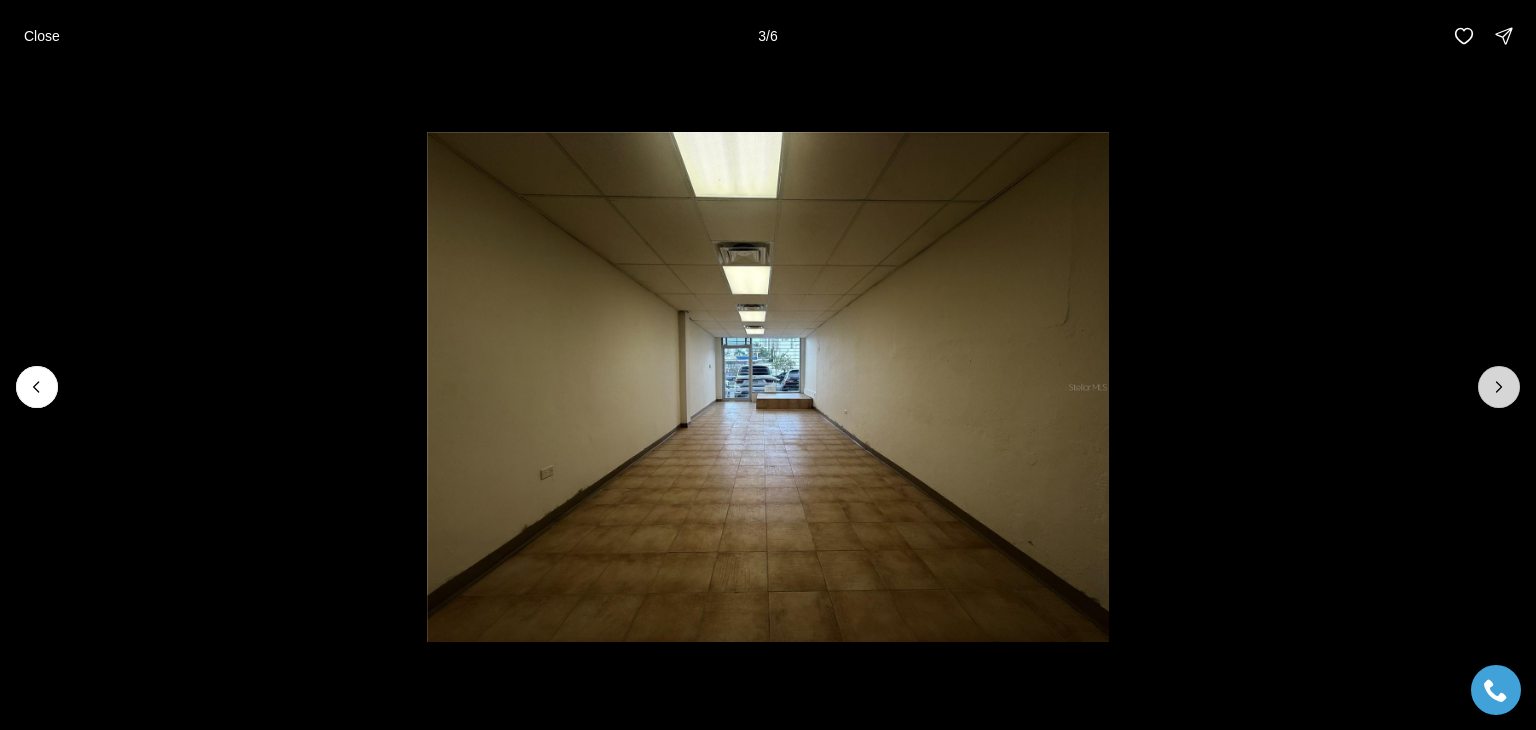 click 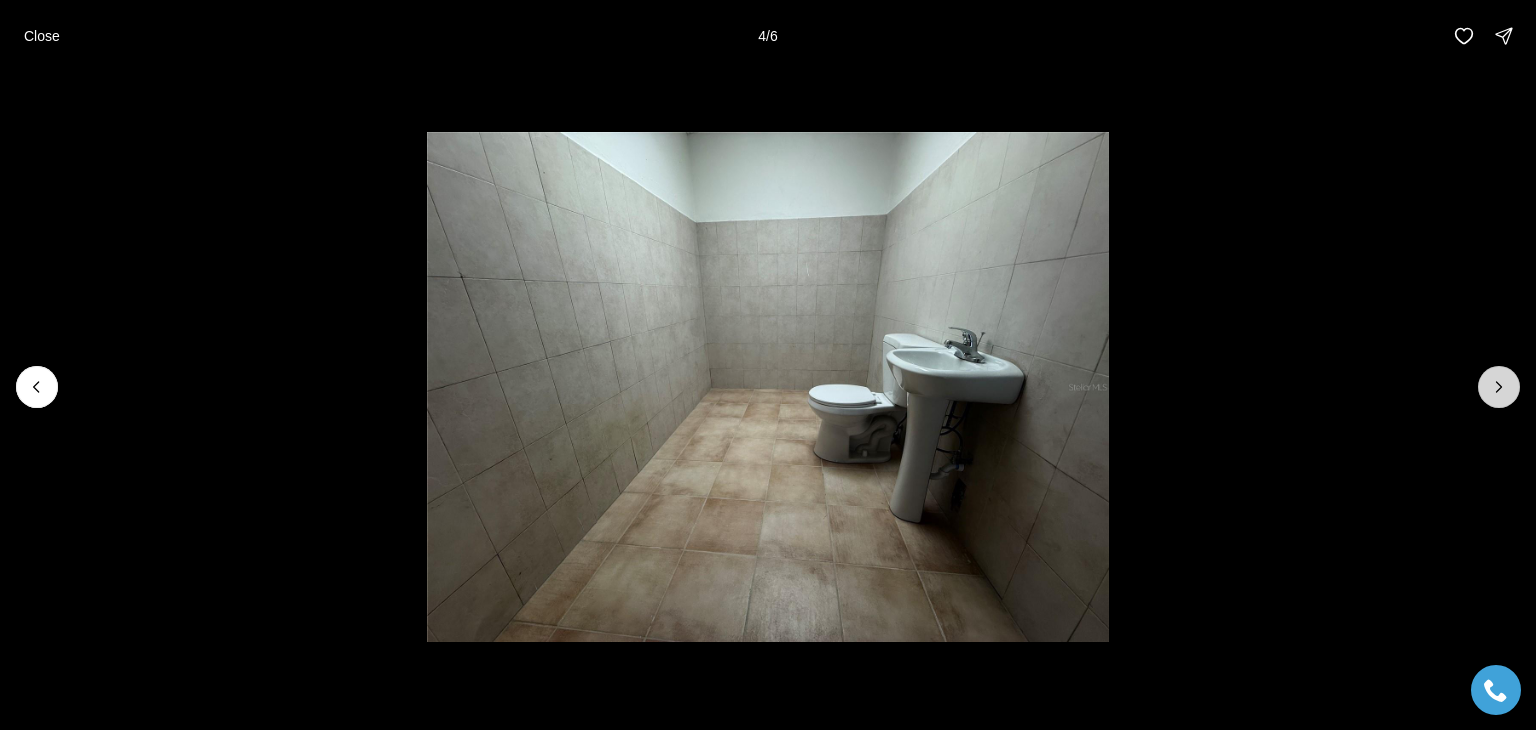 click 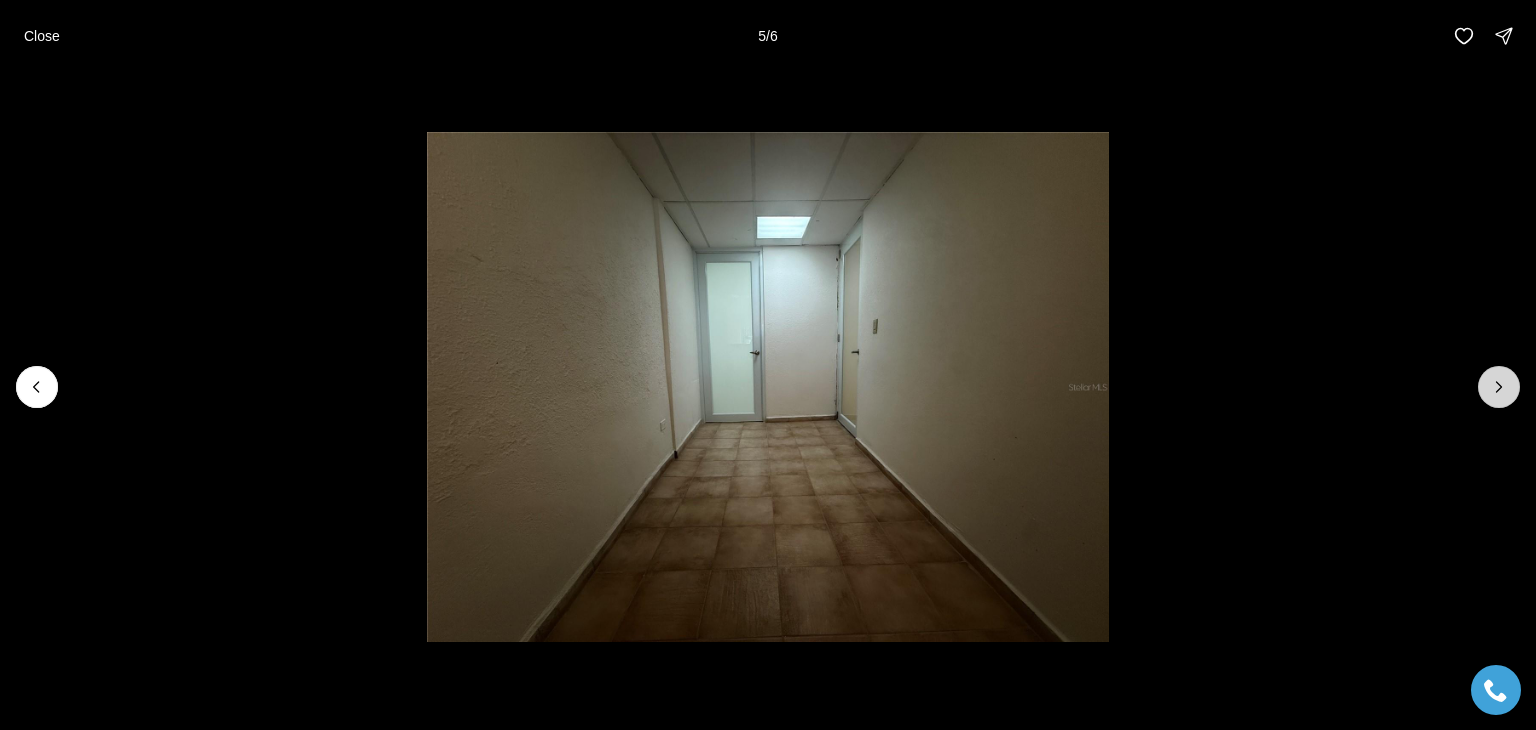 click 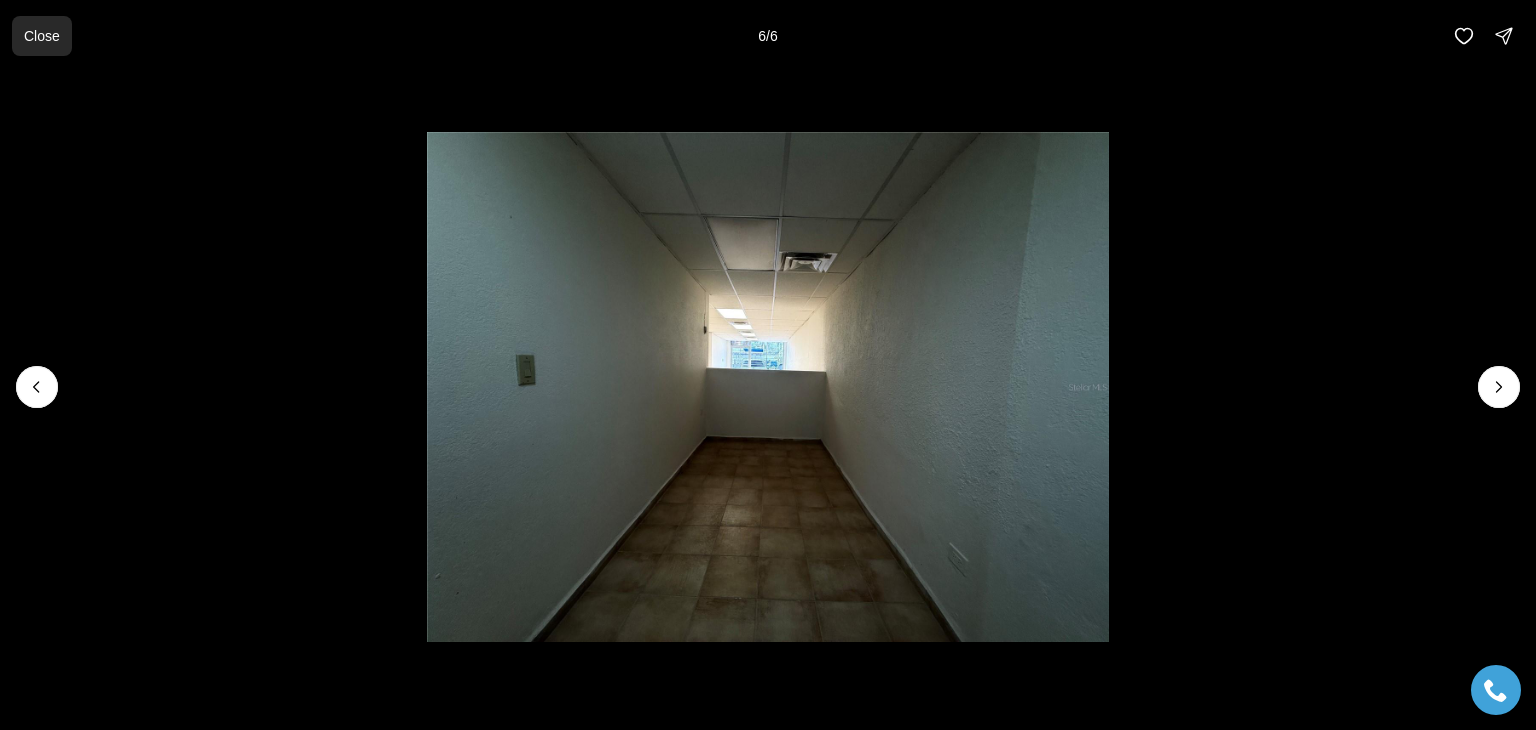 click on "Close" at bounding box center [42, 36] 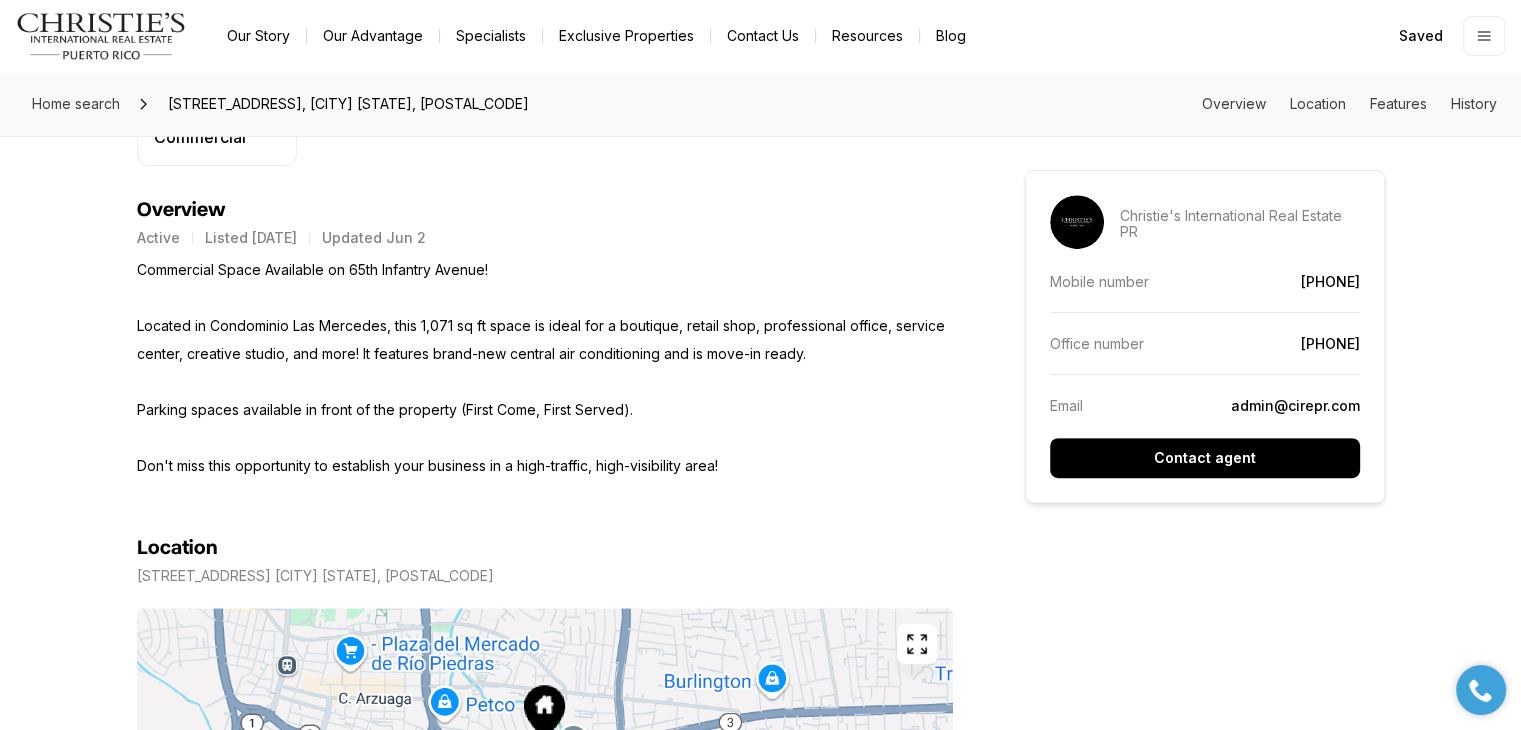 scroll, scrollTop: 774, scrollLeft: 0, axis: vertical 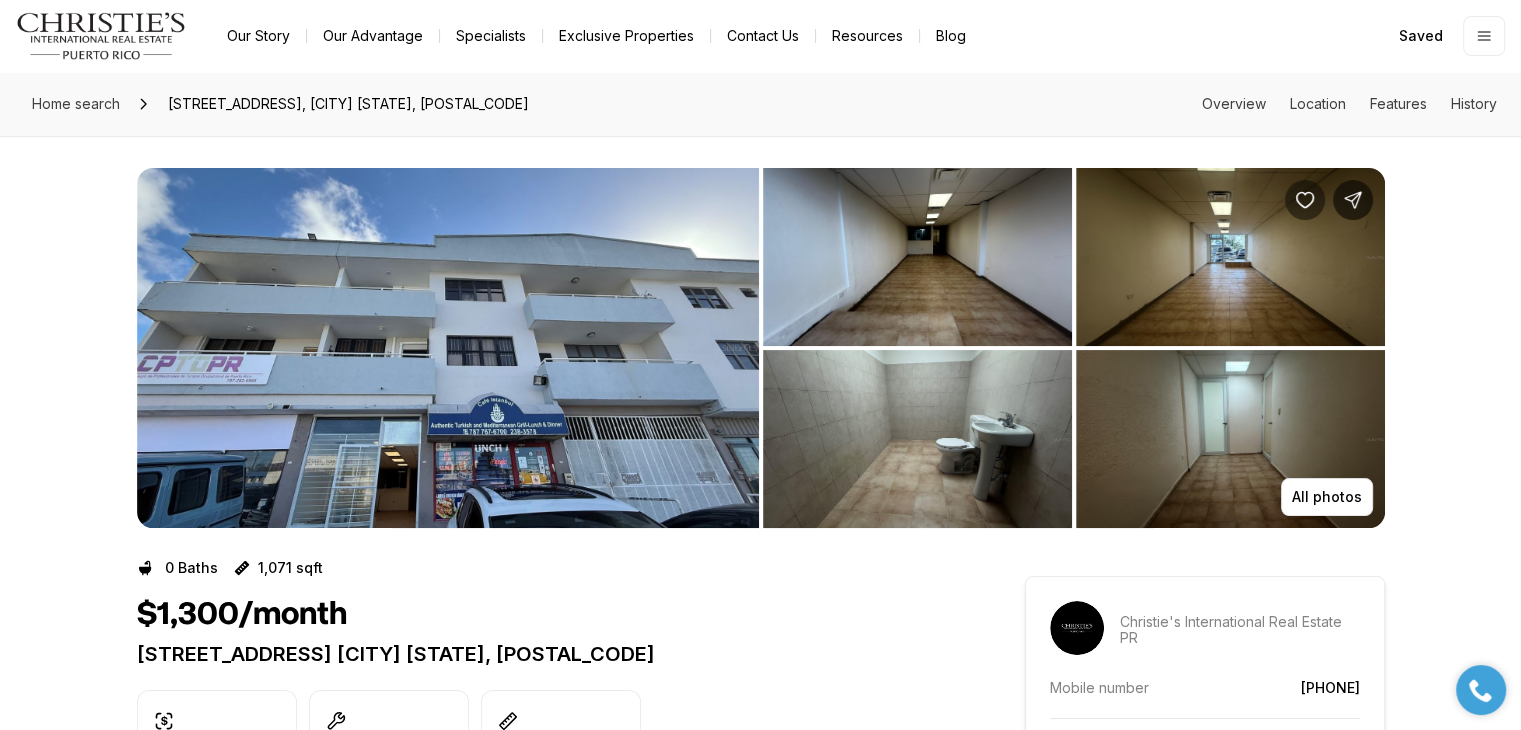 click 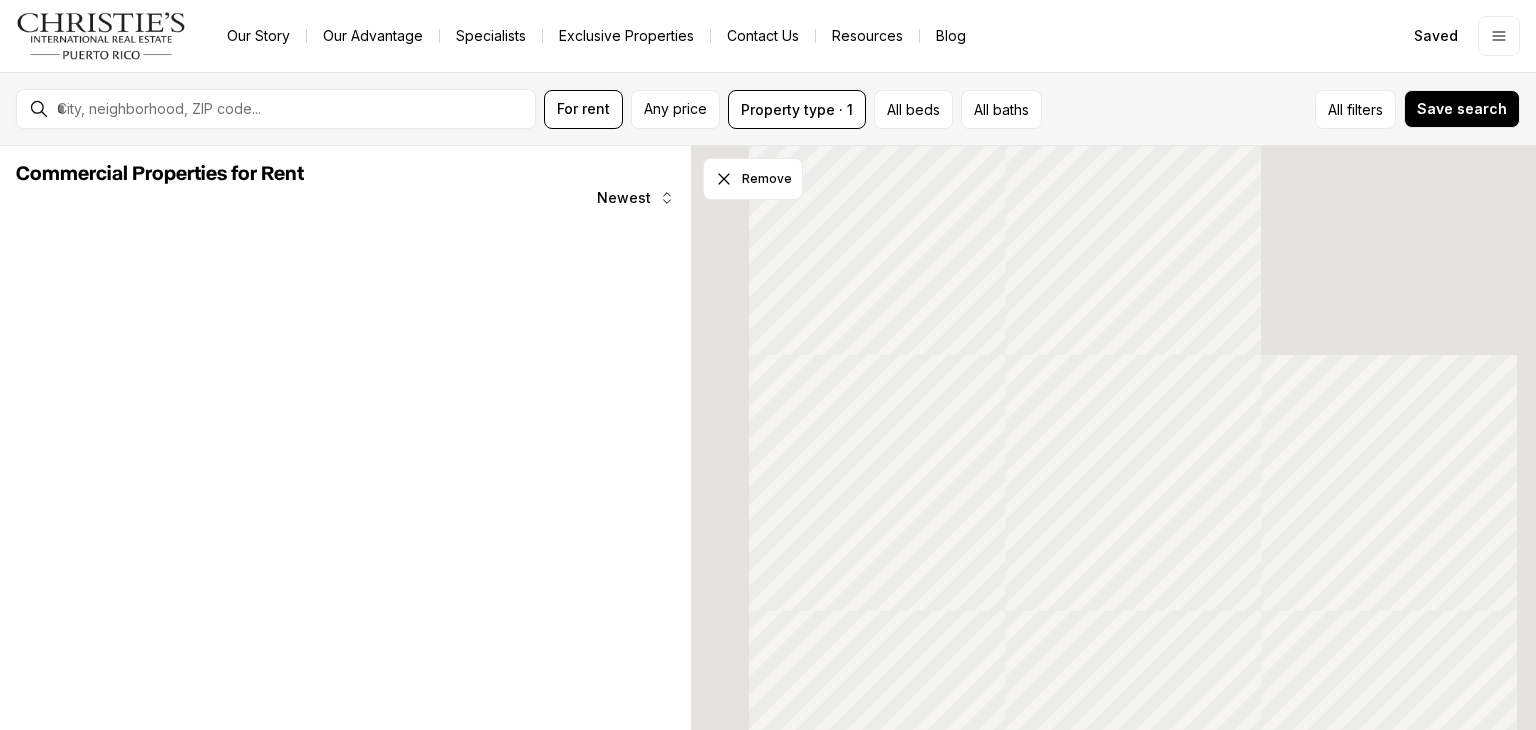 scroll, scrollTop: 0, scrollLeft: 0, axis: both 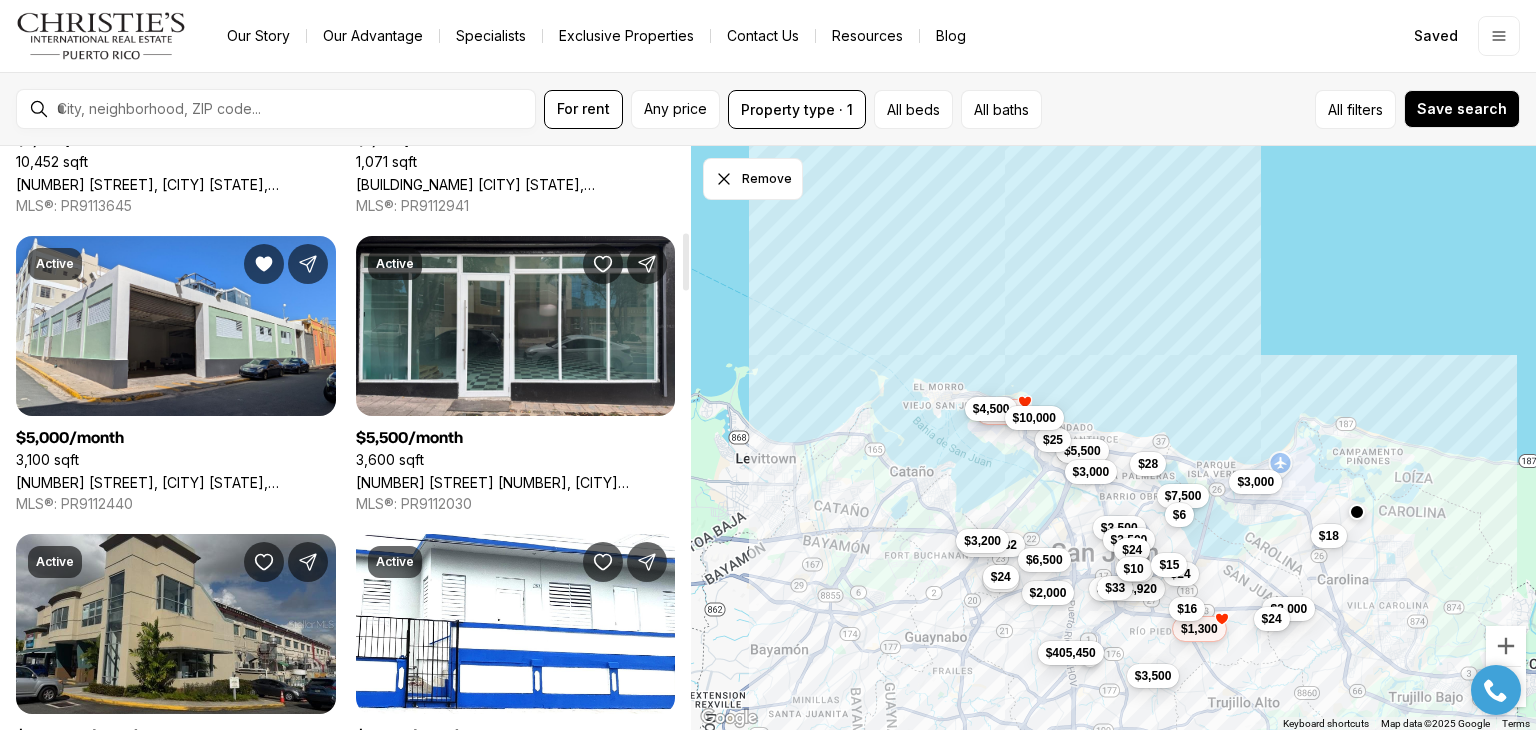 drag, startPoint x: 688, startPoint y: 246, endPoint x: 679, endPoint y: 274, distance: 29.410883 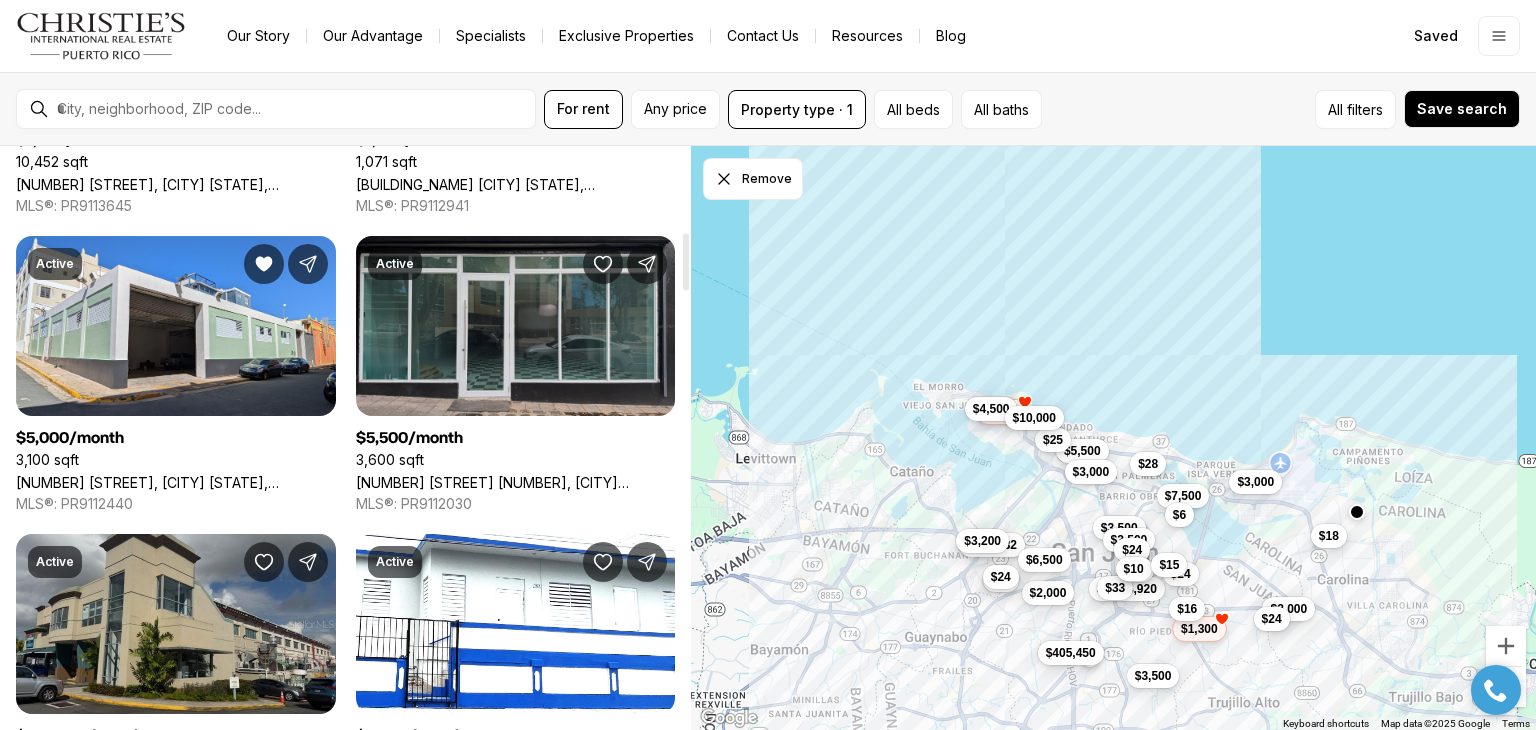 click on "[NUMBER] [STREET] [STREET_NAME] [STREET_TYPE] # [NUMBER], [CITY] [STATE], [POSTAL_CODE]" at bounding box center [516, 482] 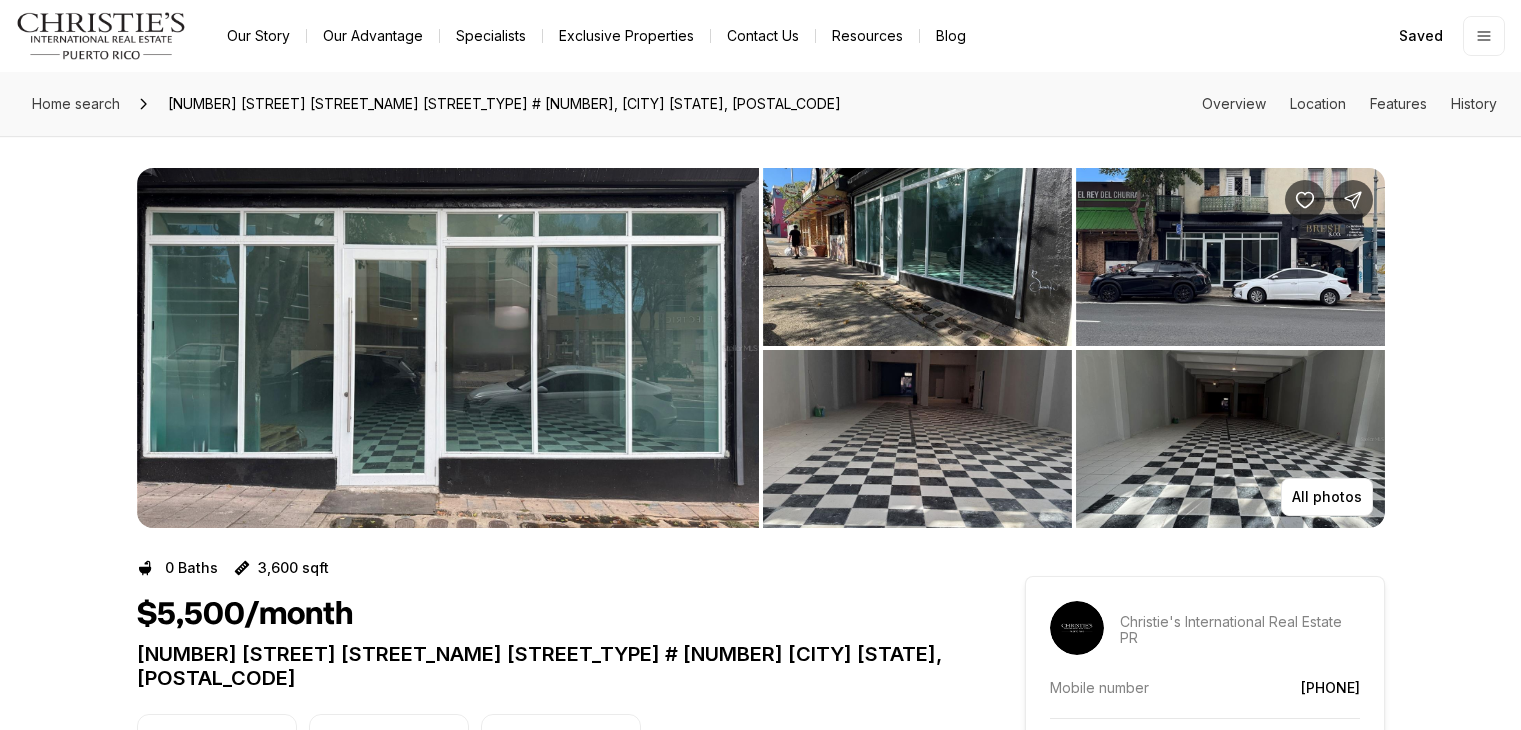 scroll, scrollTop: 0, scrollLeft: 0, axis: both 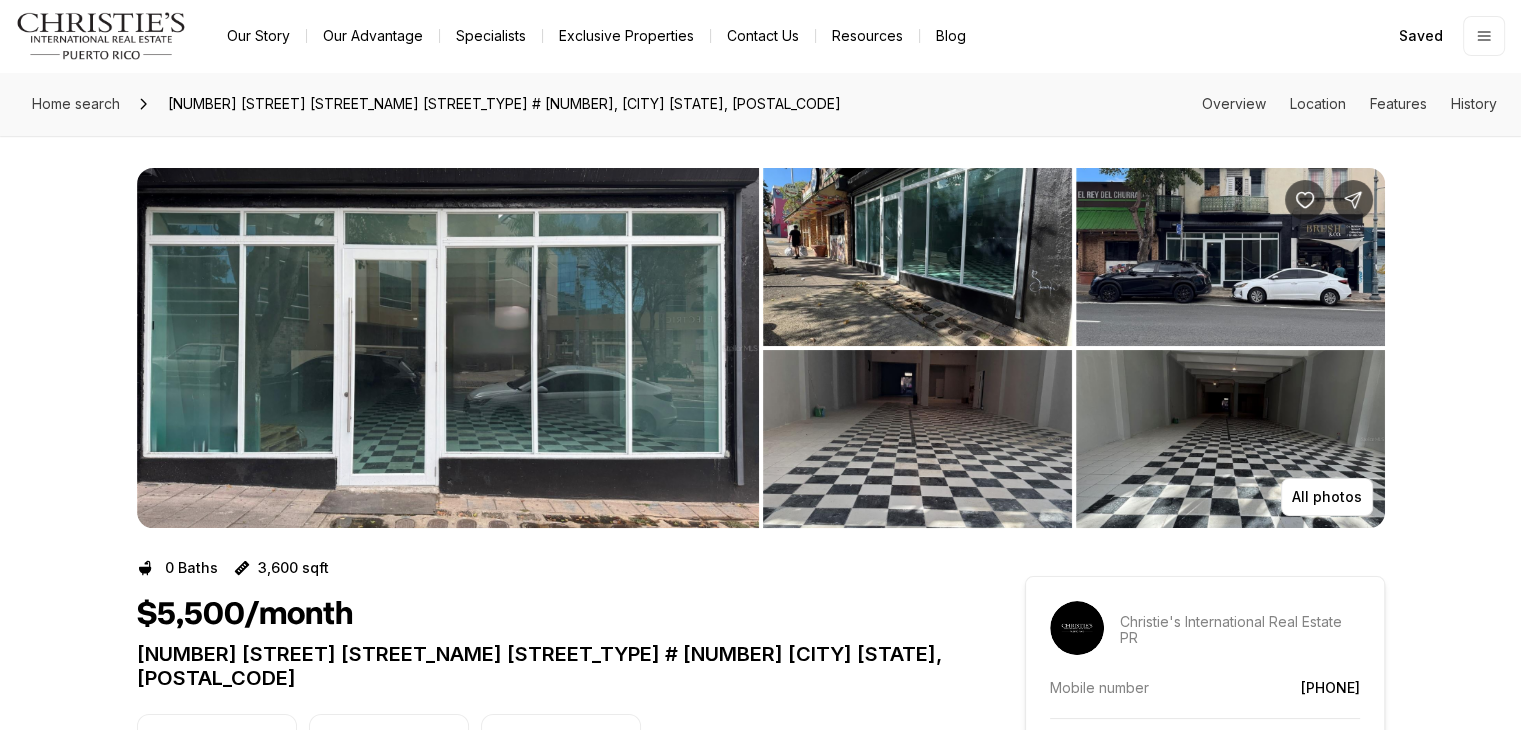click at bounding box center [448, 348] 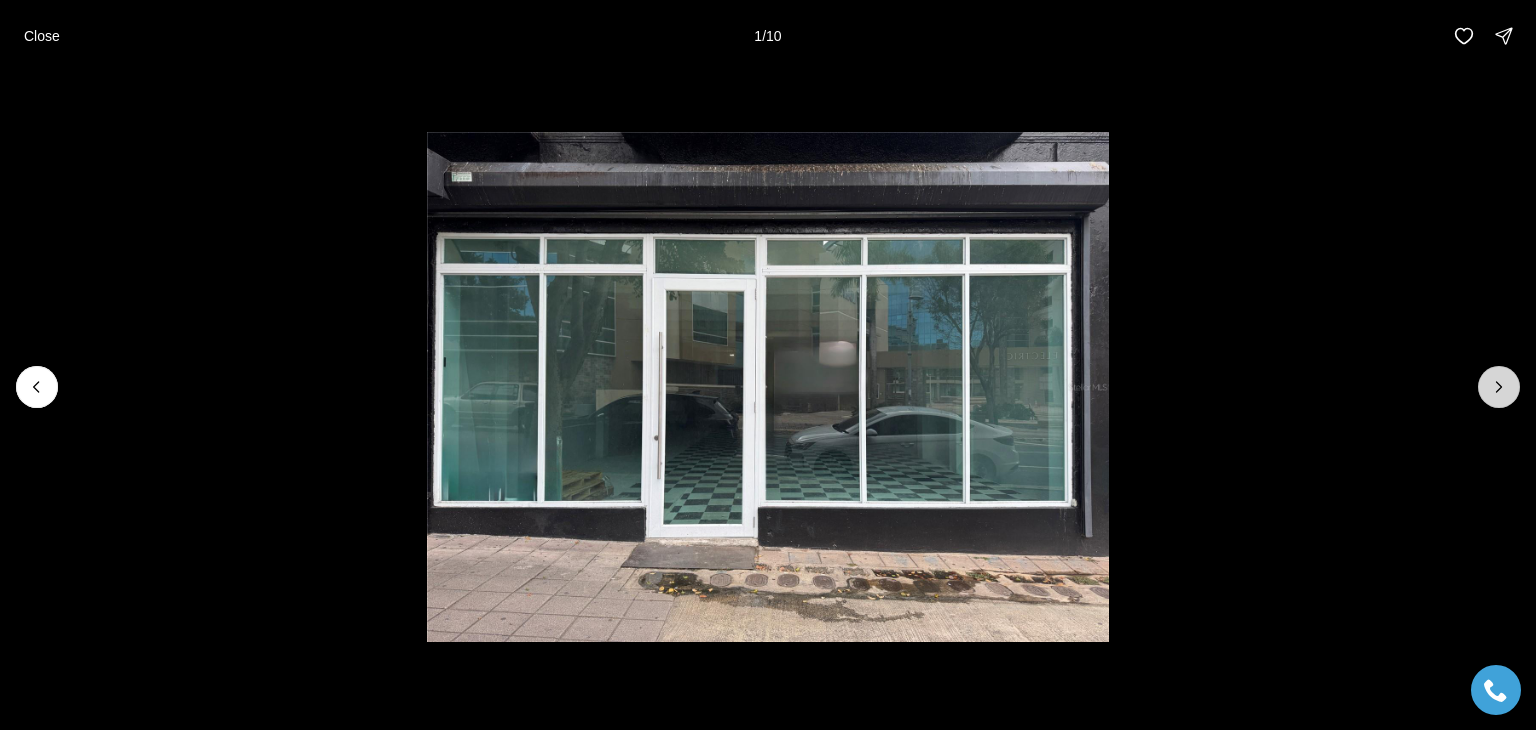 click 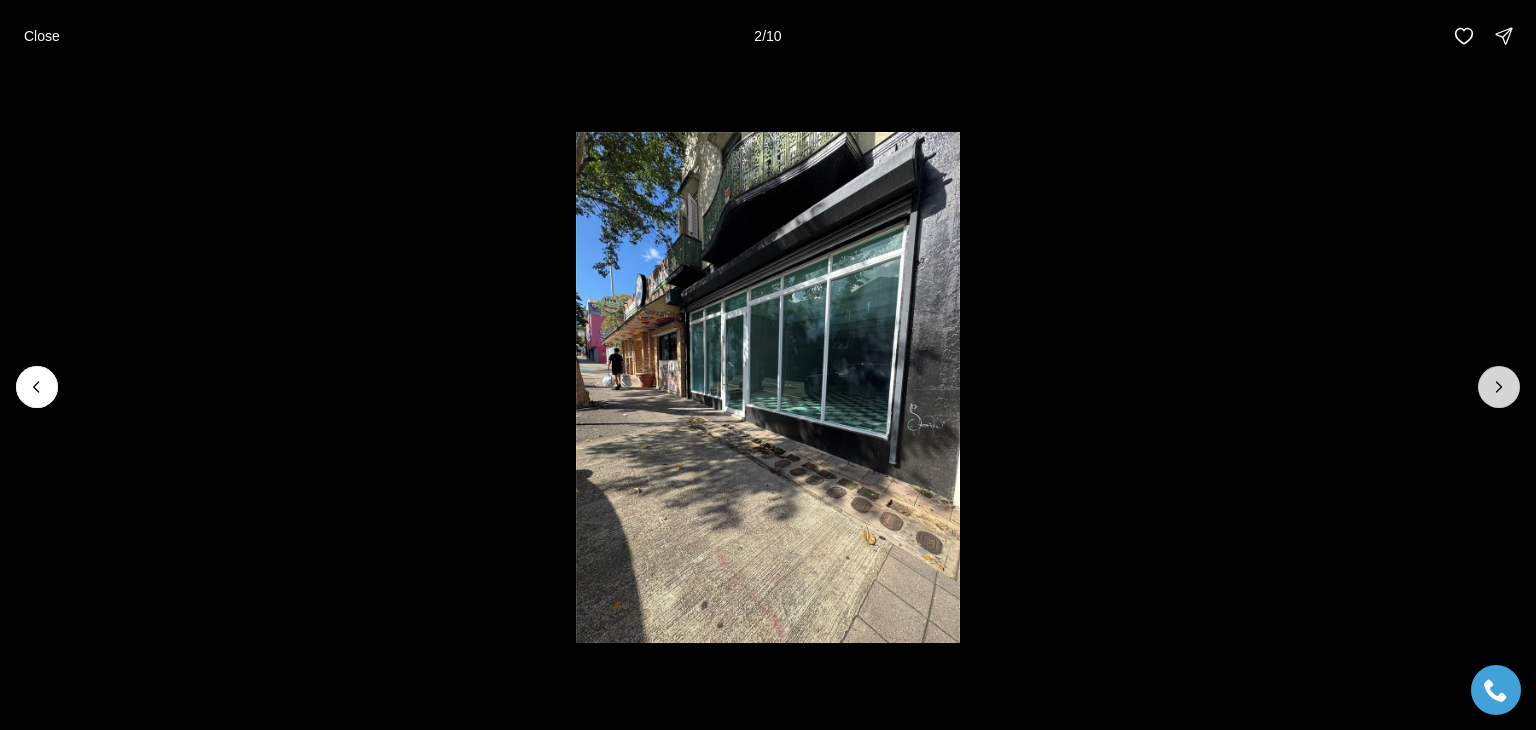 click 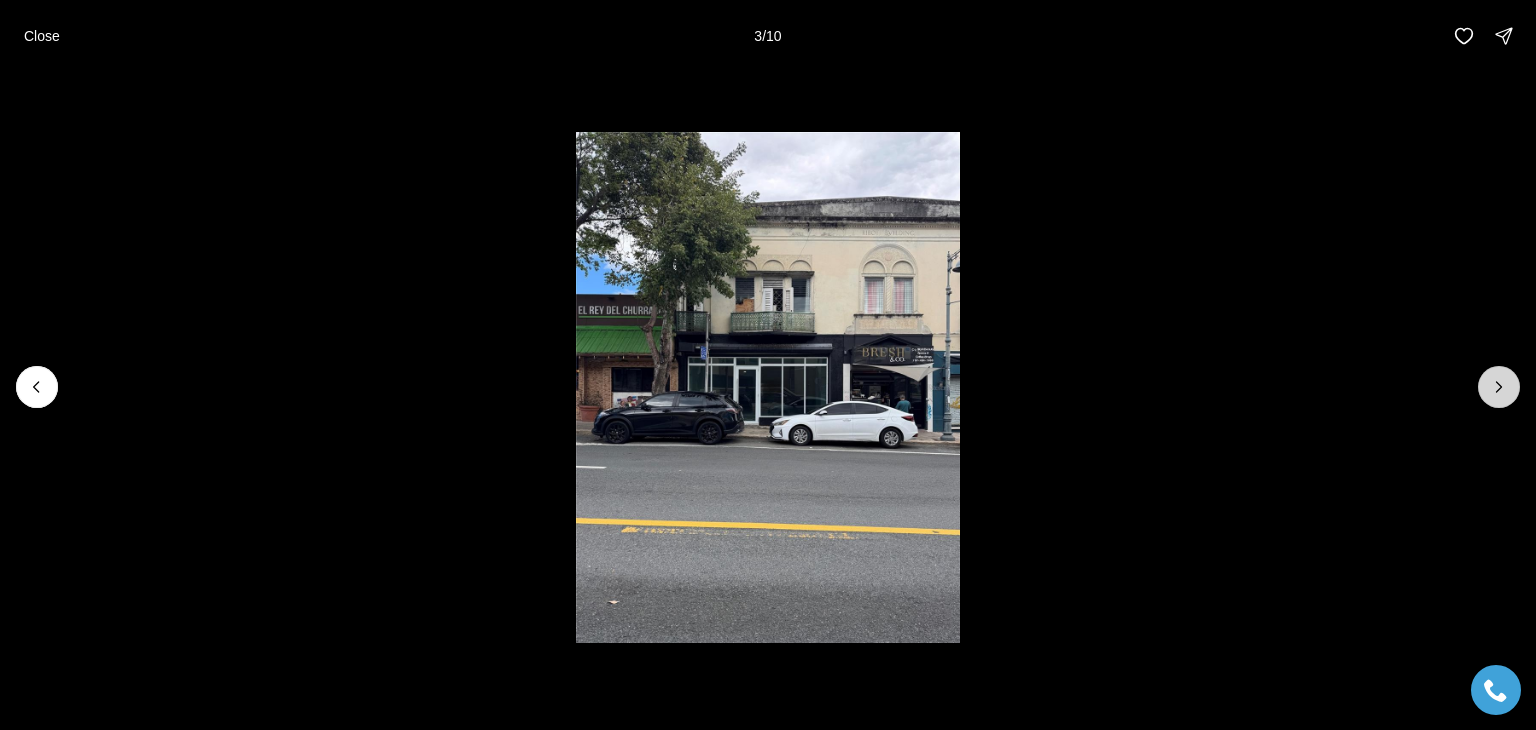 click 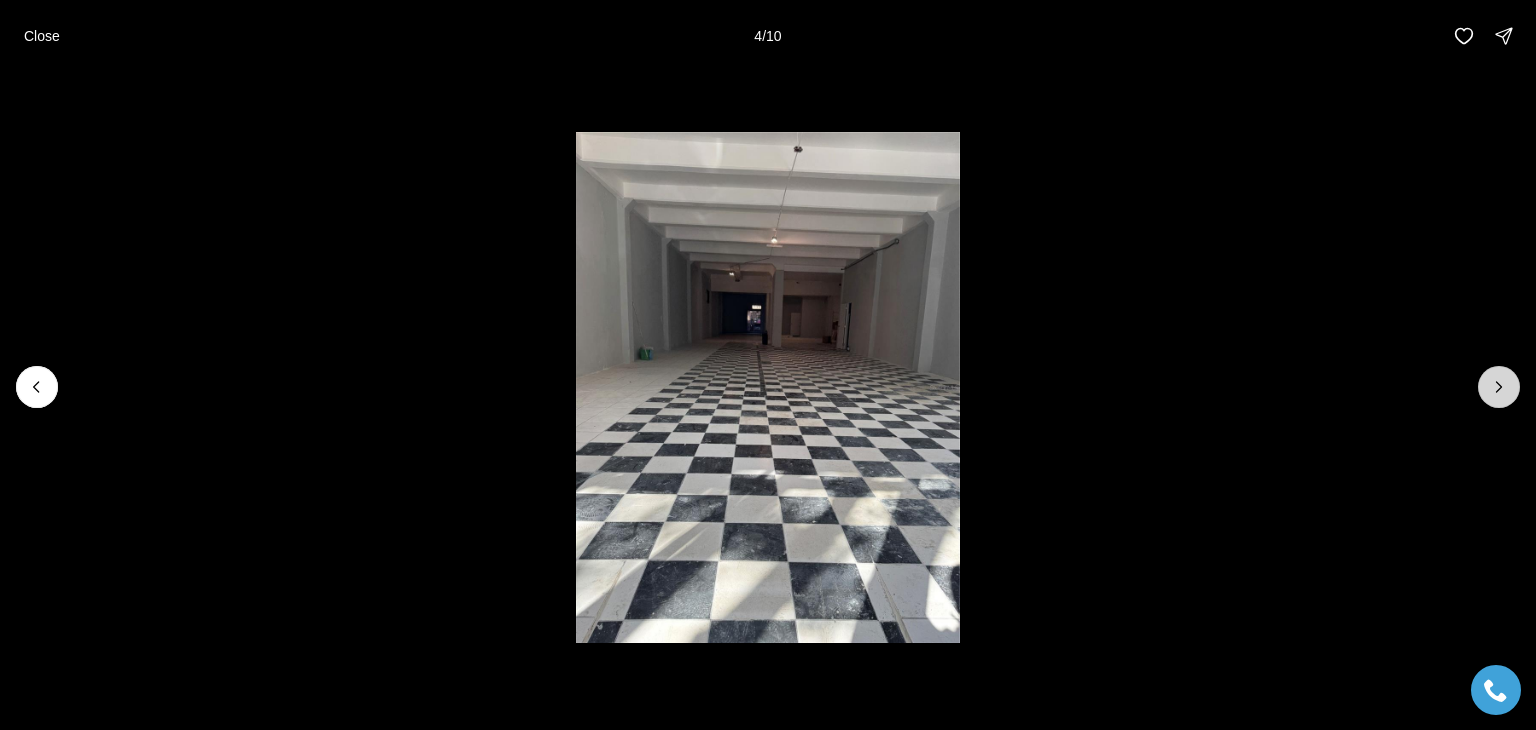 click 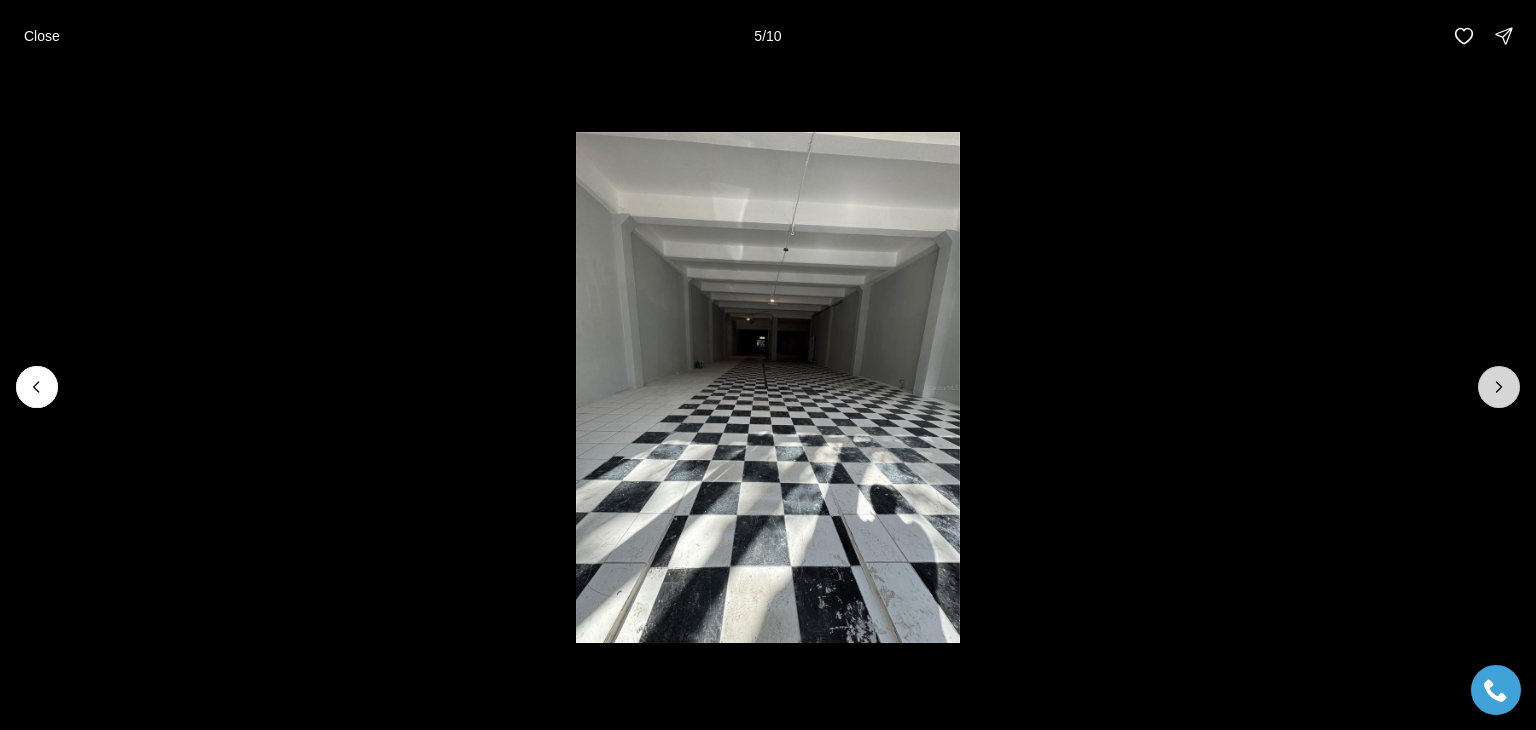 click 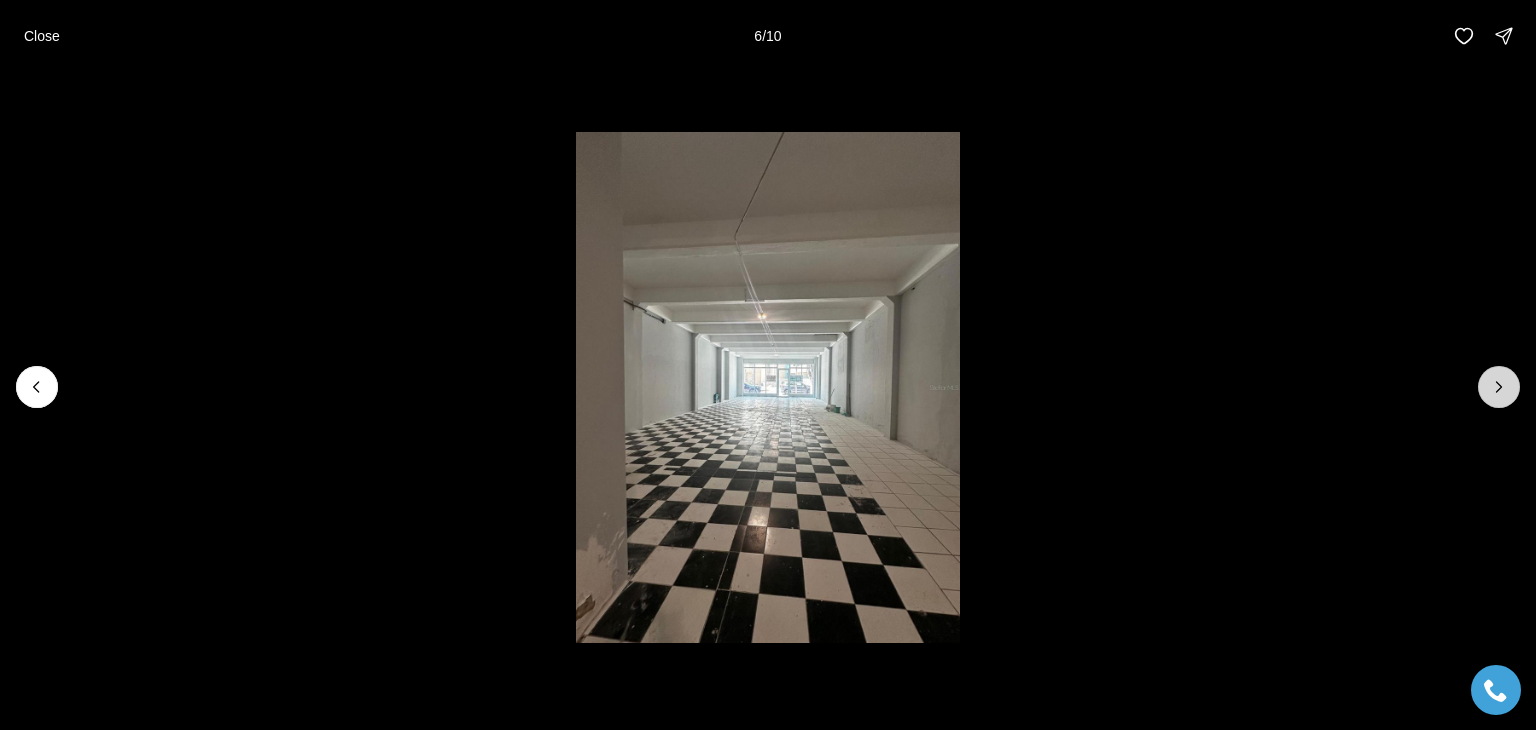 click 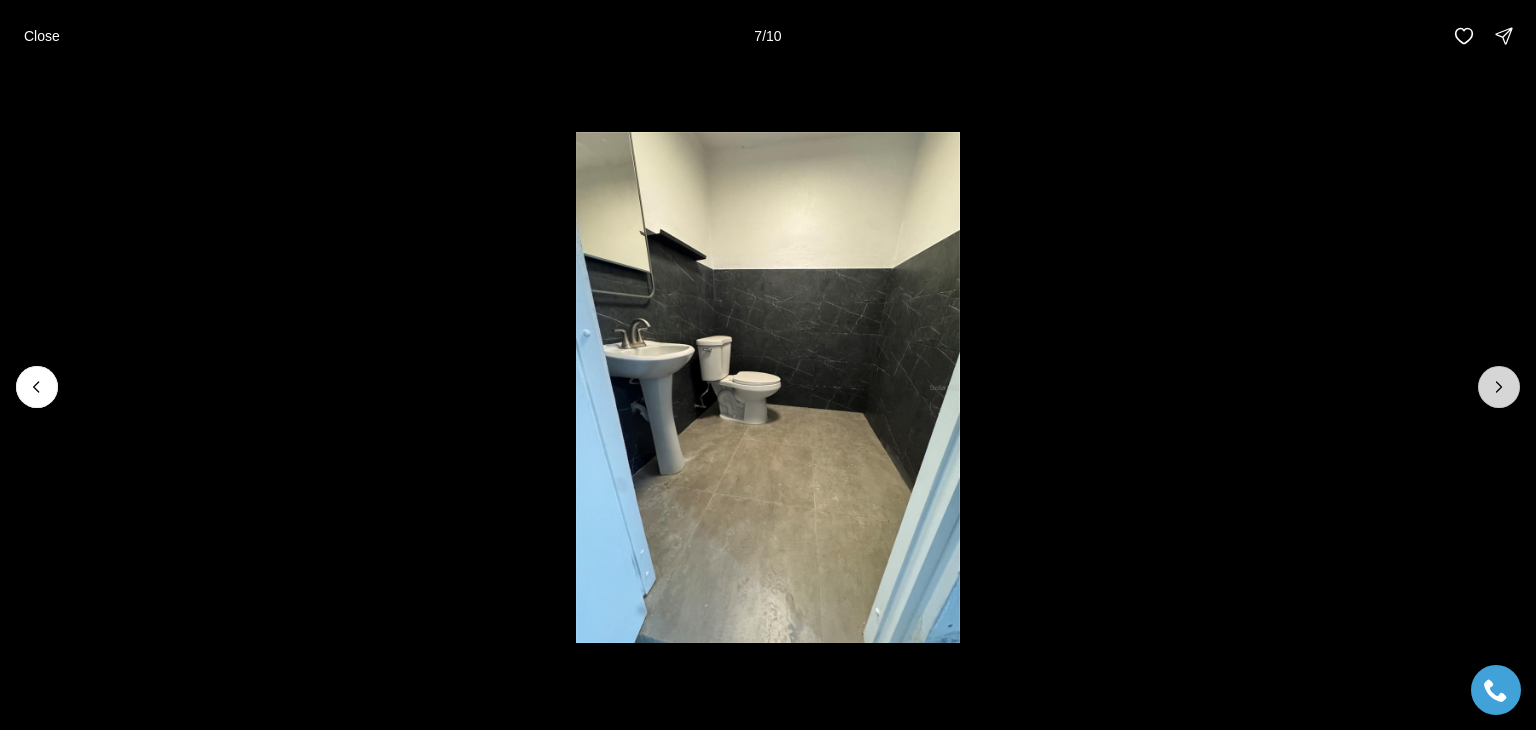 click 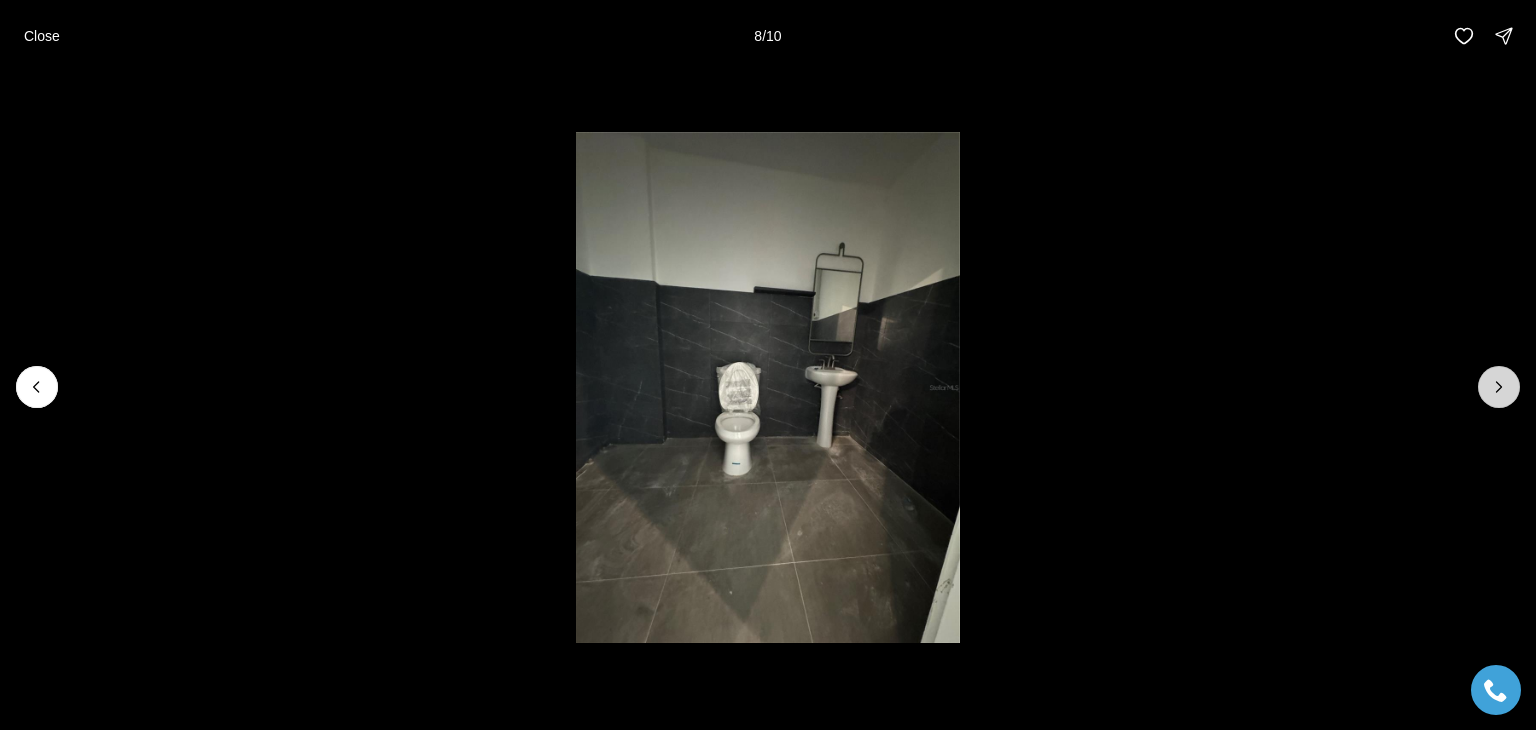 click 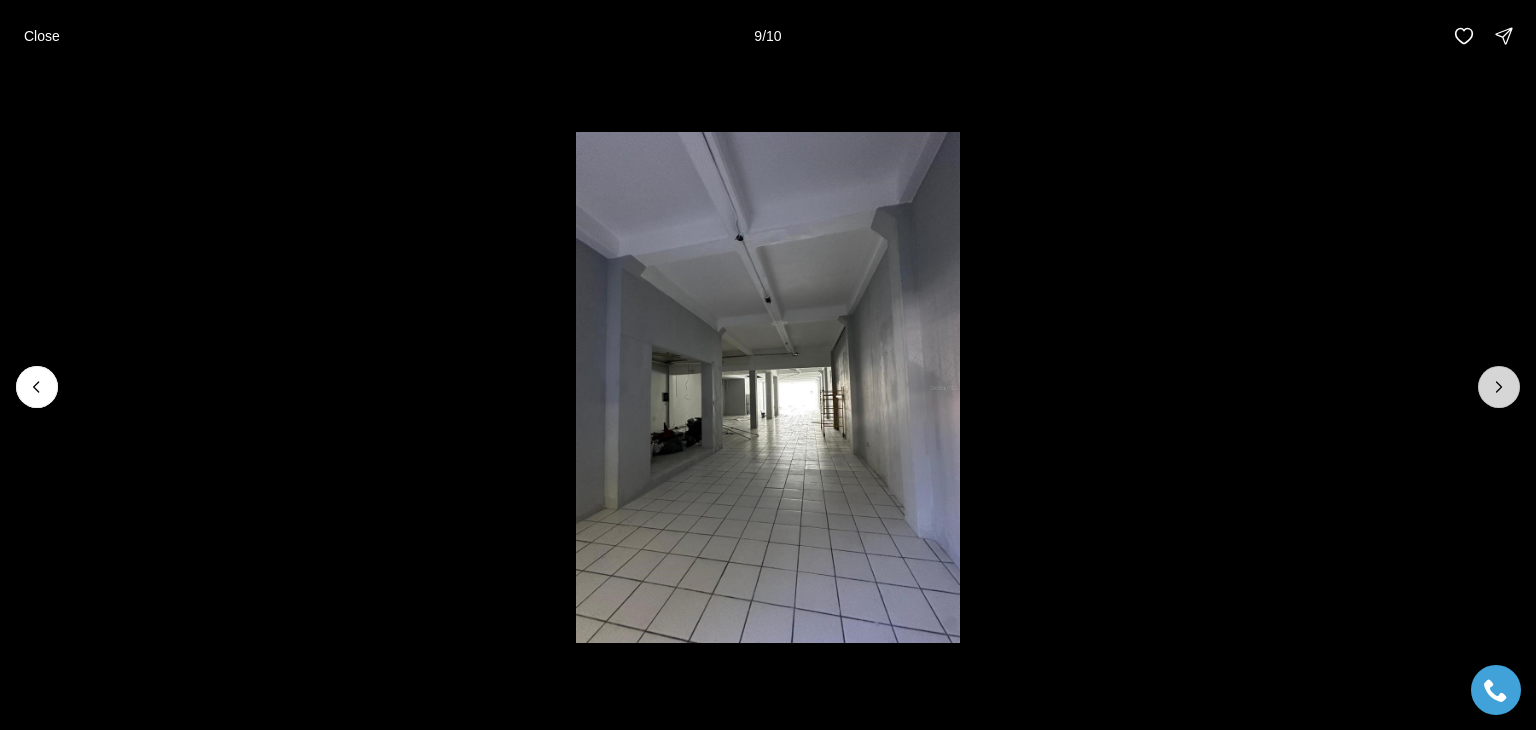 click 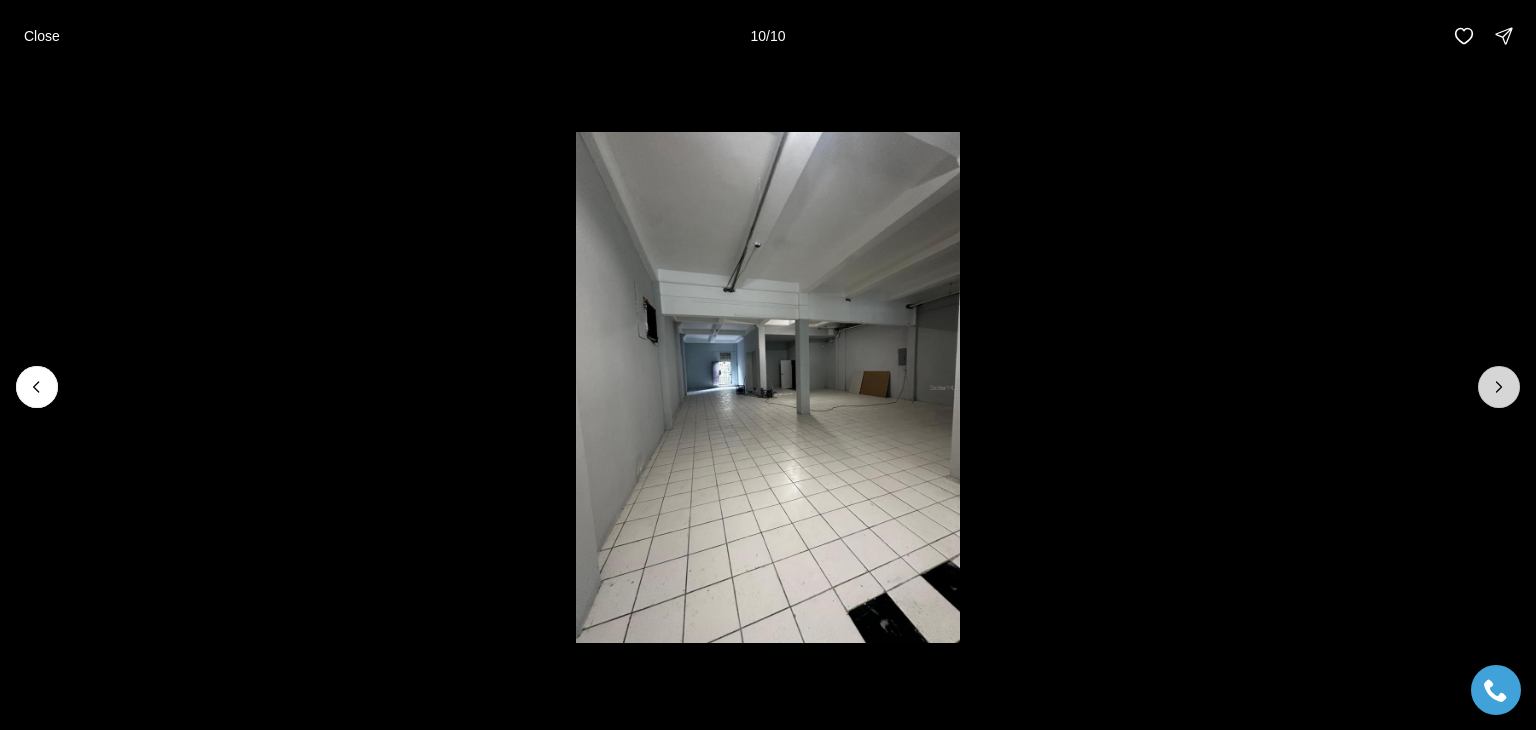 click at bounding box center [1499, 387] 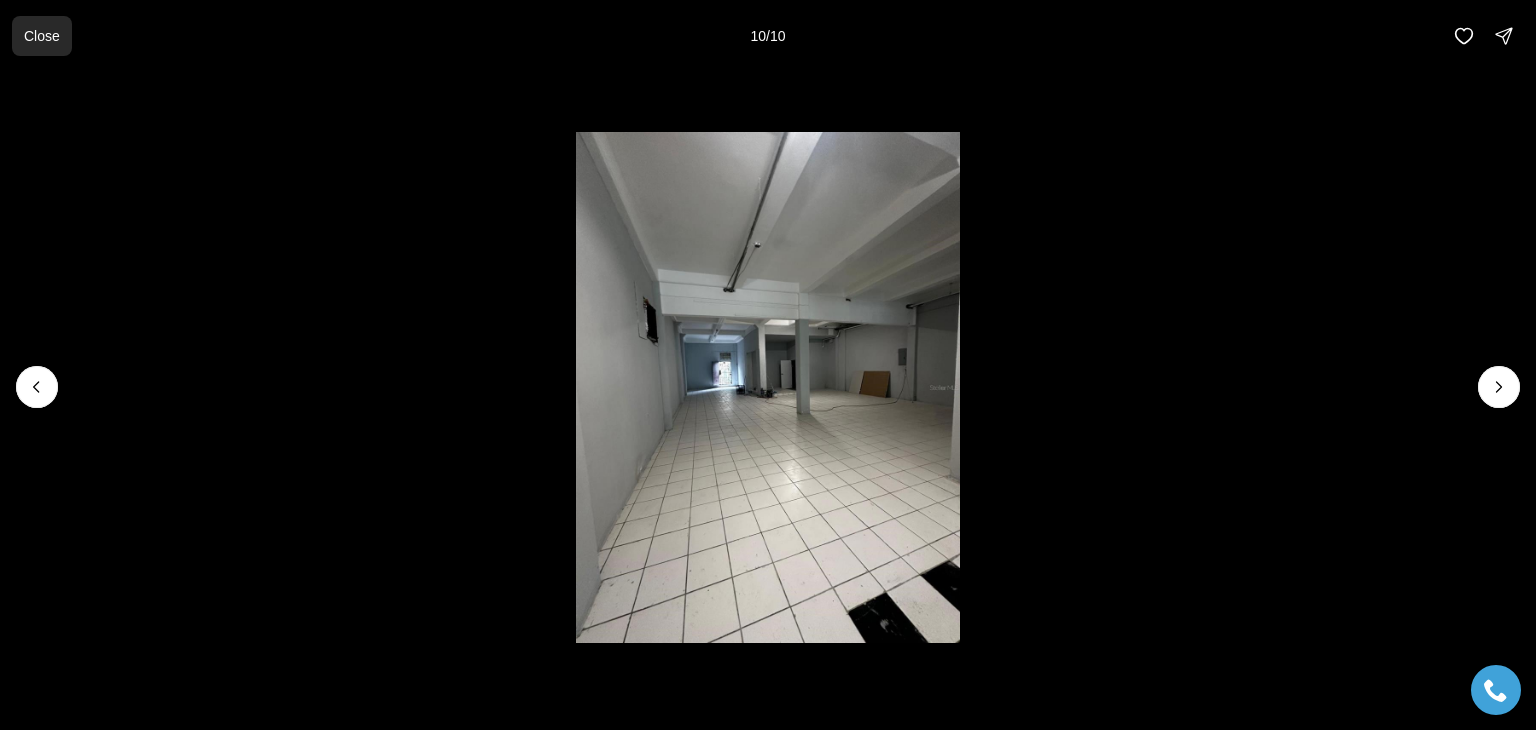 click on "Close" at bounding box center [42, 36] 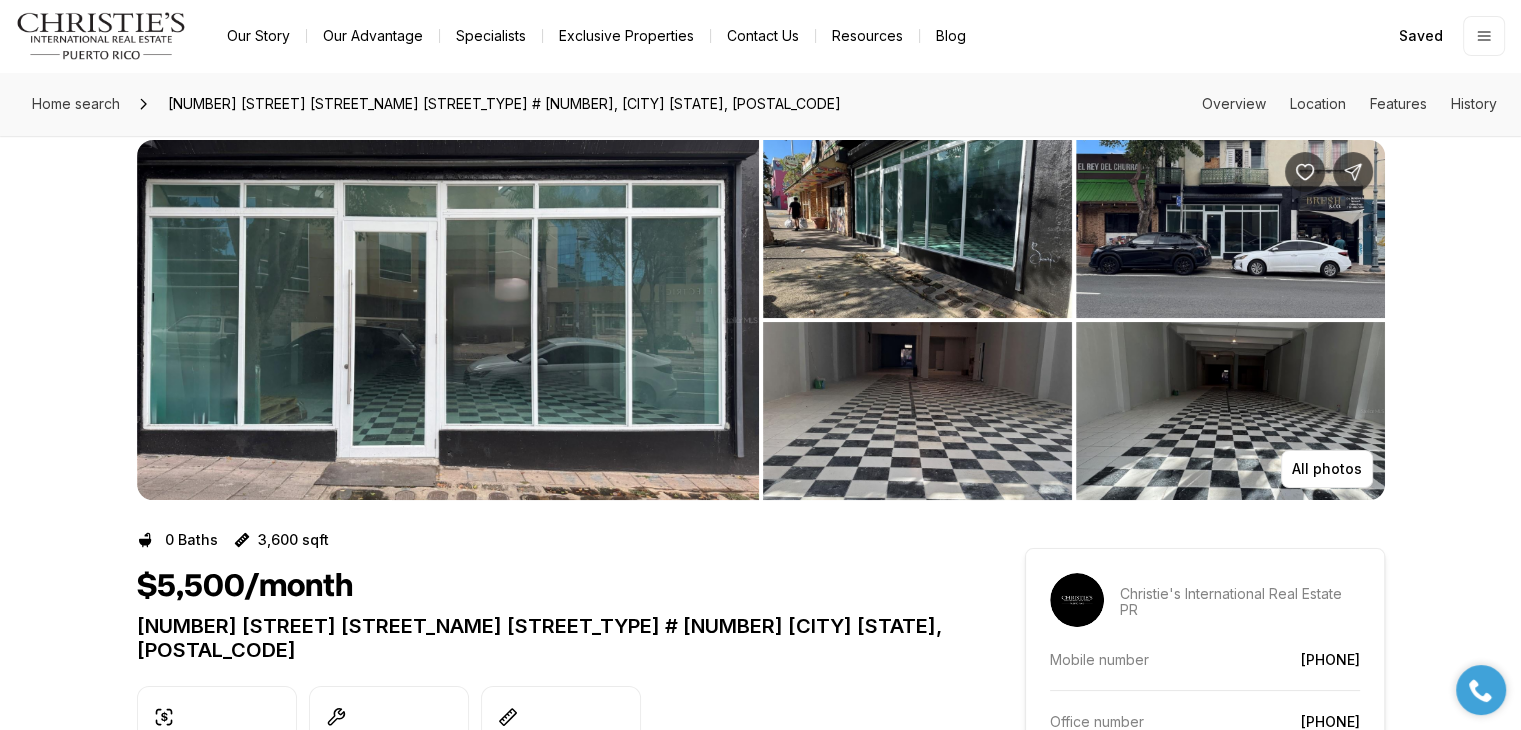 scroll, scrollTop: 0, scrollLeft: 0, axis: both 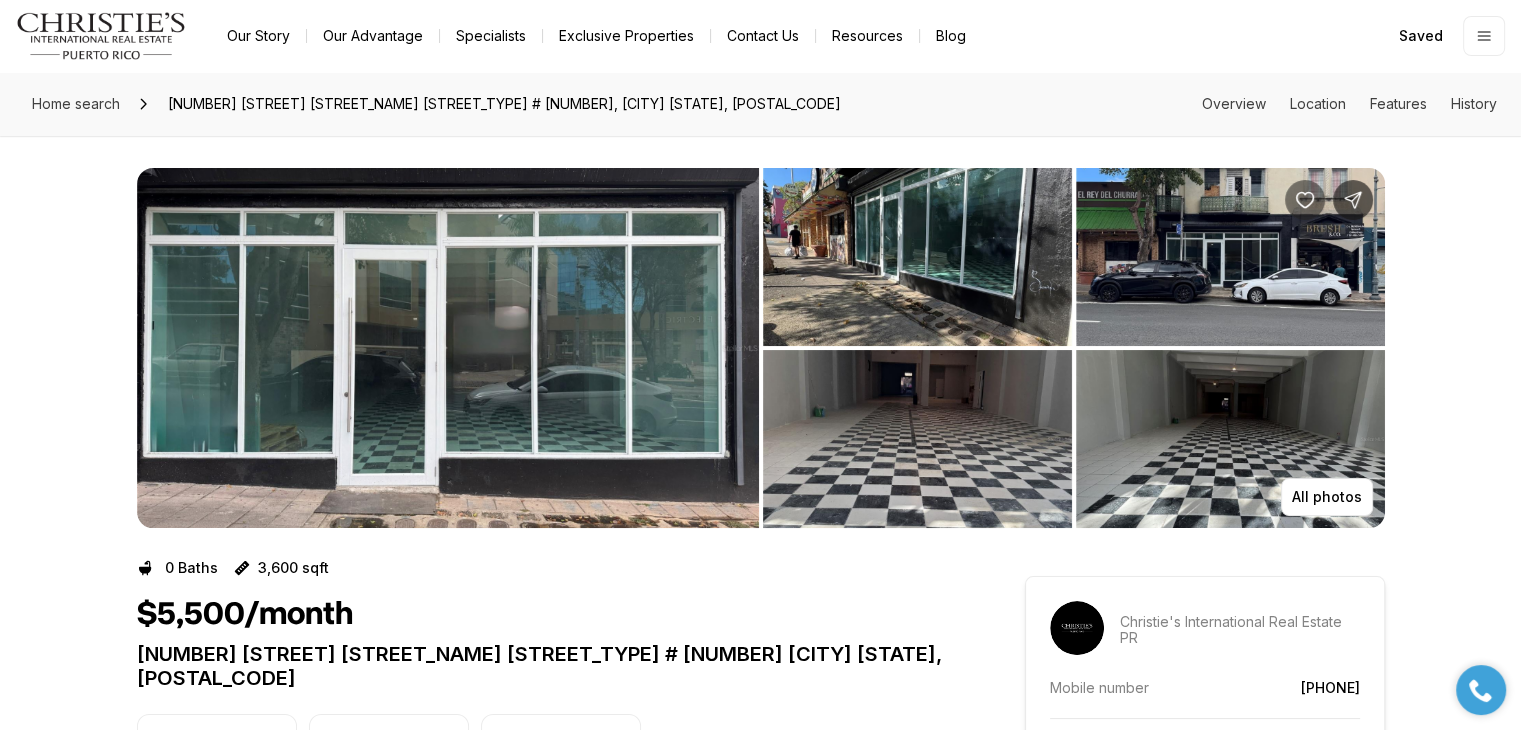 click 